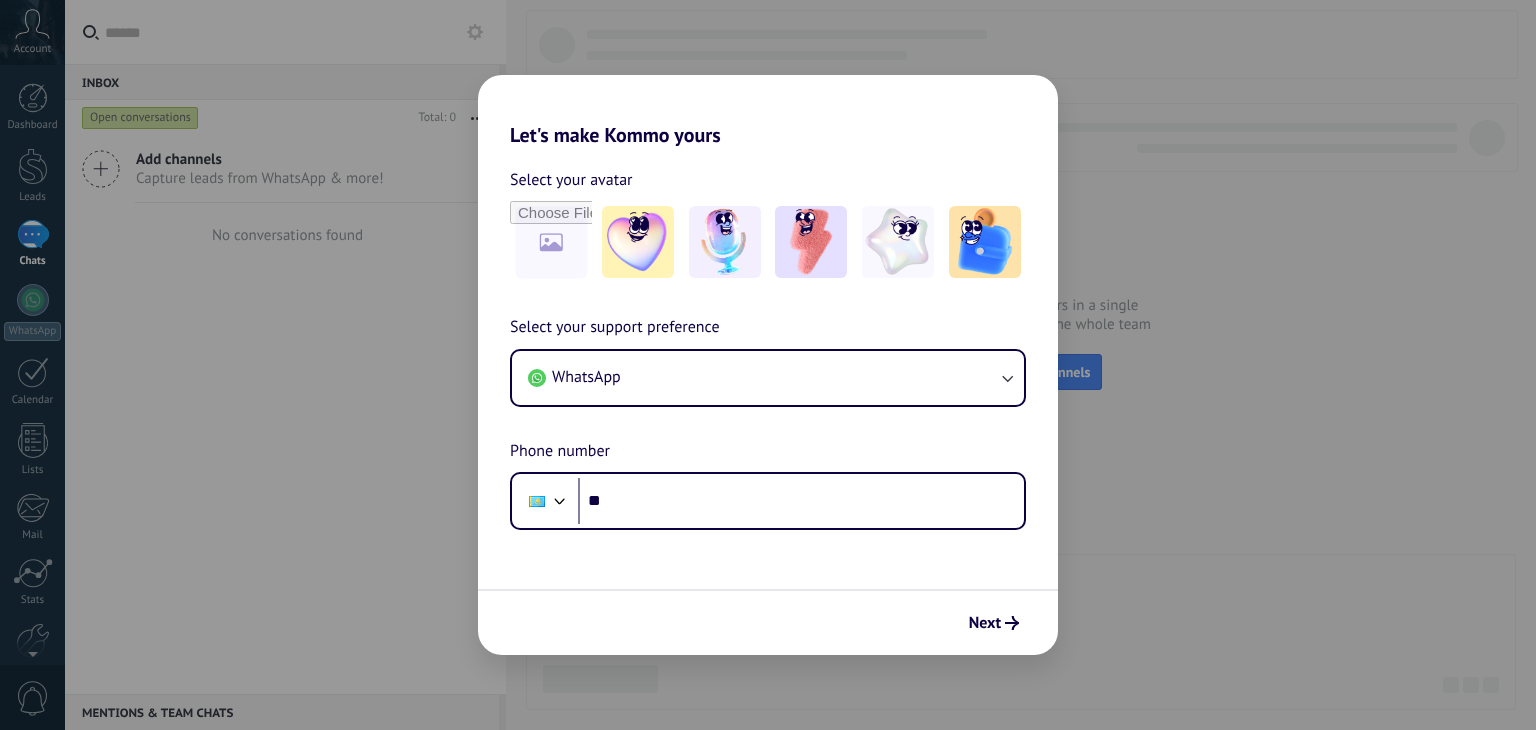 scroll, scrollTop: 0, scrollLeft: 0, axis: both 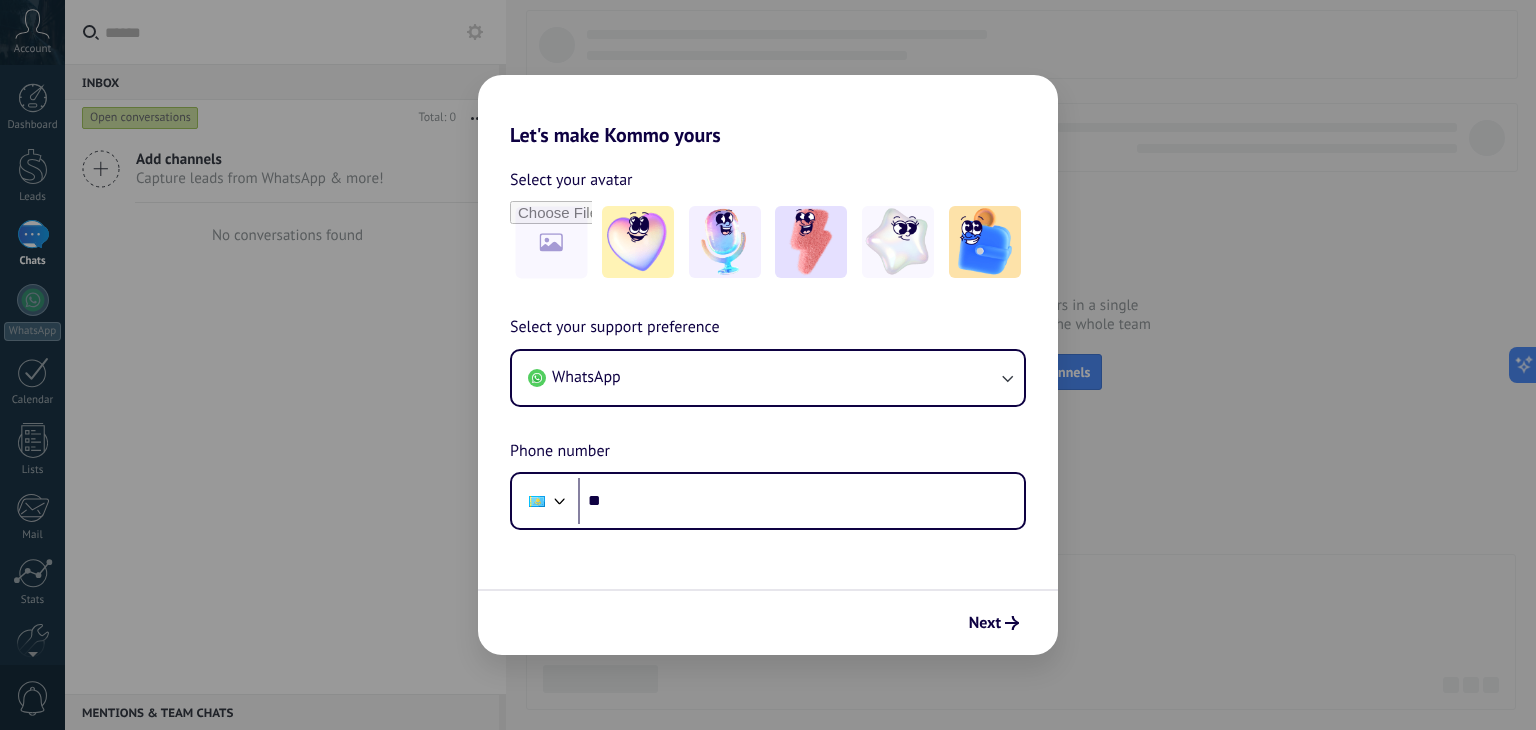 click on "Let's make Kommo yours Select your avatar Select your support preference WhatsApp Phone number Phone ** Next" at bounding box center [768, 365] 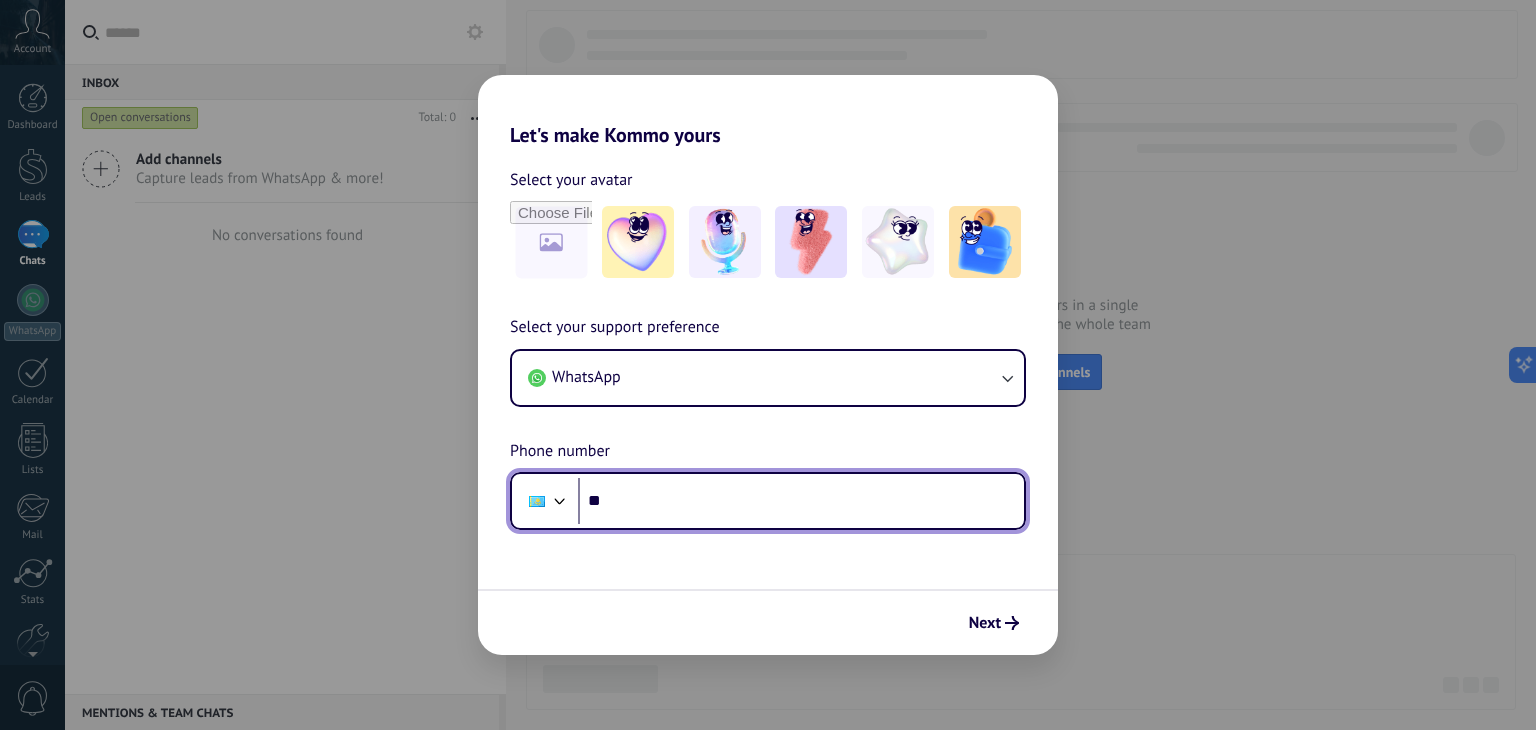 click on "**" at bounding box center [801, 501] 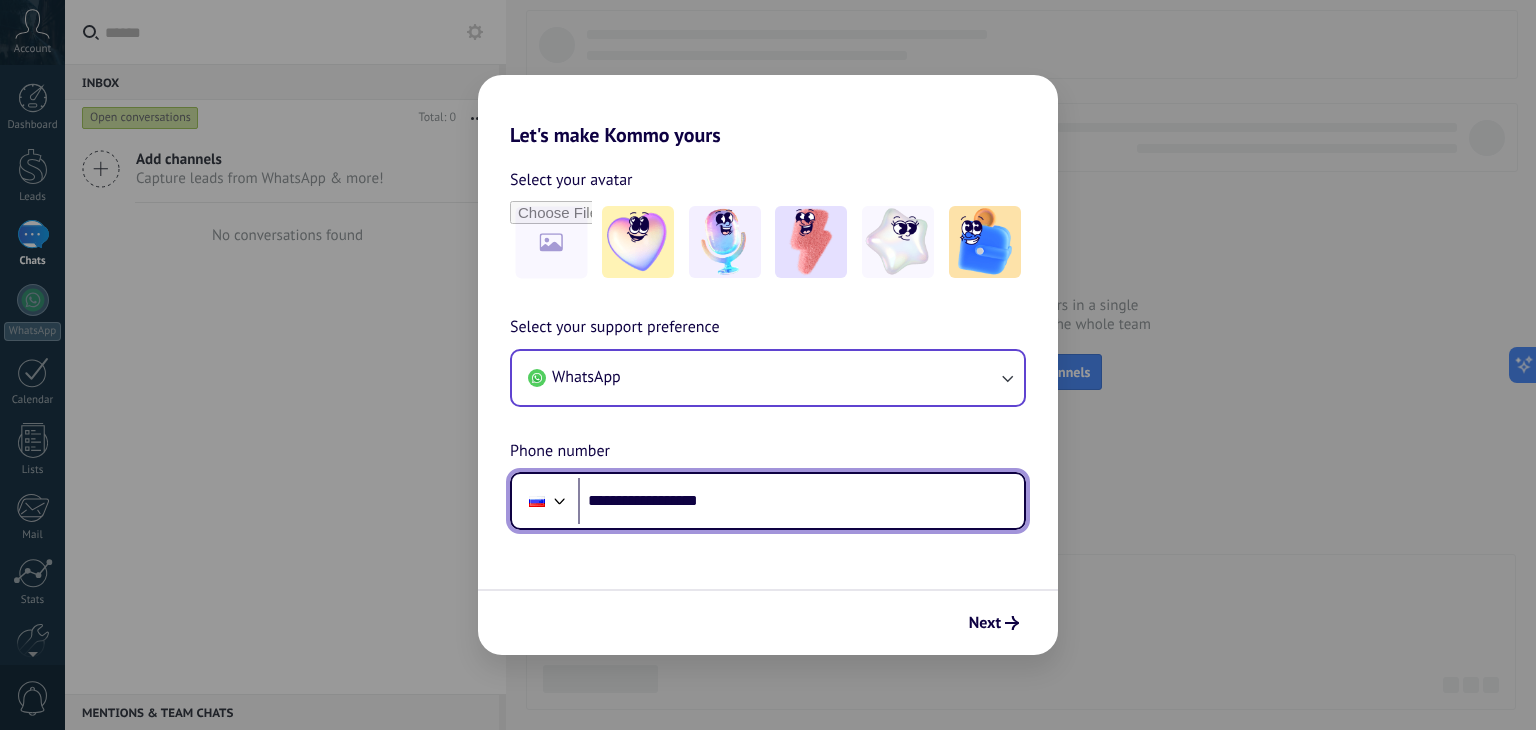 type on "**********" 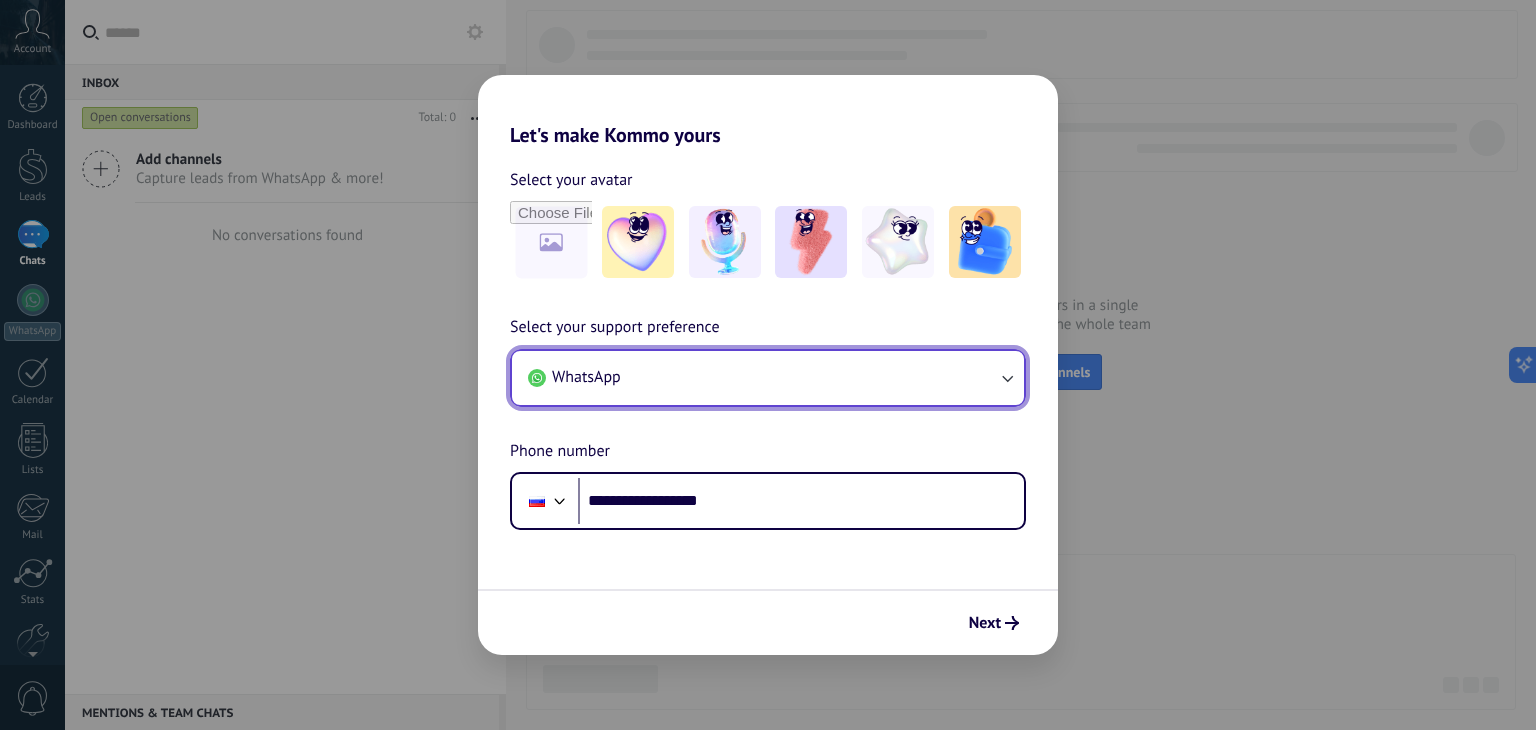 click 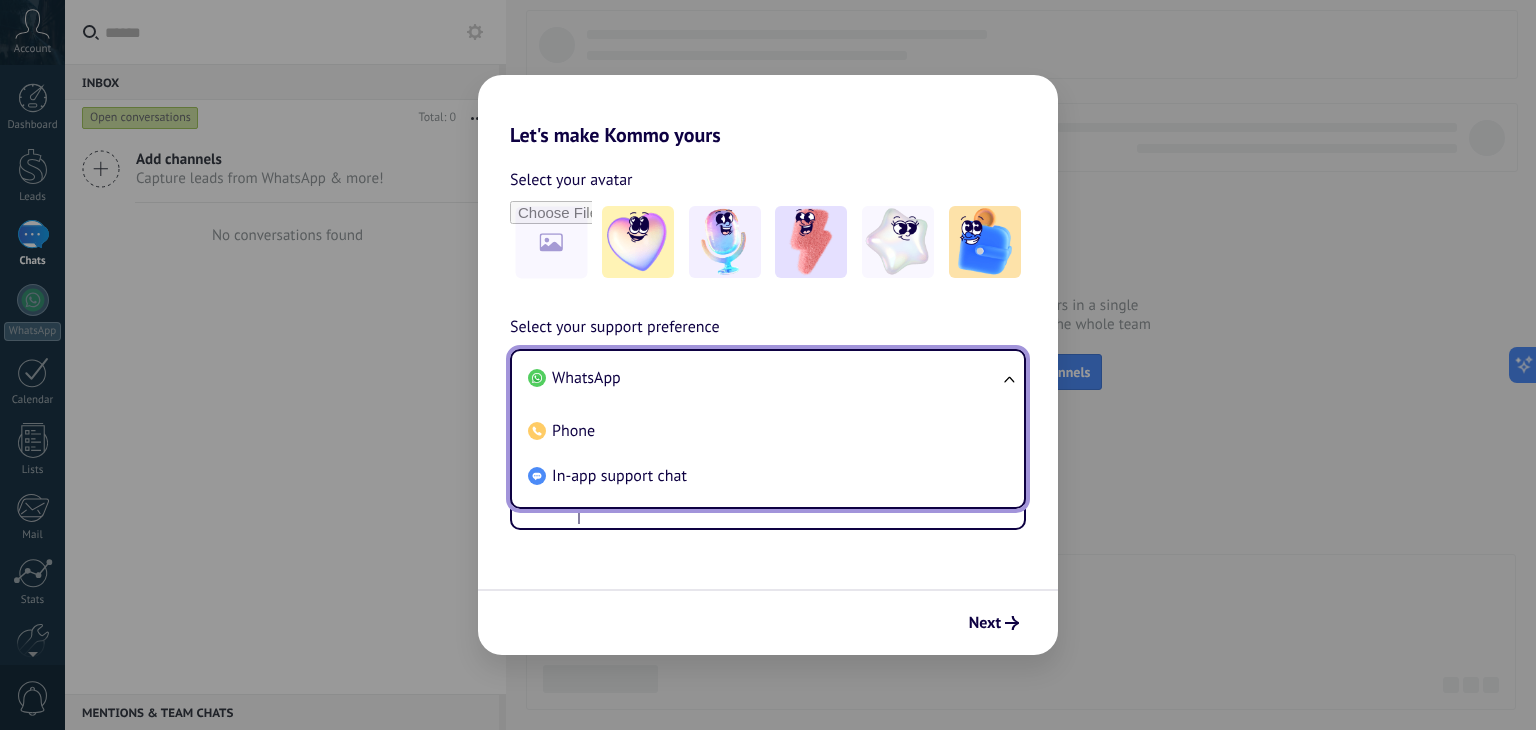 click on "Next" at bounding box center [768, 622] 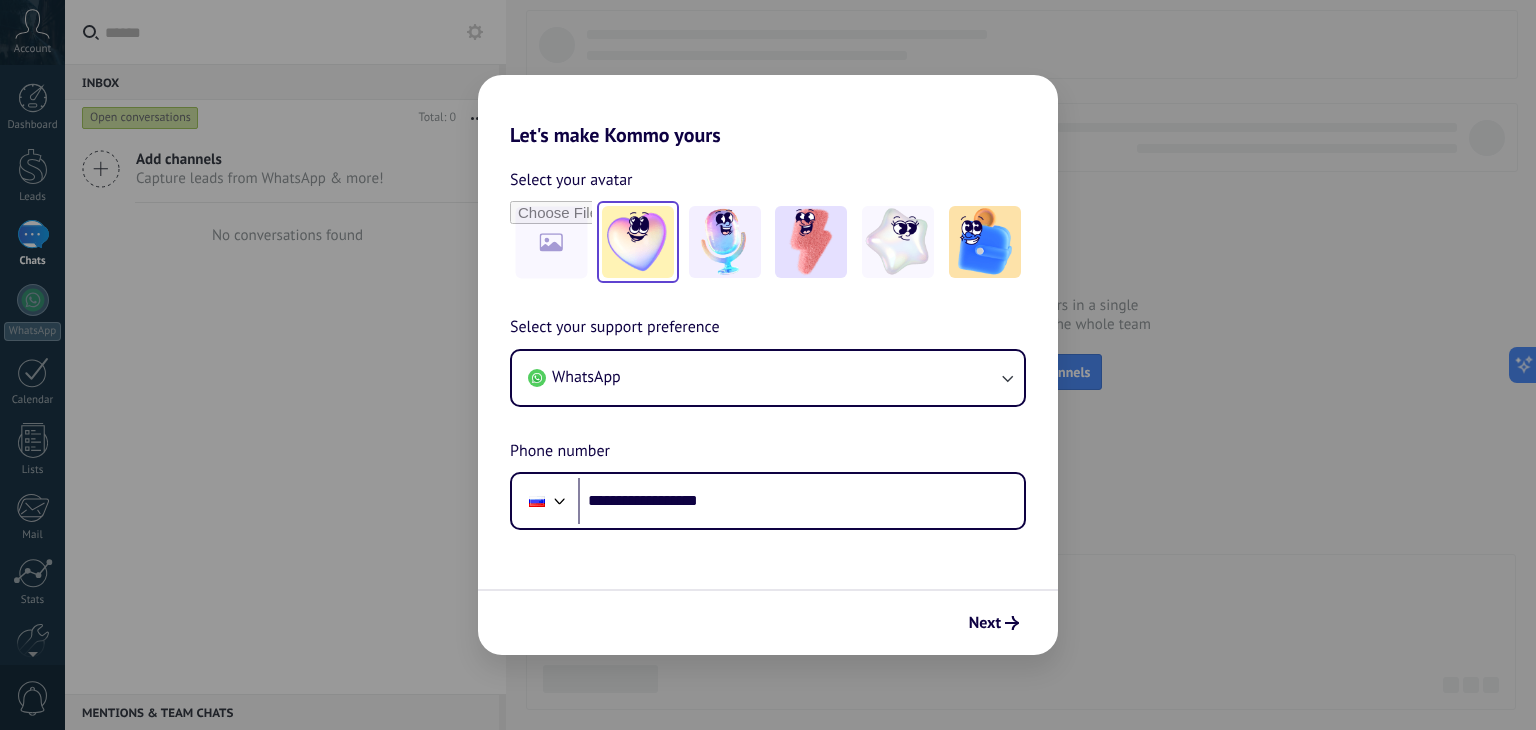 click at bounding box center (638, 242) 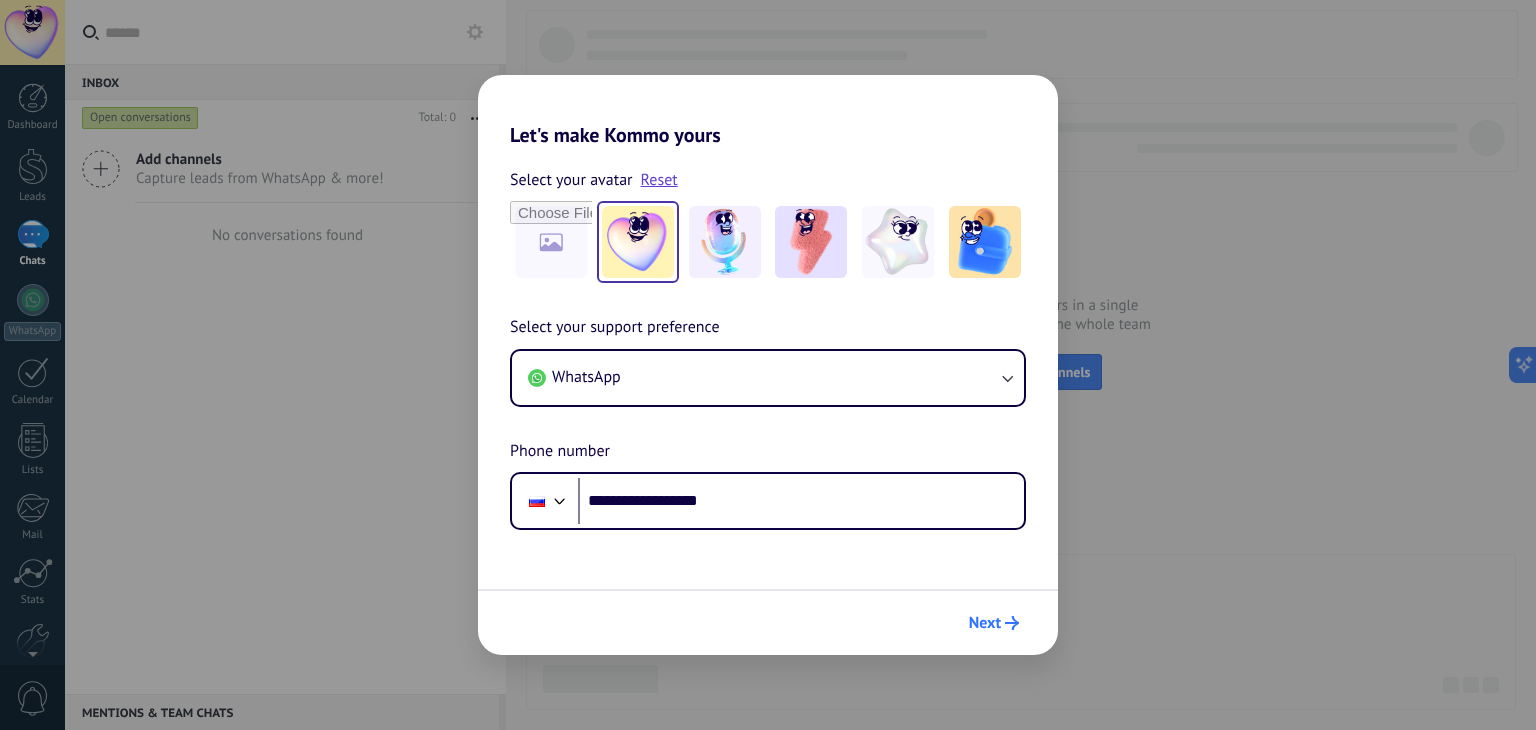 click on "Next" at bounding box center [985, 623] 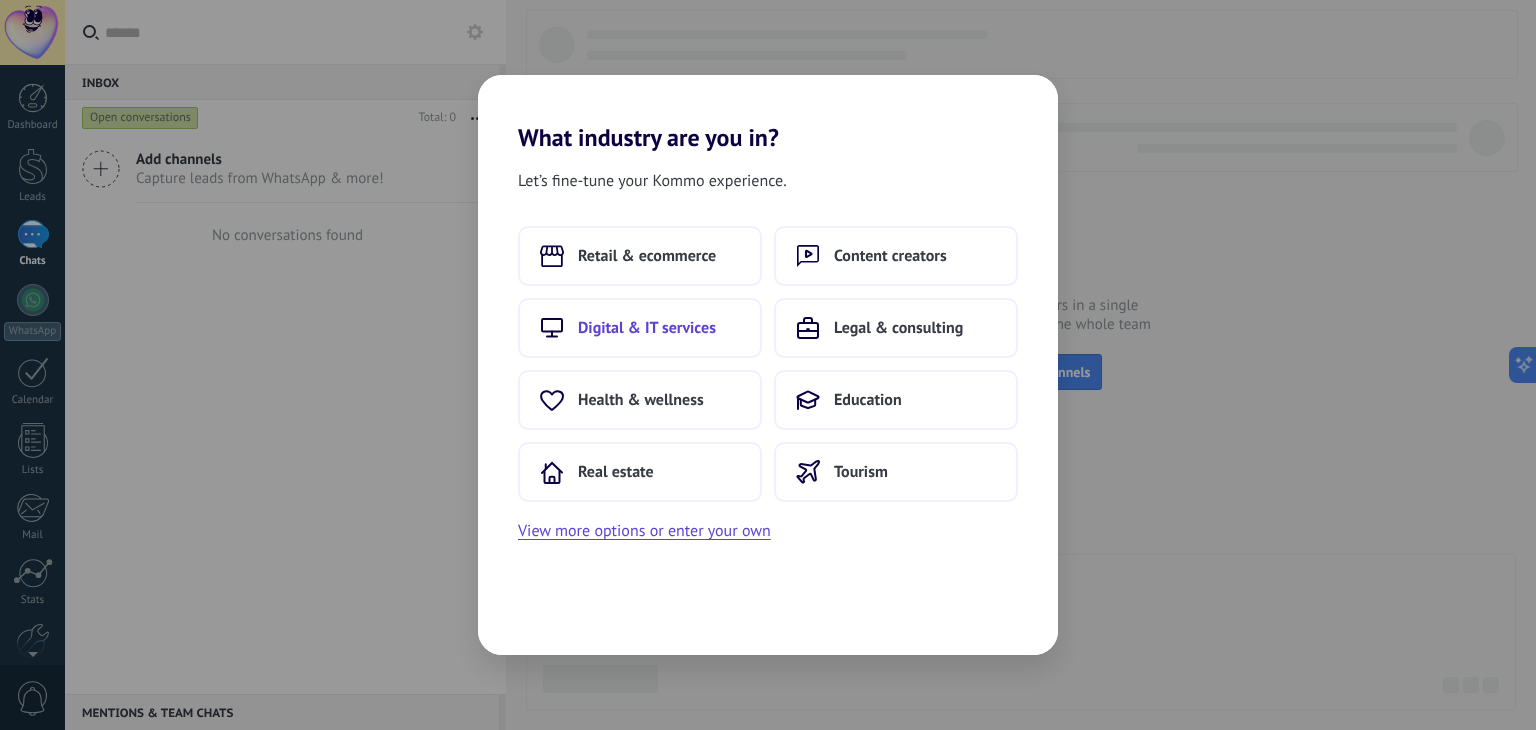 click on "Digital & IT services" at bounding box center (647, 328) 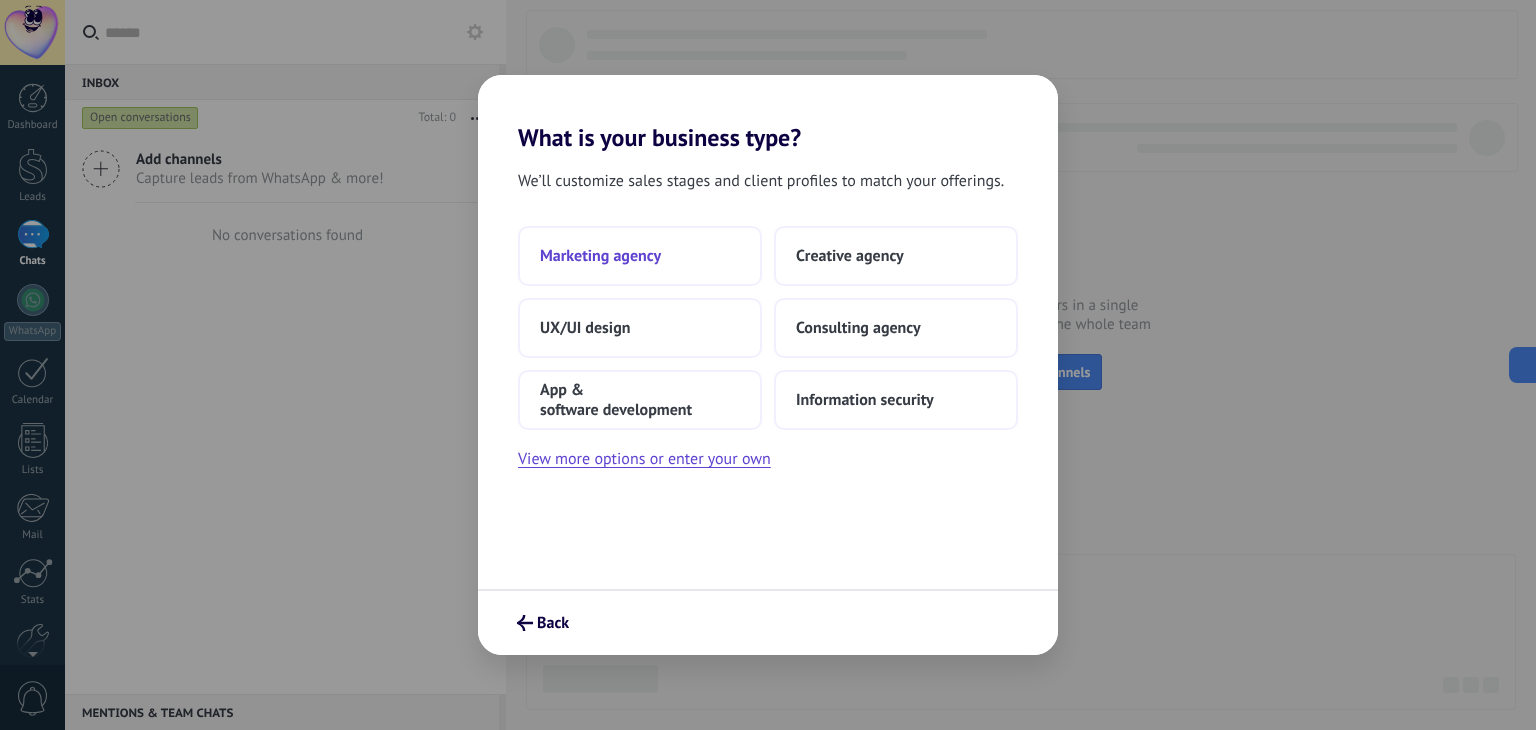 click on "Marketing agency" at bounding box center (640, 256) 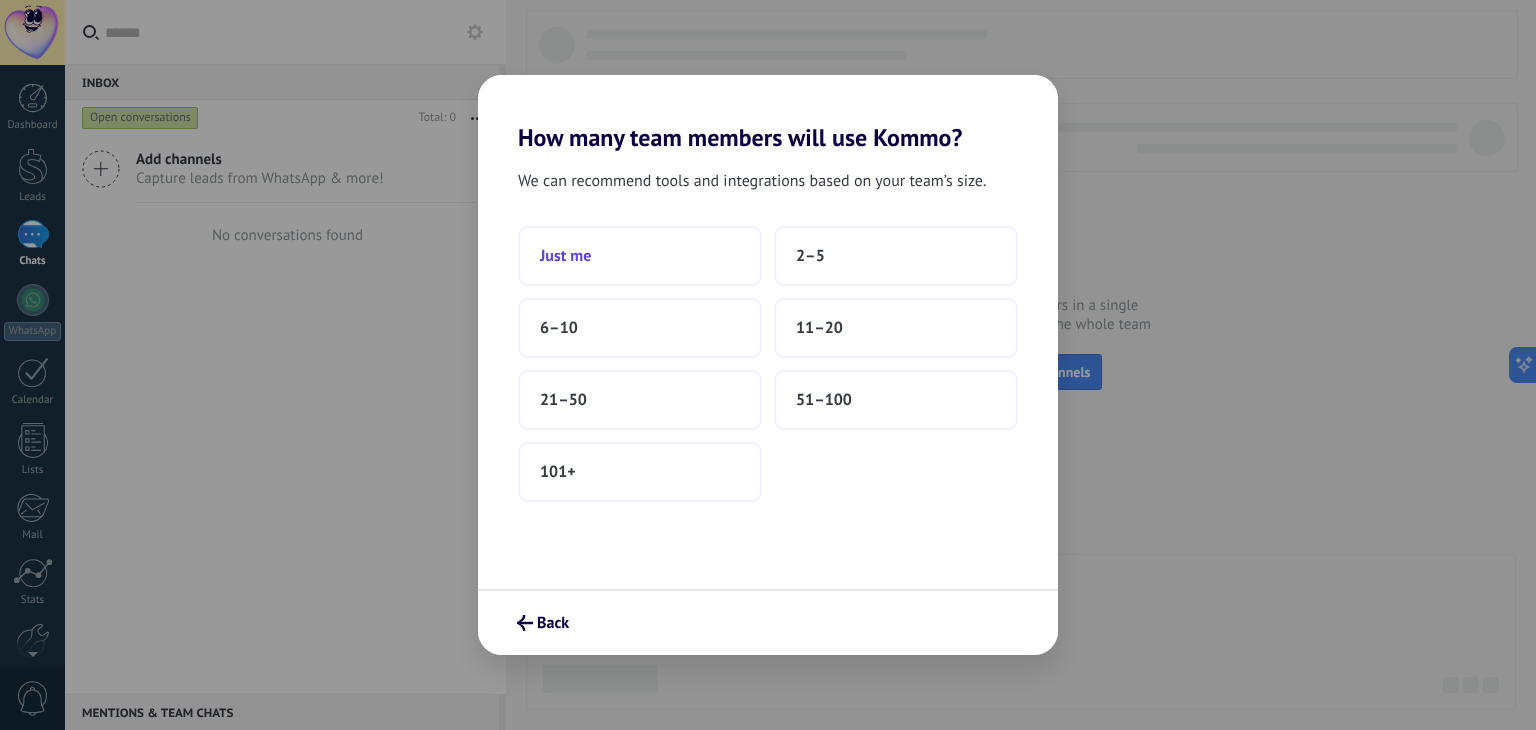 click on "Just me" at bounding box center (640, 256) 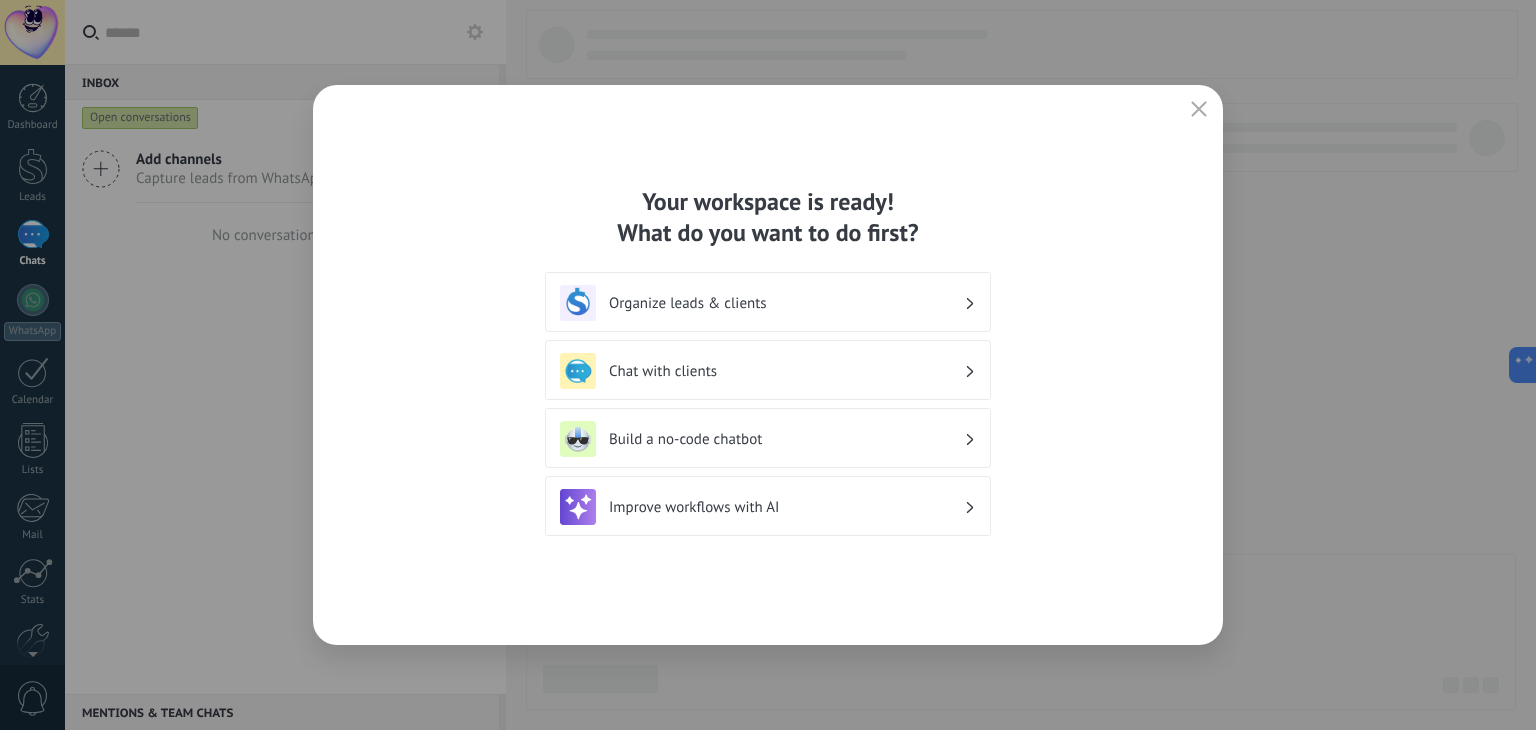 click on "Build a no-code chatbot" at bounding box center (786, 439) 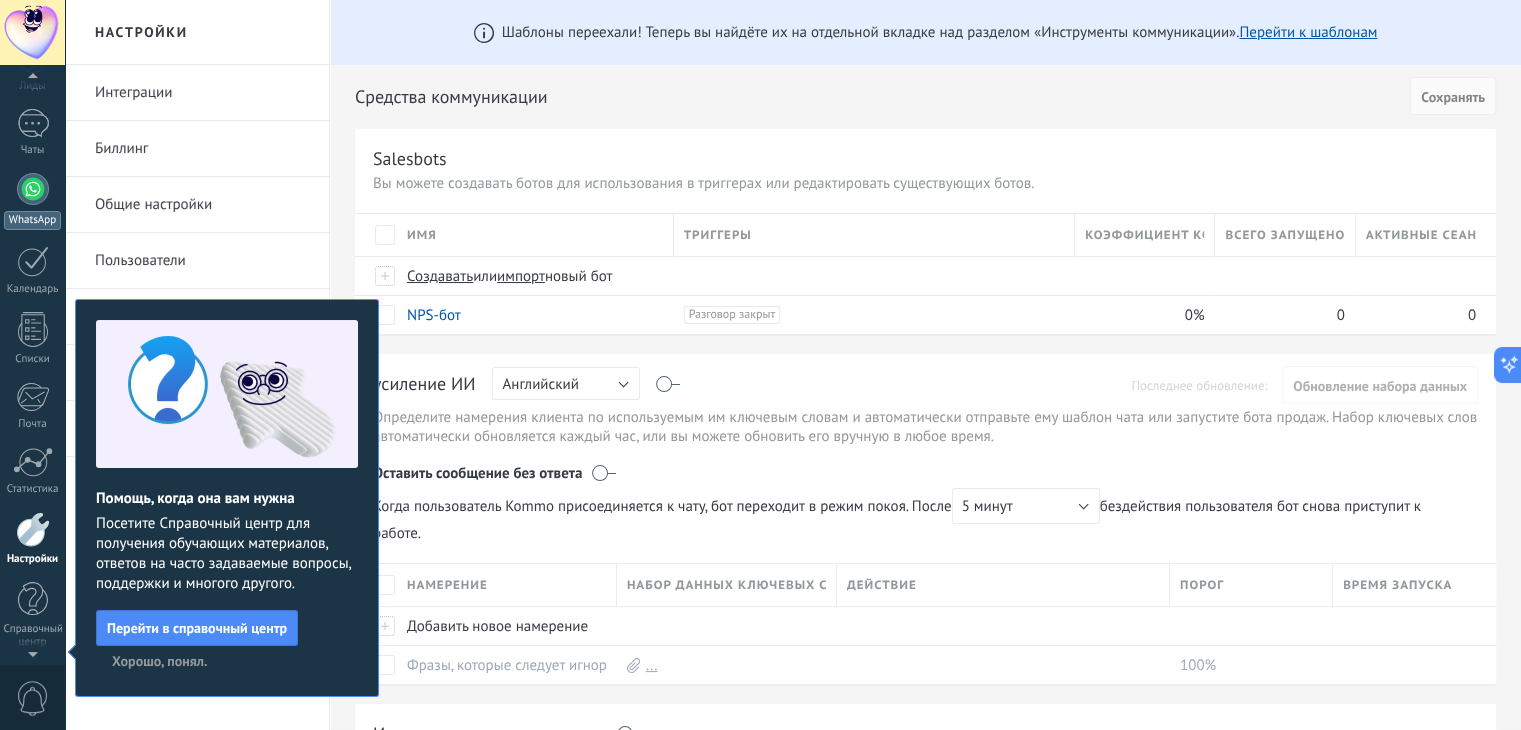 scroll, scrollTop: 0, scrollLeft: 0, axis: both 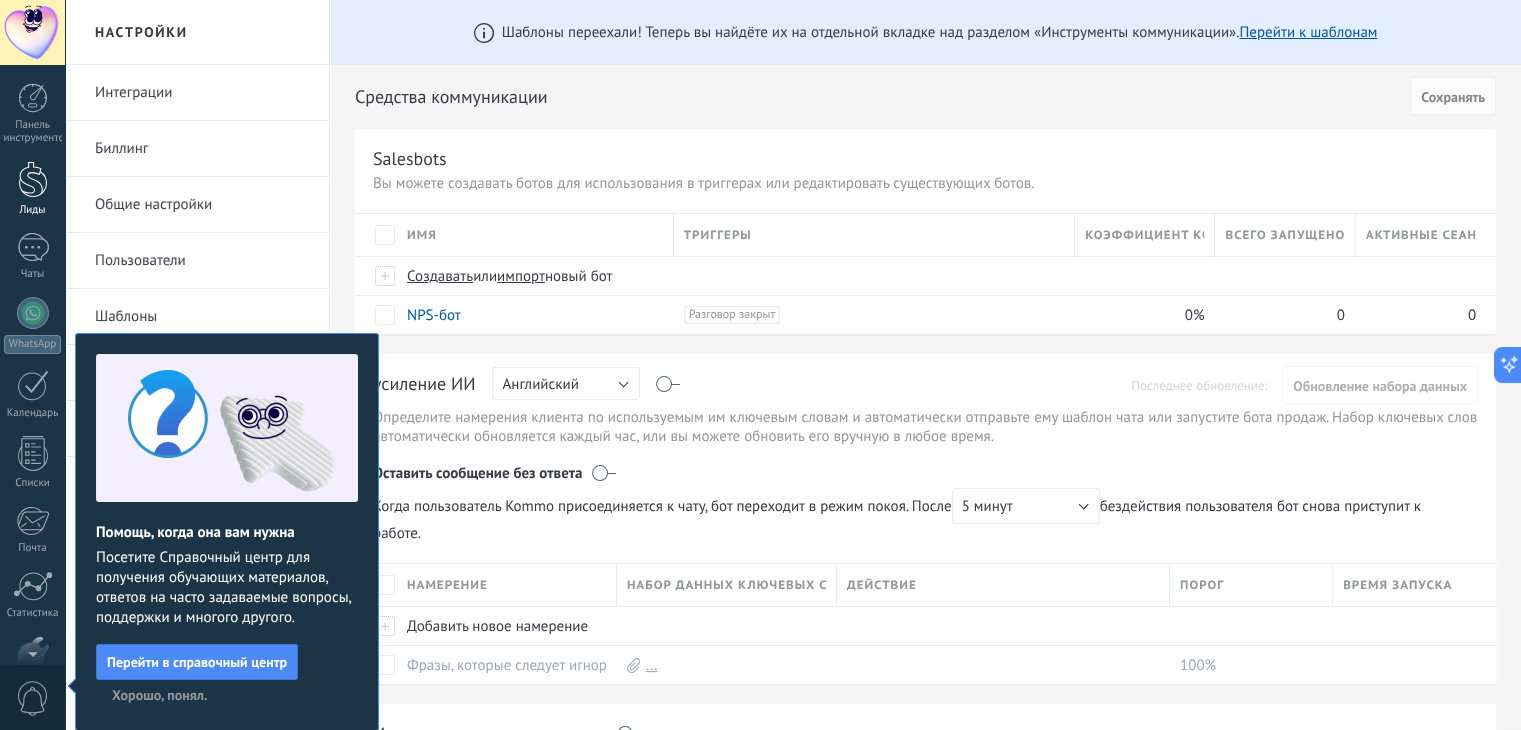click at bounding box center [33, 179] 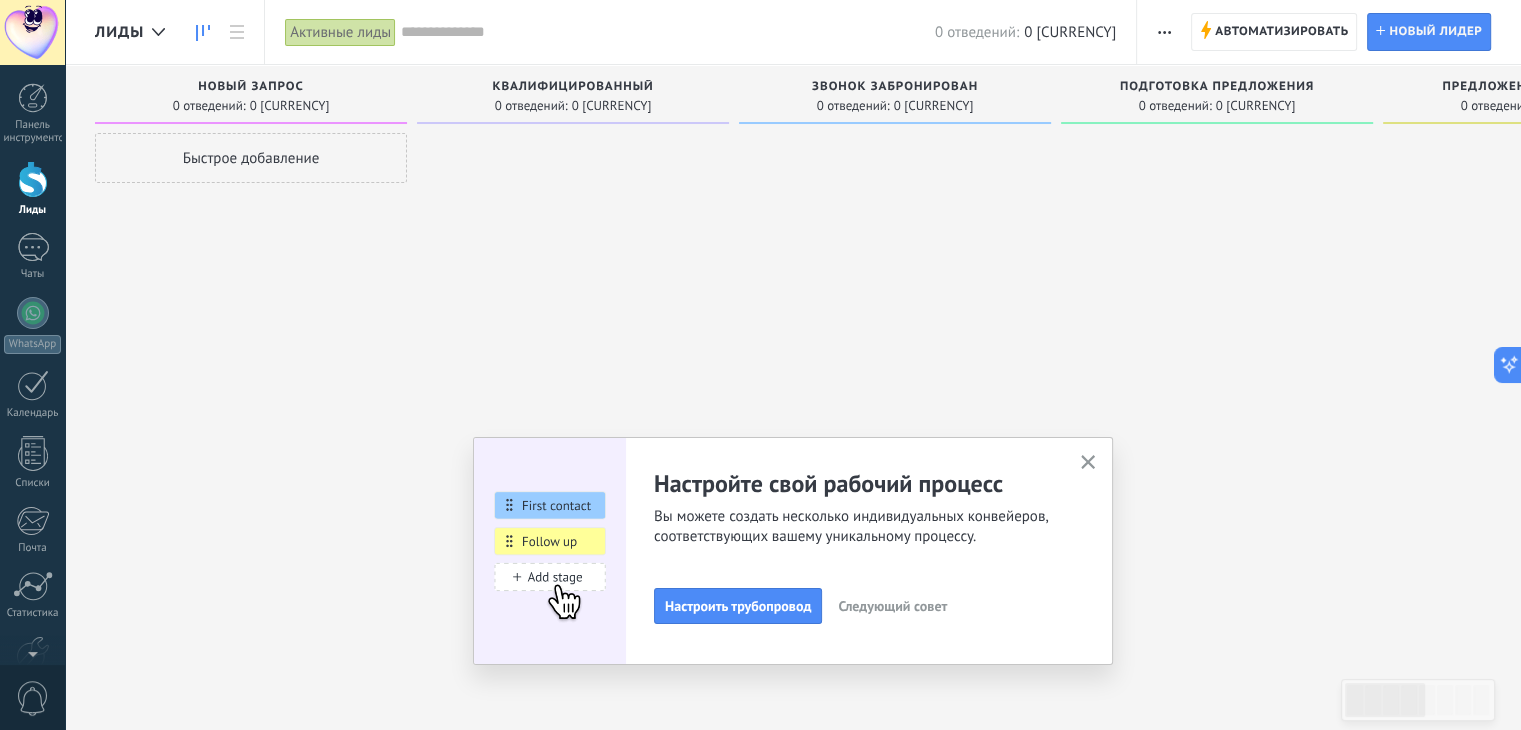 click 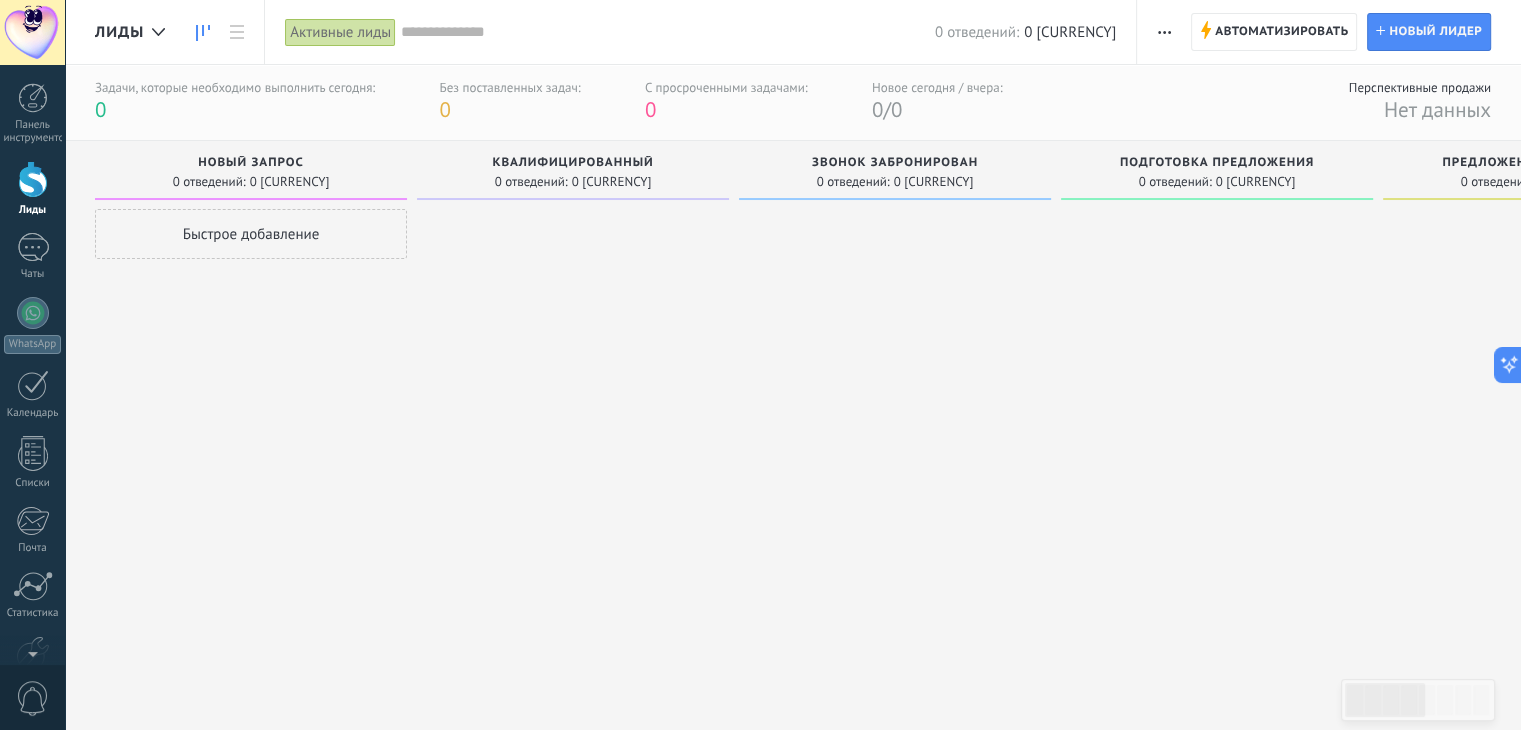 scroll, scrollTop: 0, scrollLeft: 0, axis: both 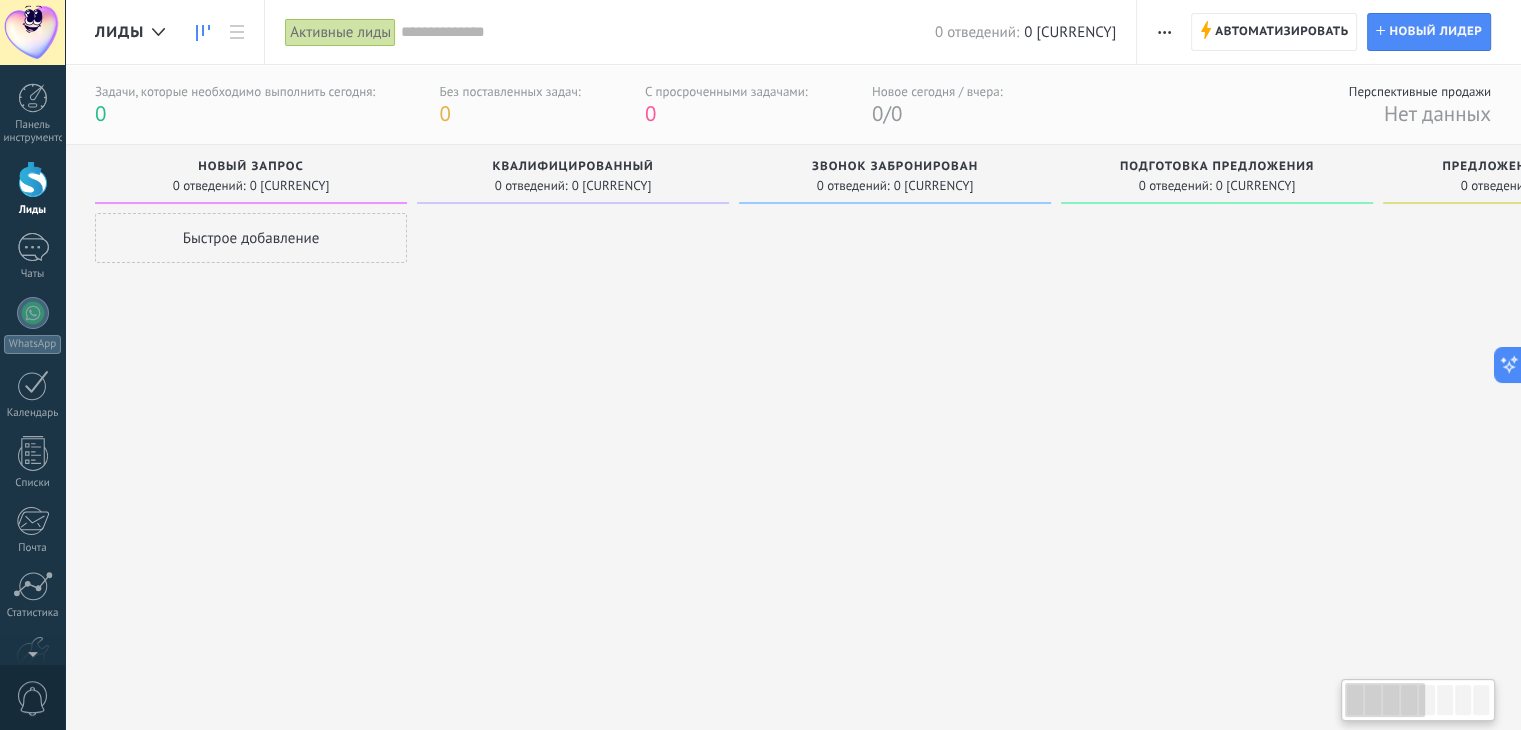 drag, startPoint x: 1464, startPoint y: 200, endPoint x: 1535, endPoint y: 209, distance: 71.568146 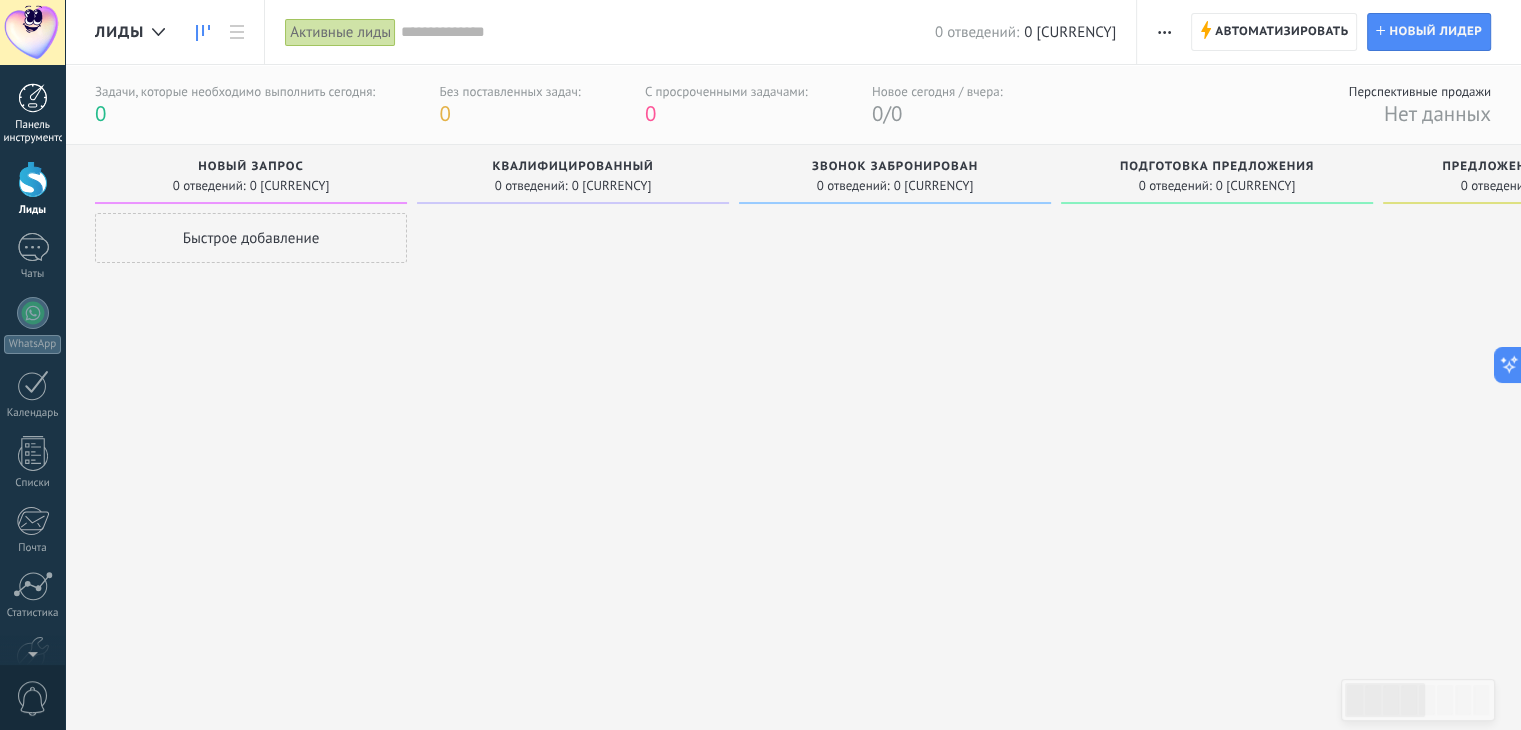 click on "Панель инструментов" at bounding box center (32, 114) 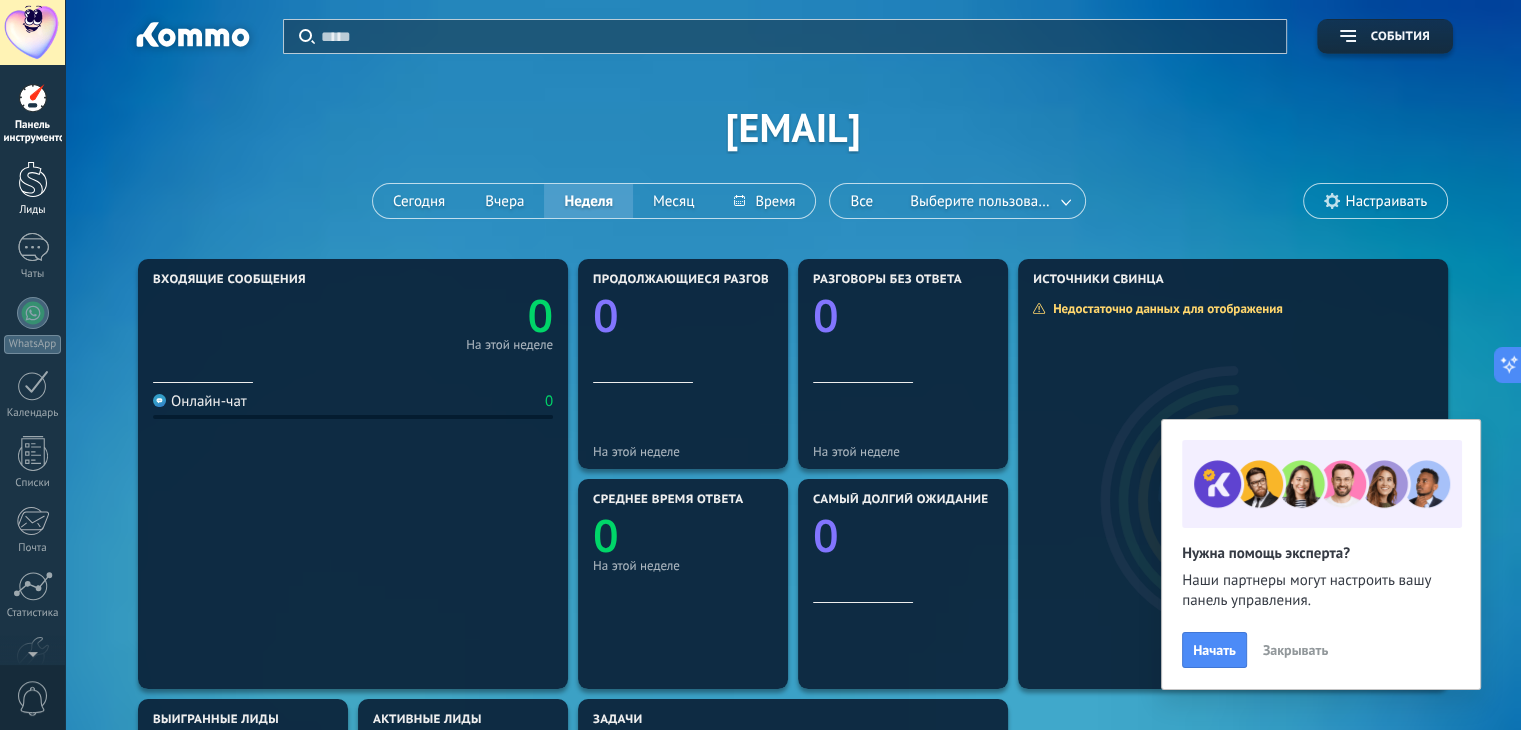 click at bounding box center (33, 179) 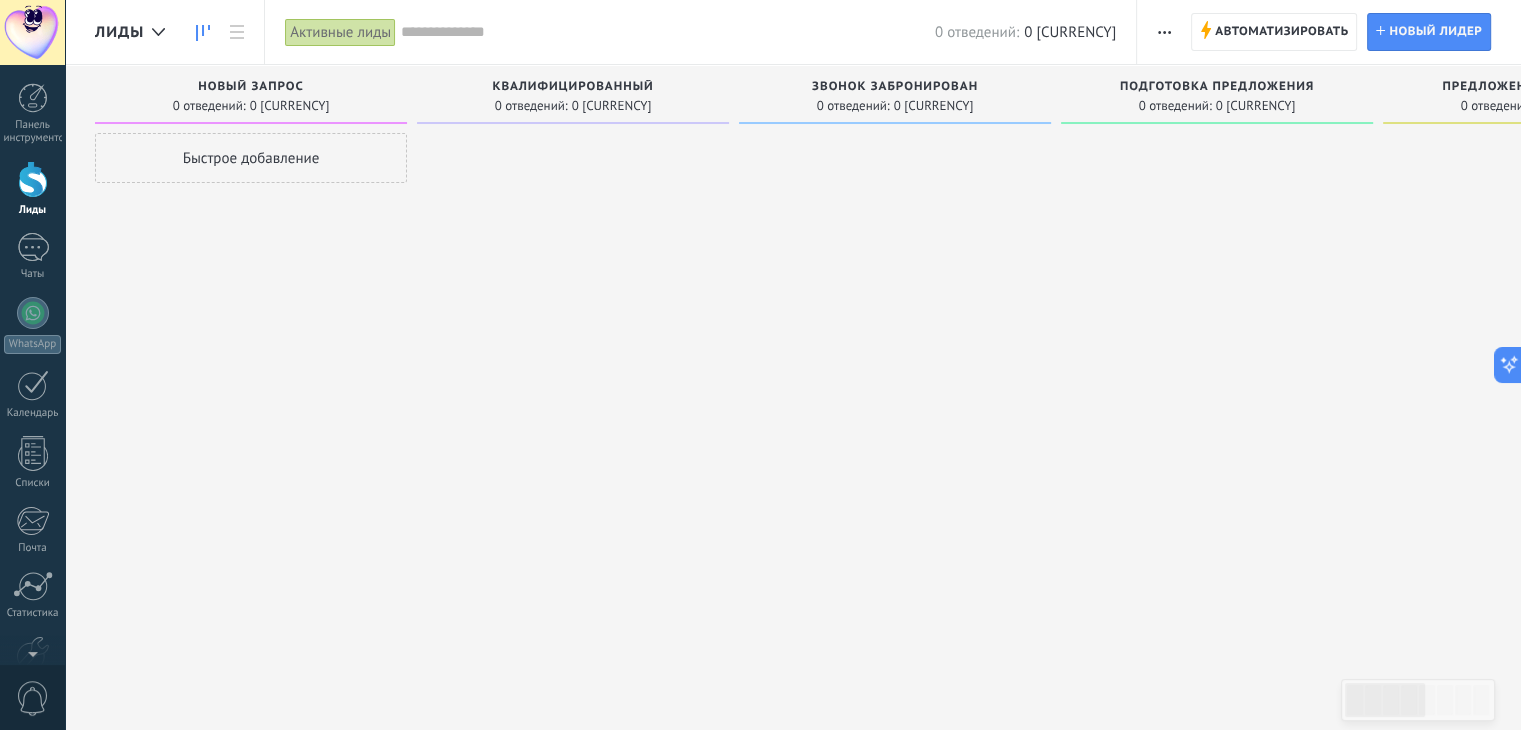 click on "Быстрое добавление" at bounding box center [251, 158] 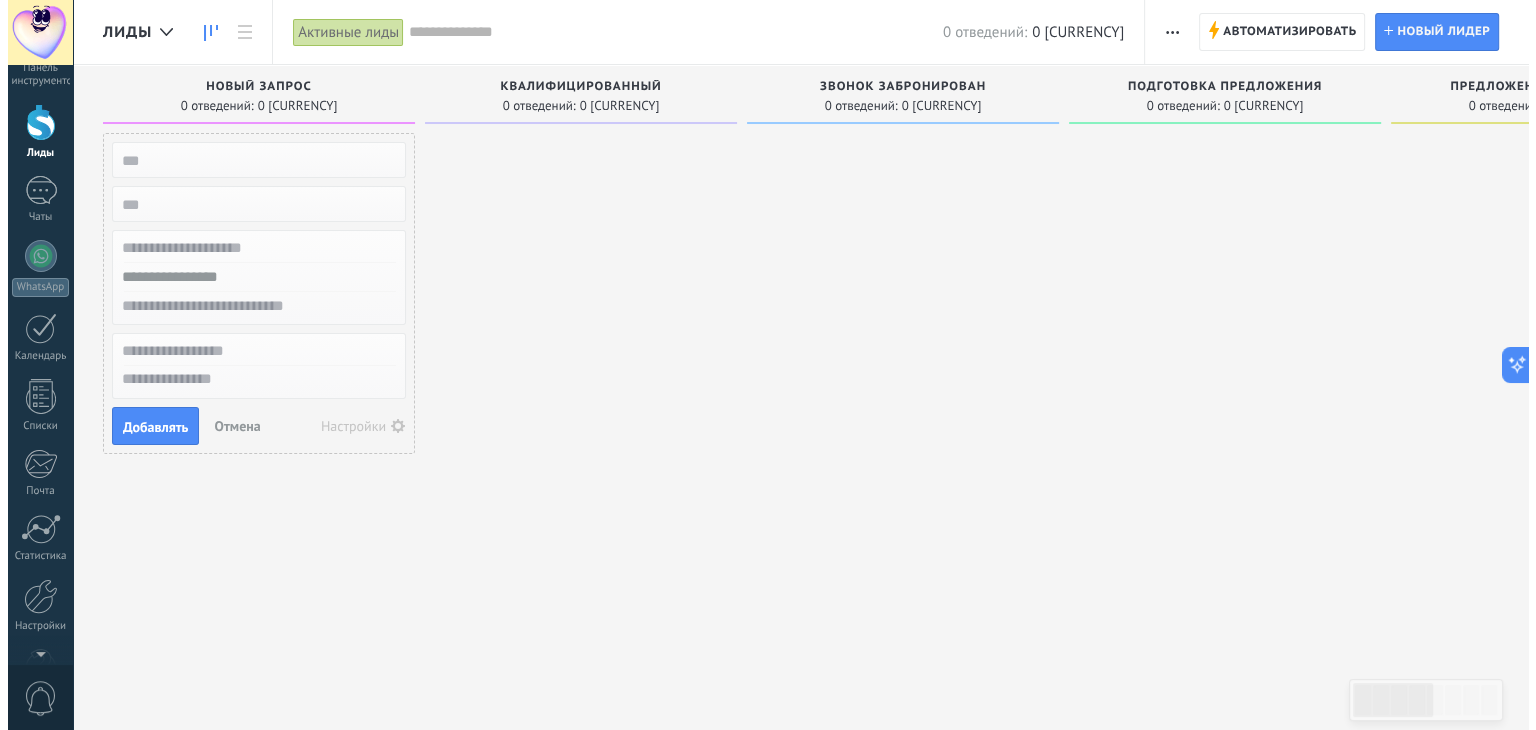scroll, scrollTop: 0, scrollLeft: 0, axis: both 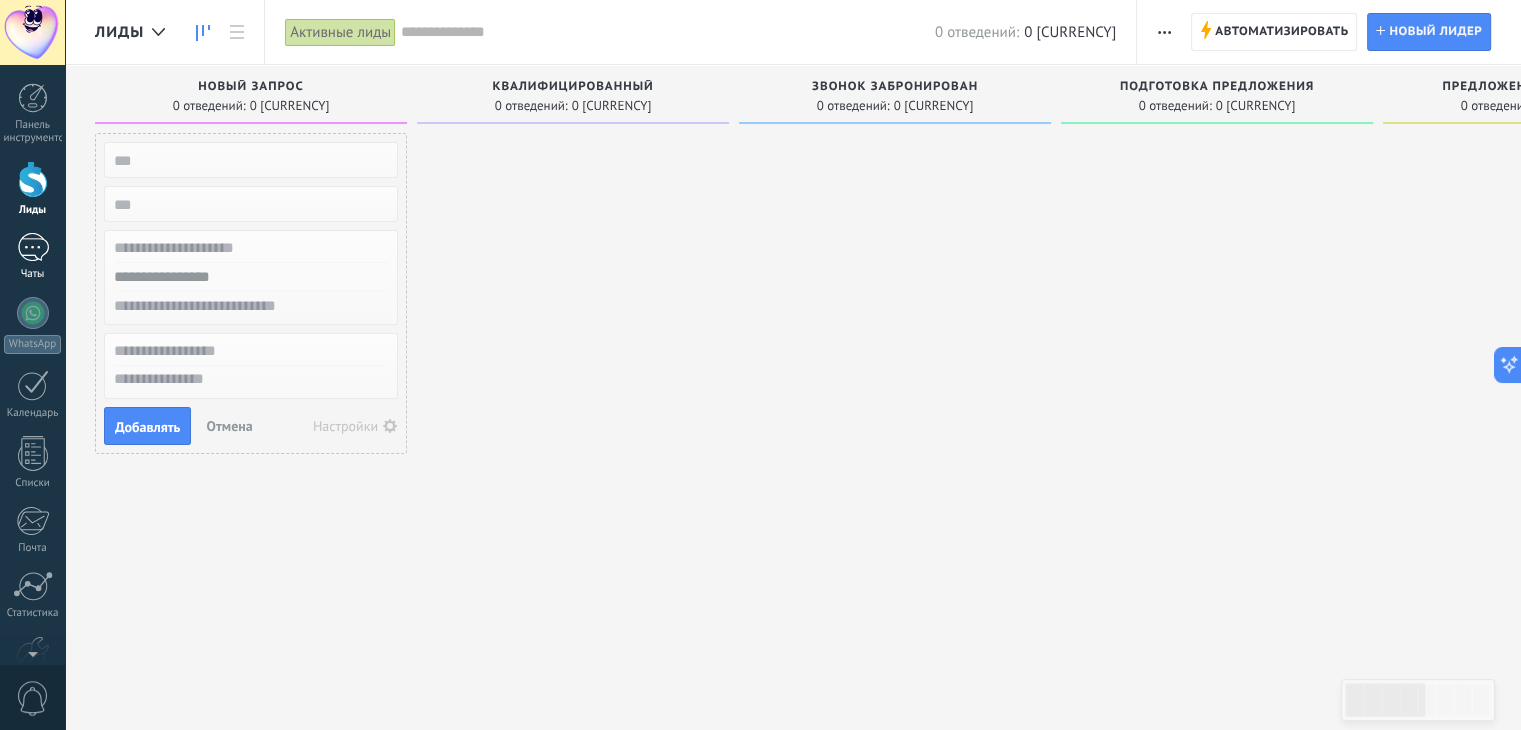 click at bounding box center [33, 247] 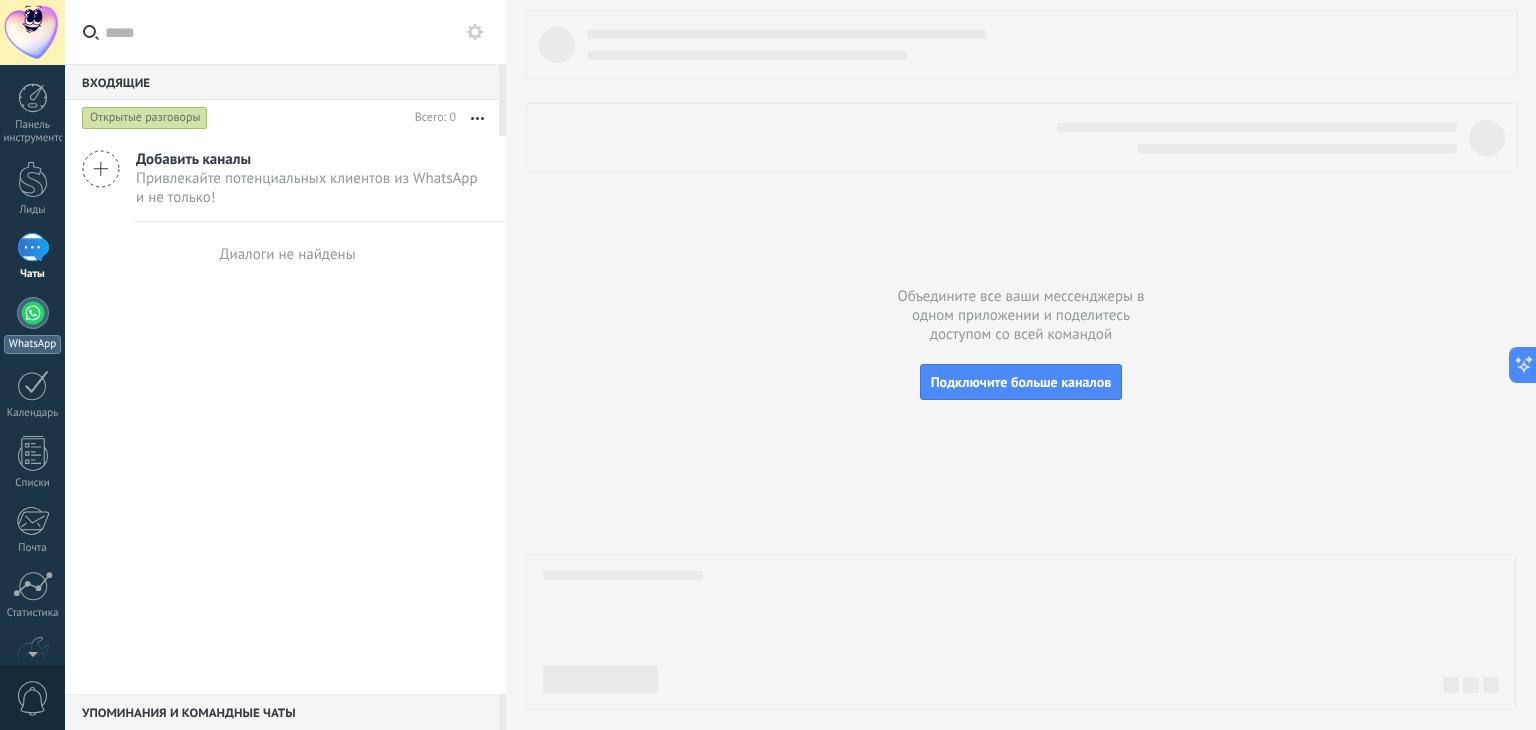 click at bounding box center [33, 313] 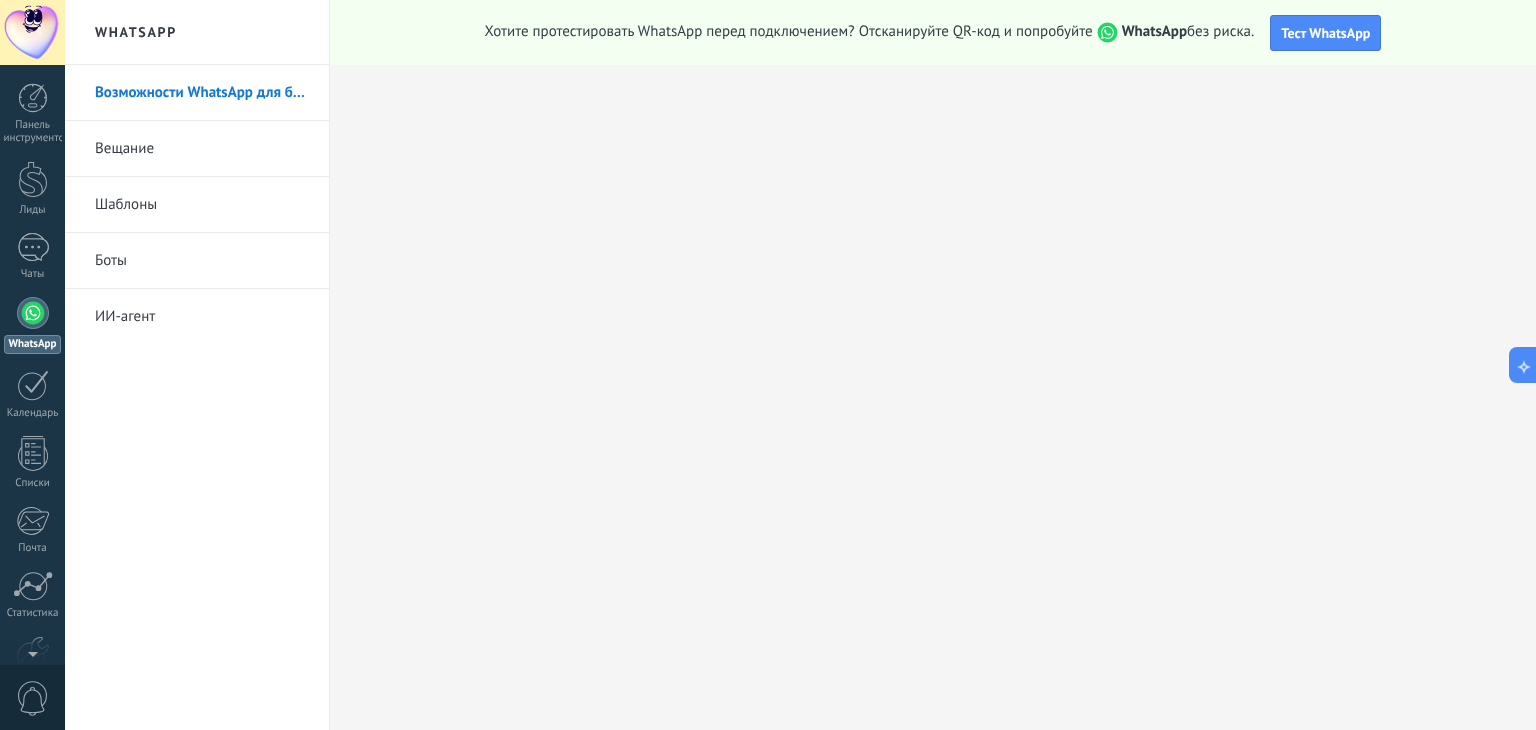 click on "Боты" at bounding box center [111, 260] 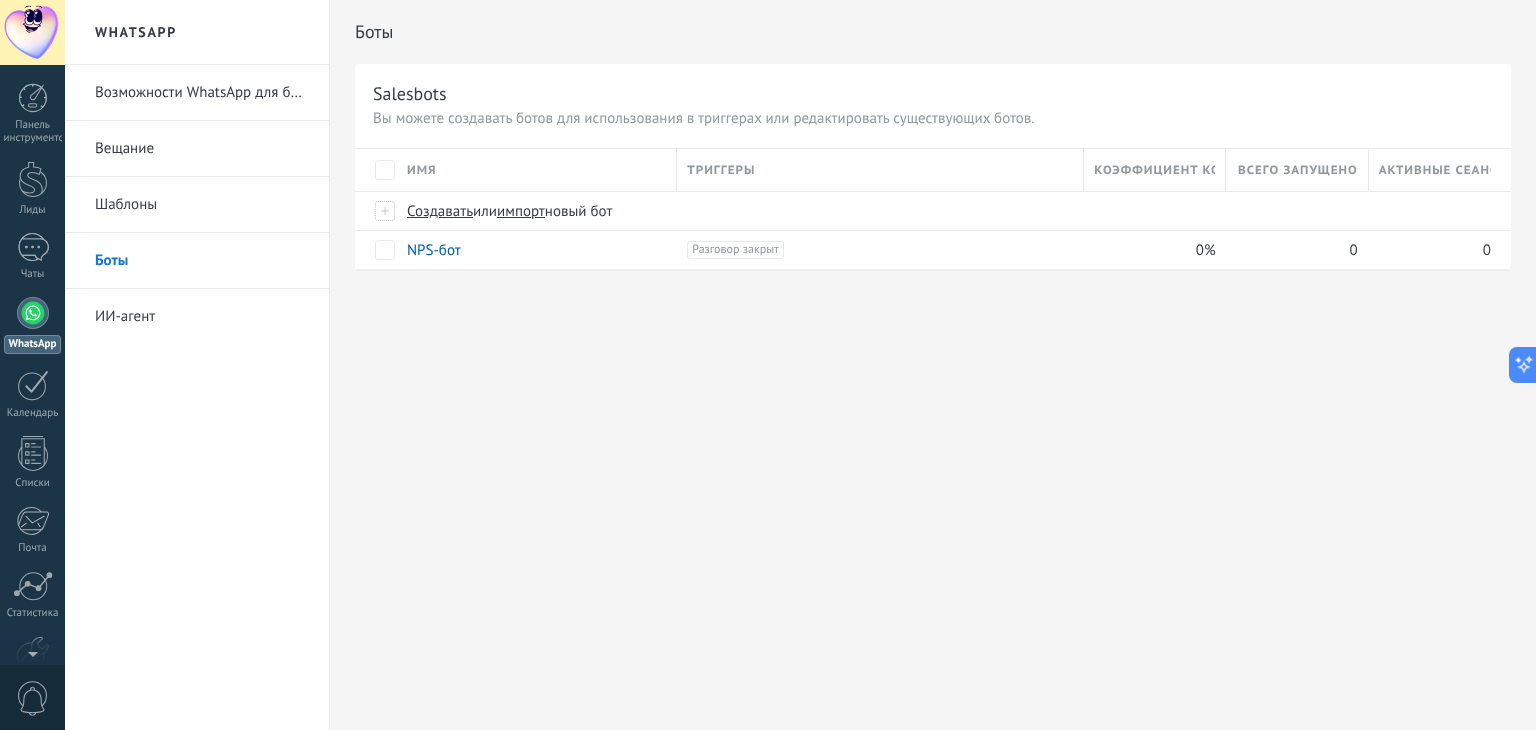 click at bounding box center (32, 32) 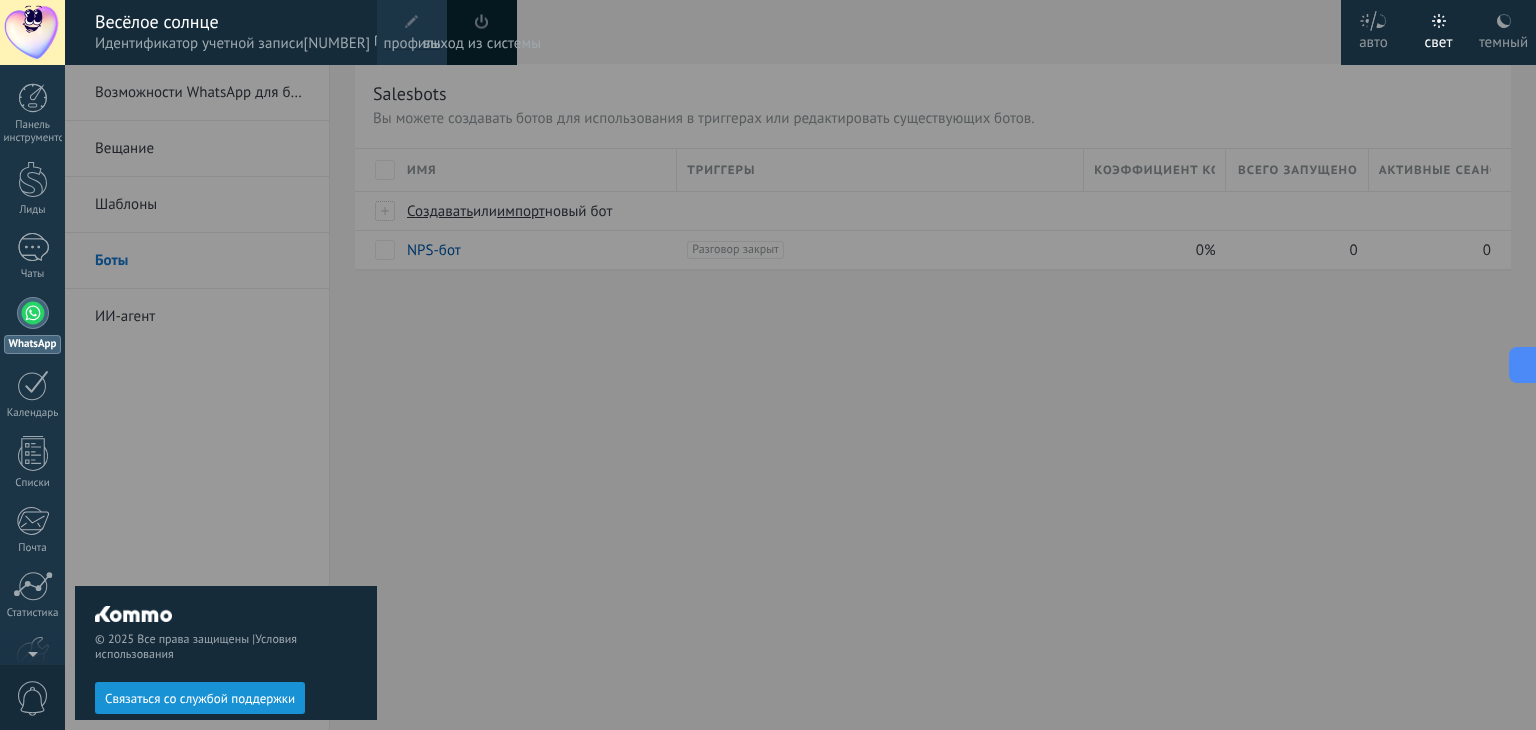 click at bounding box center (412, 22) 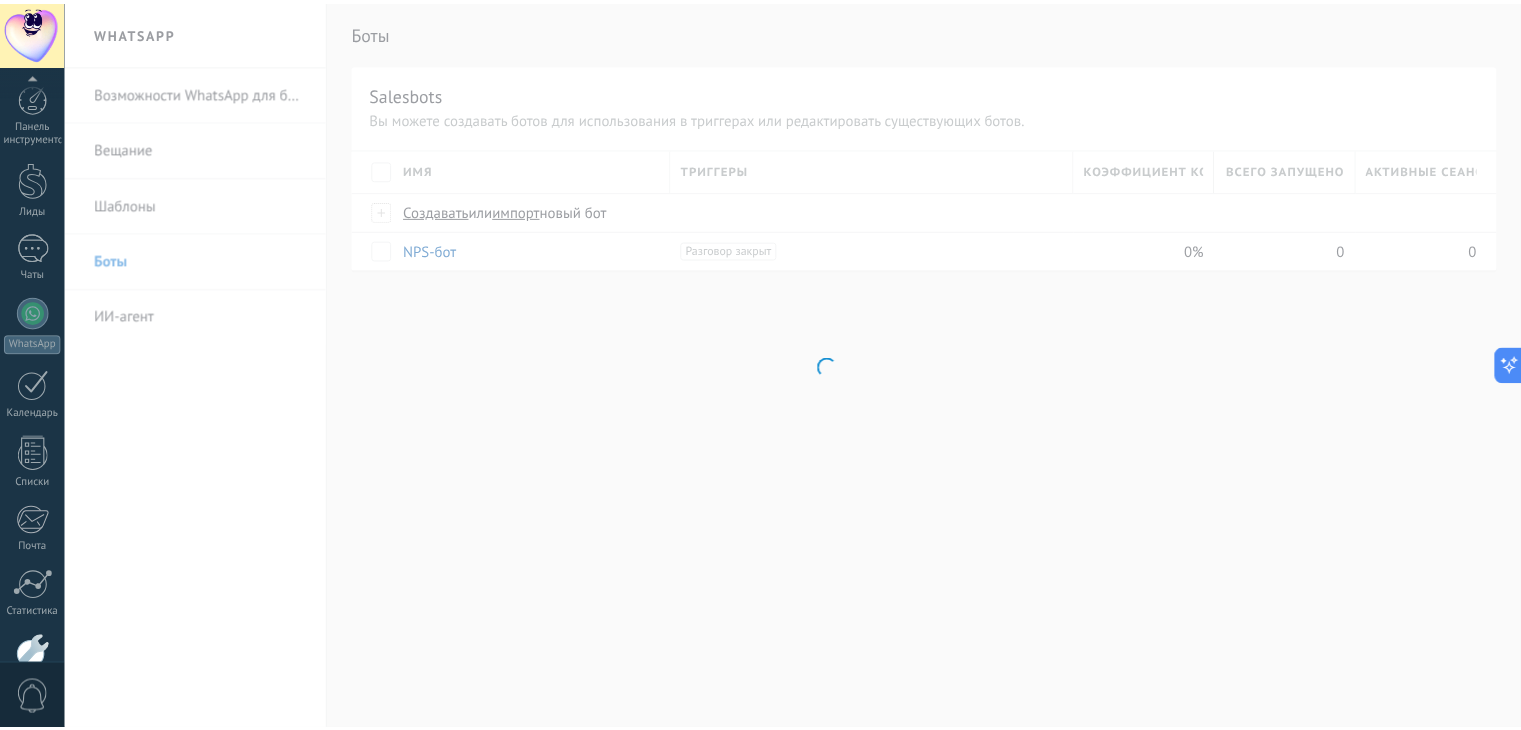 scroll, scrollTop: 127, scrollLeft: 0, axis: vertical 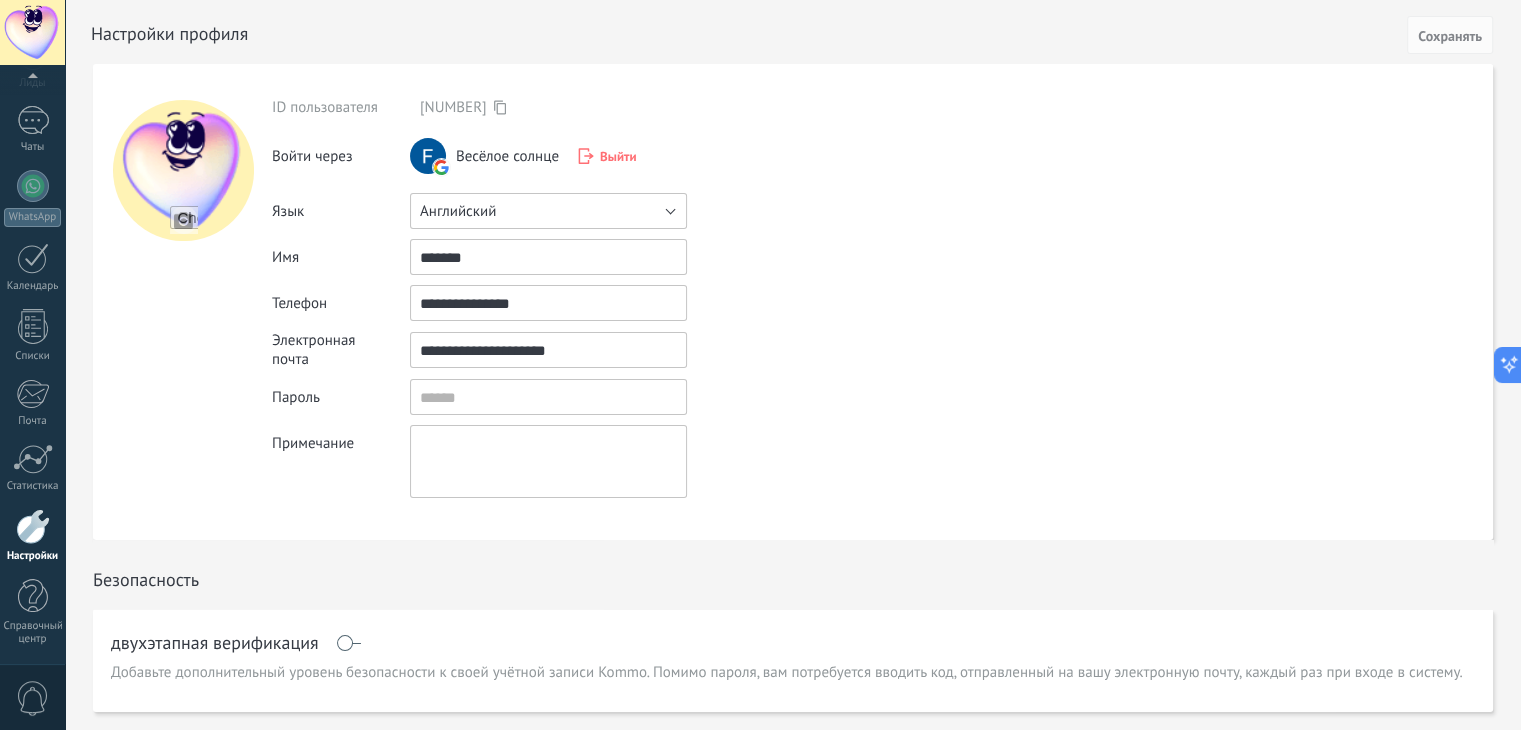 click on "Английский" at bounding box center (548, 211) 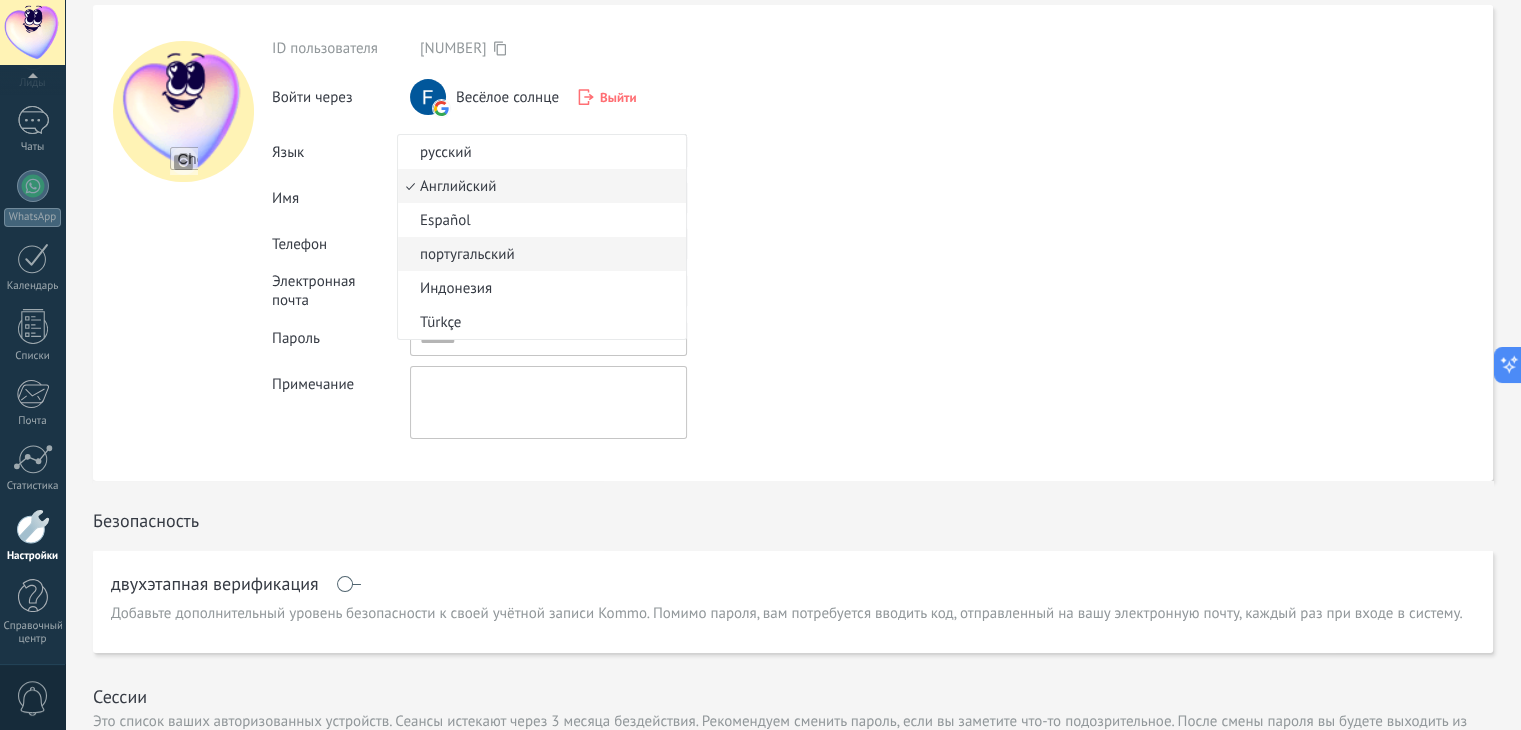 scroll, scrollTop: 0, scrollLeft: 0, axis: both 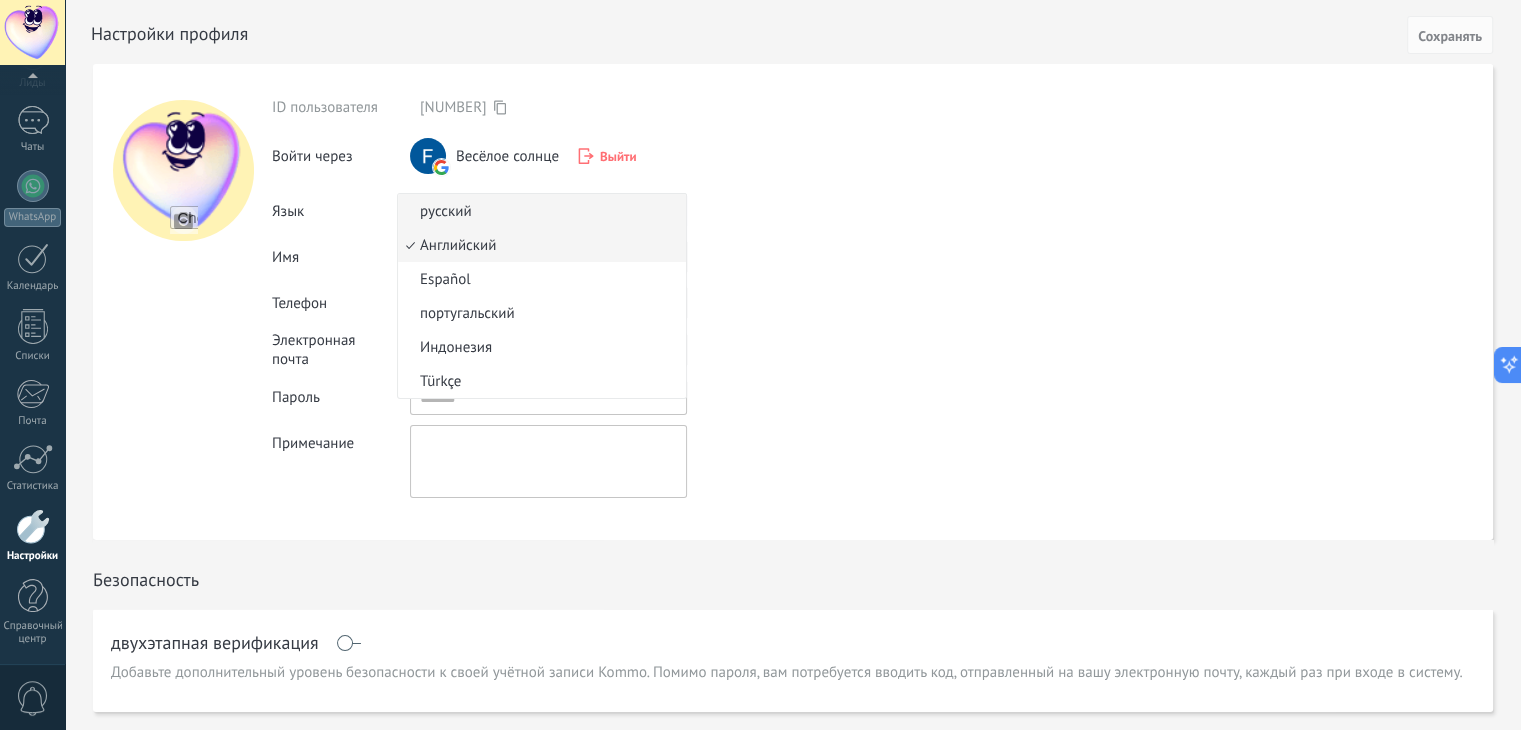click on "русский Английский Español португальский Индонезия Türkçe Английский" at bounding box center (548, 211) 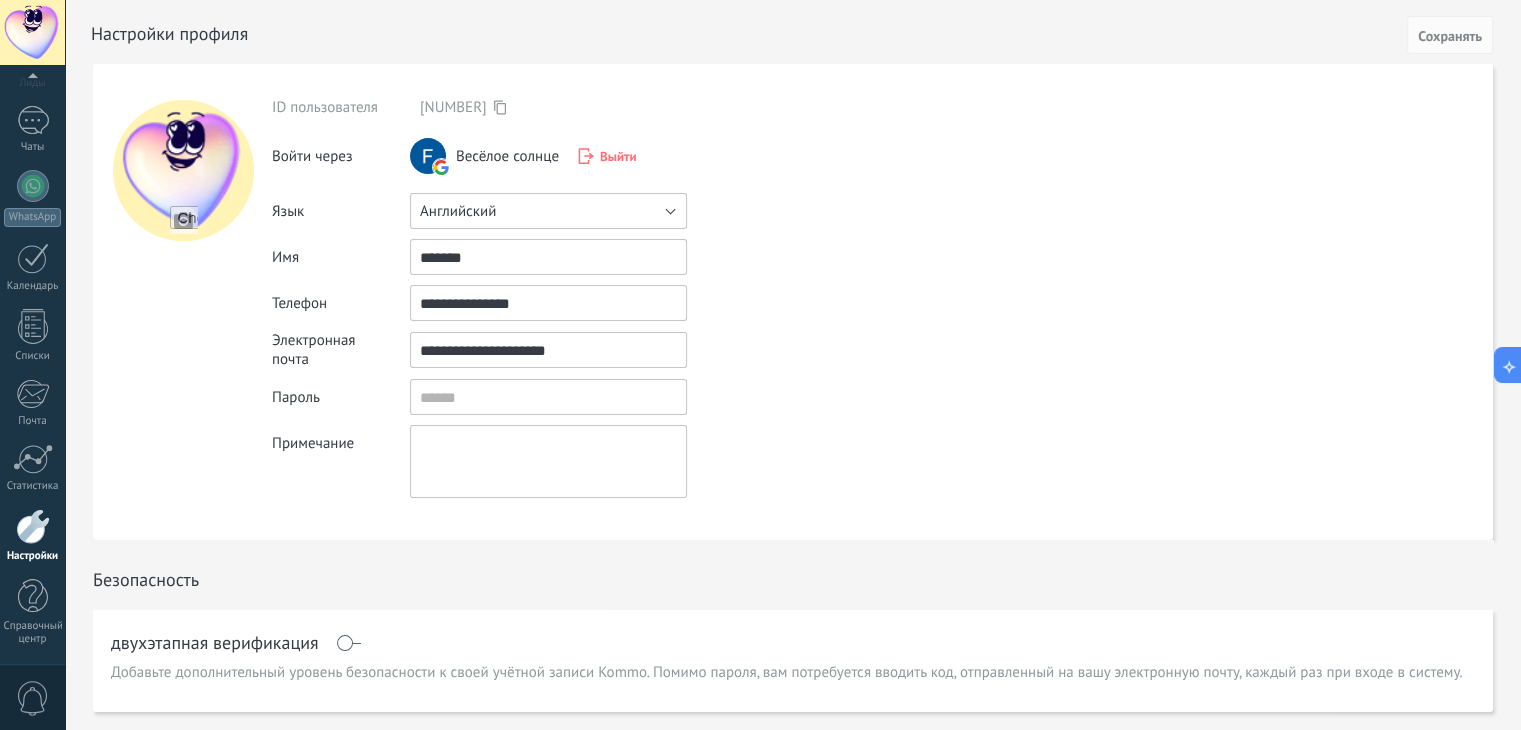click on "Английский" at bounding box center [548, 211] 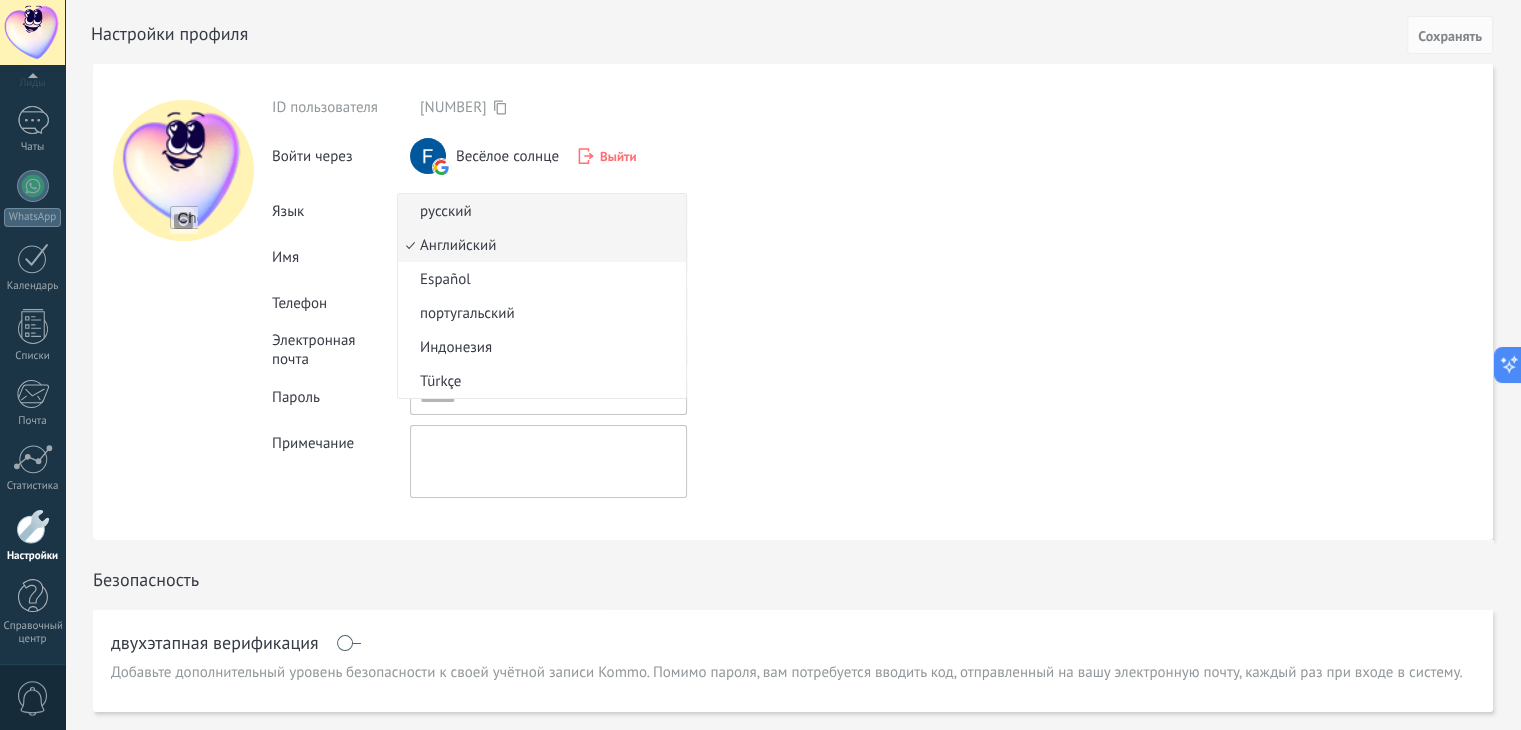 click on "русский" at bounding box center (446, 211) 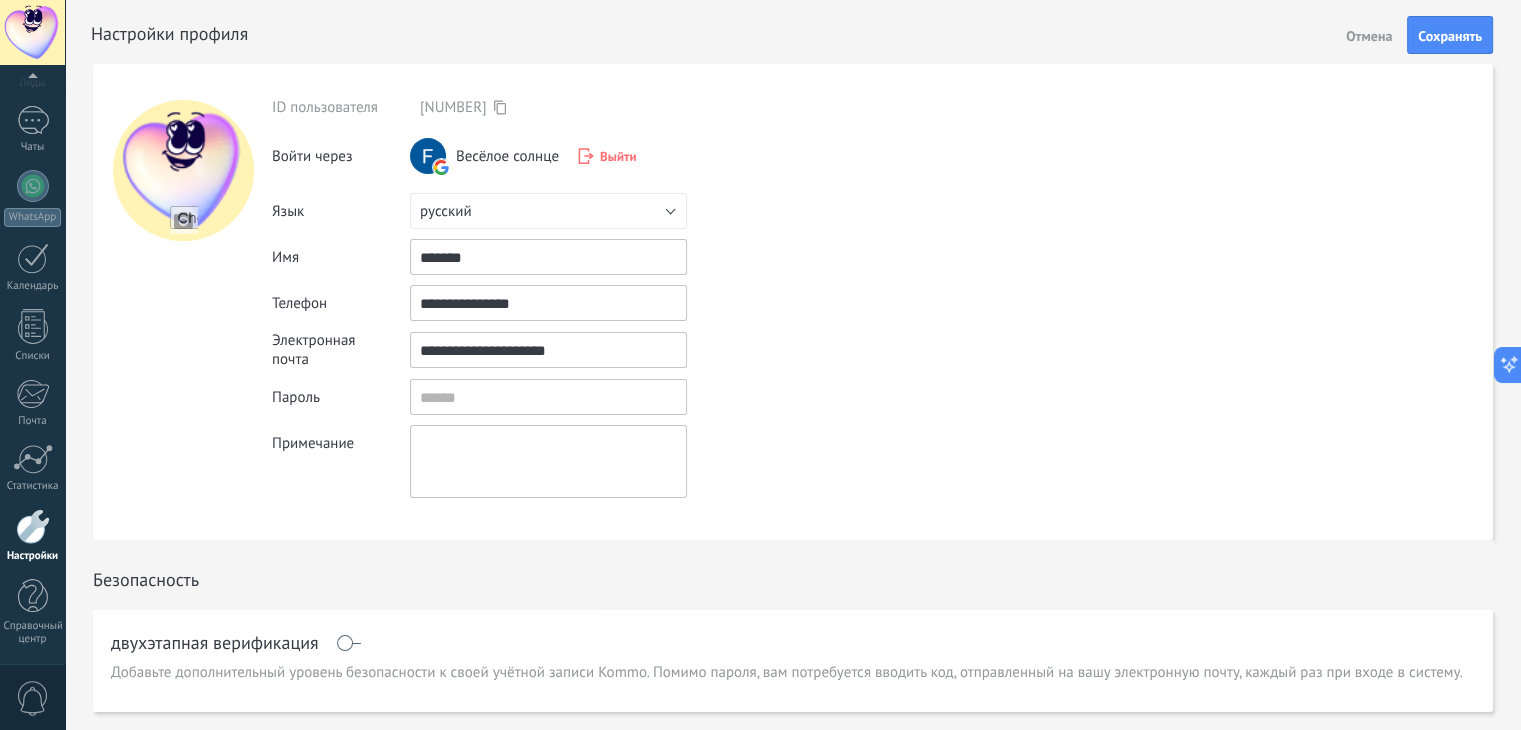 click on "Сохранять" at bounding box center [1450, 36] 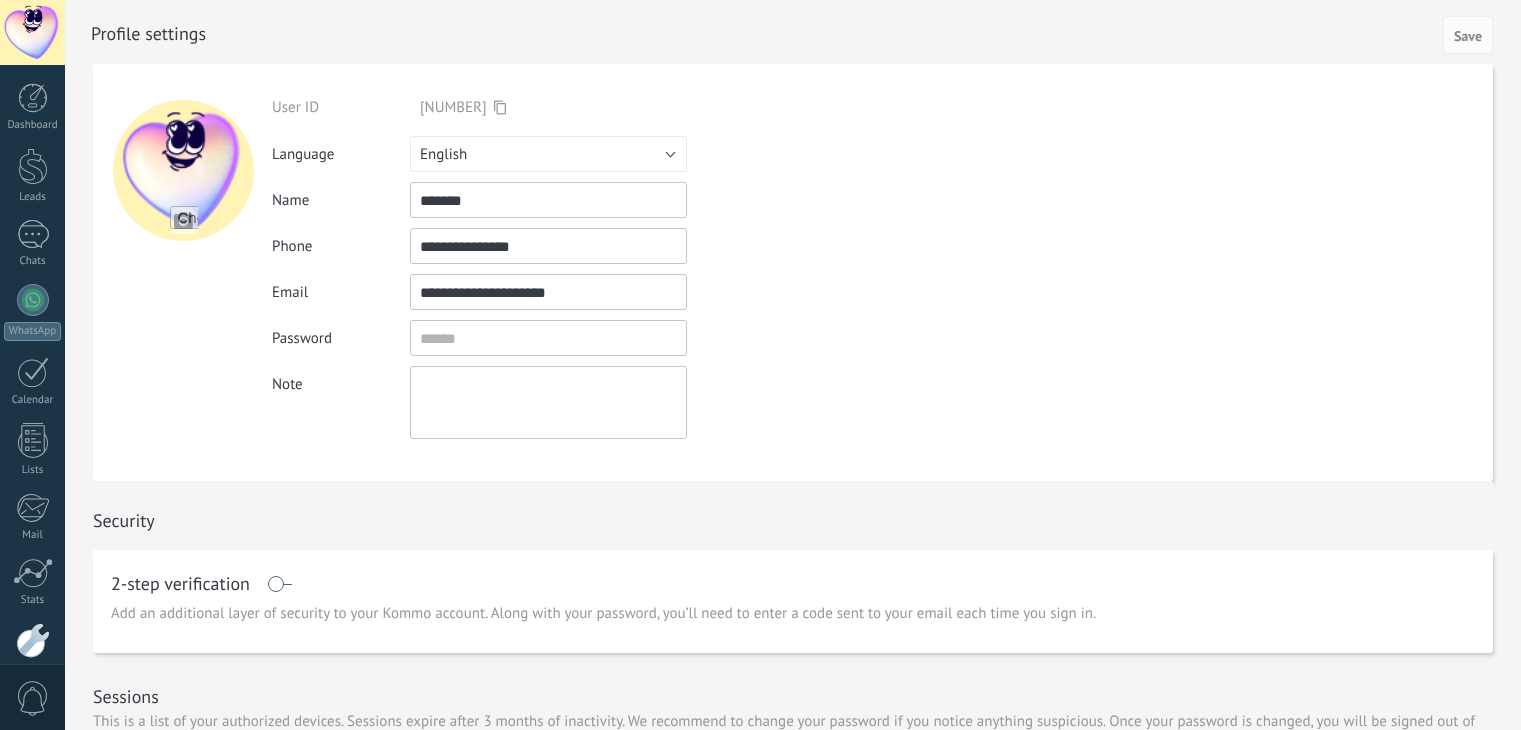 scroll, scrollTop: 0, scrollLeft: 0, axis: both 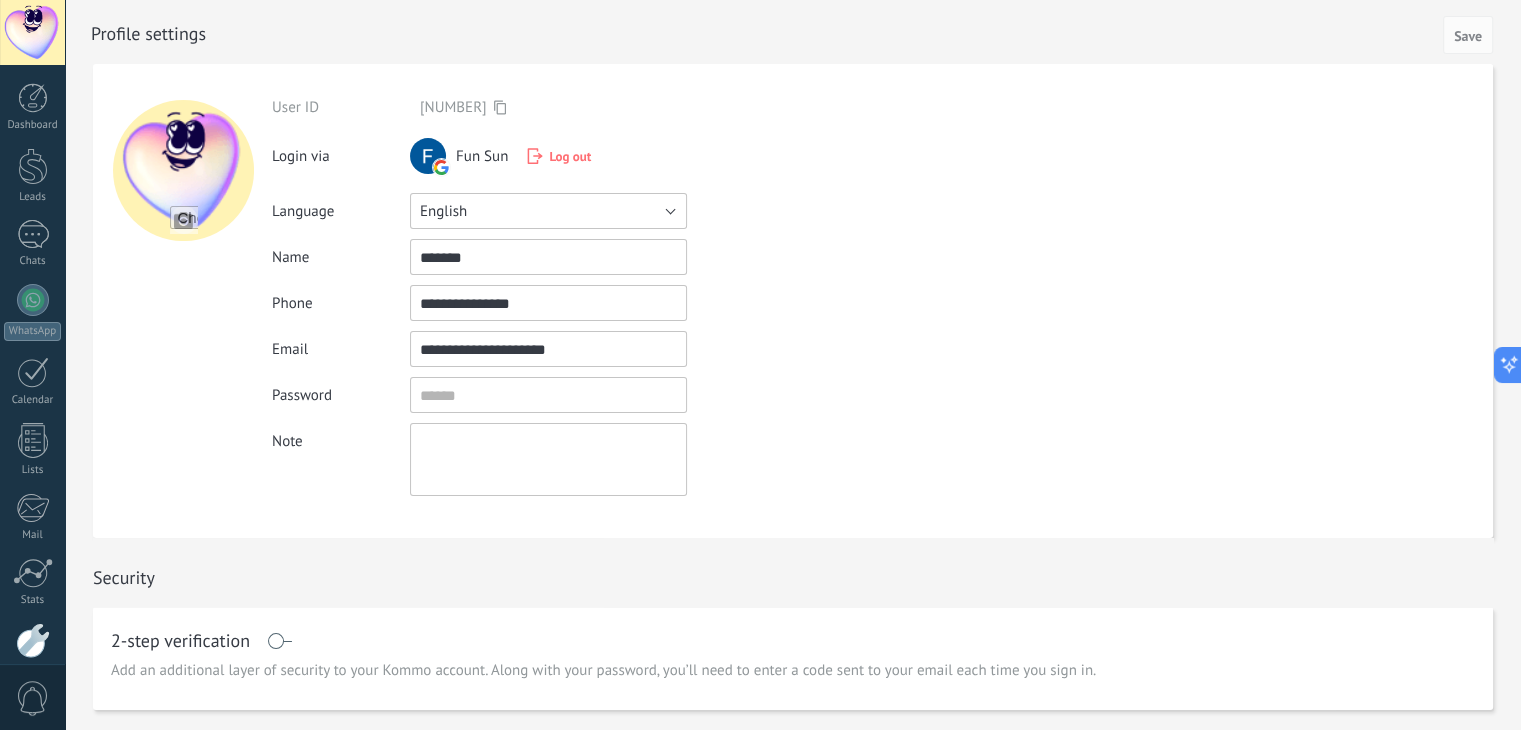 click on "English" at bounding box center [548, 211] 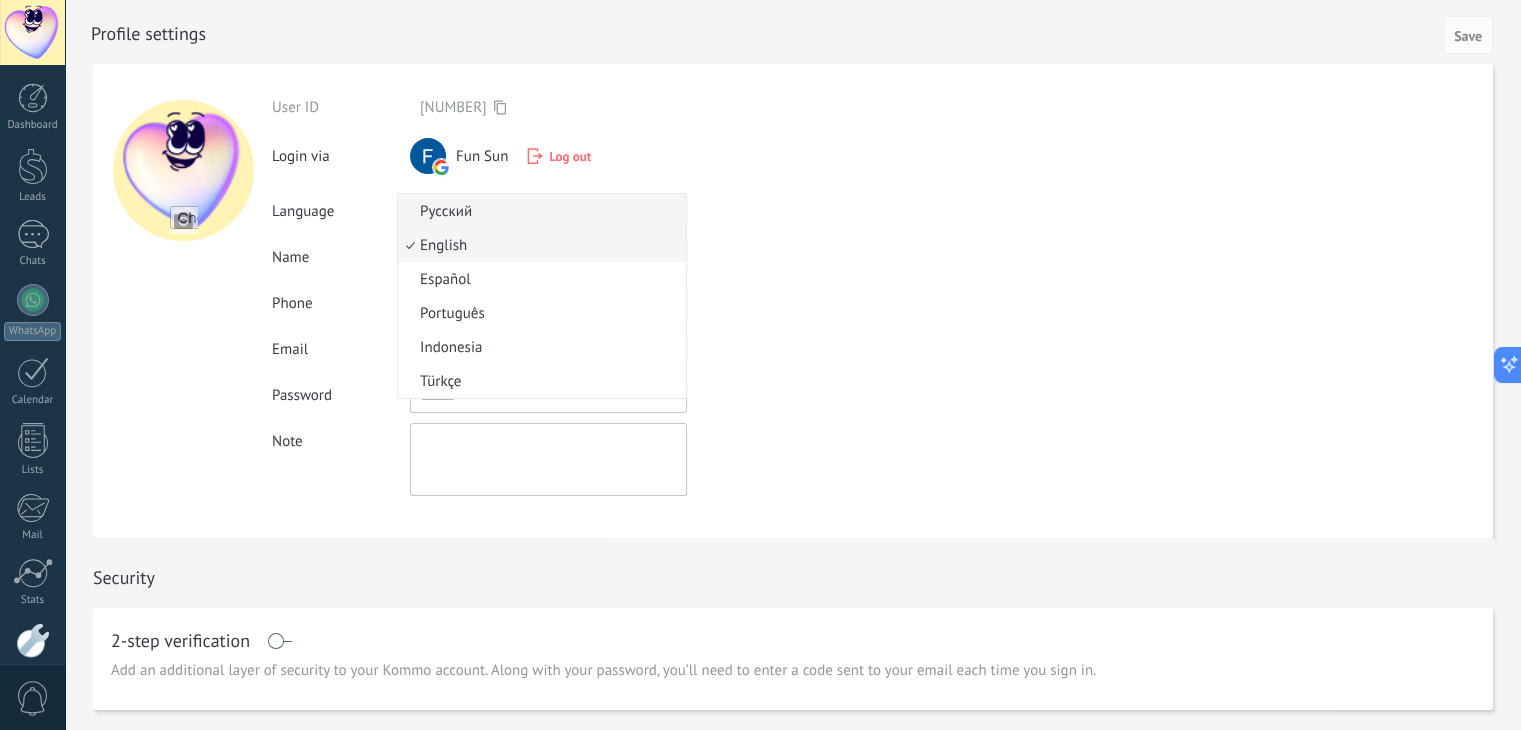 click on "Русский" at bounding box center (539, 211) 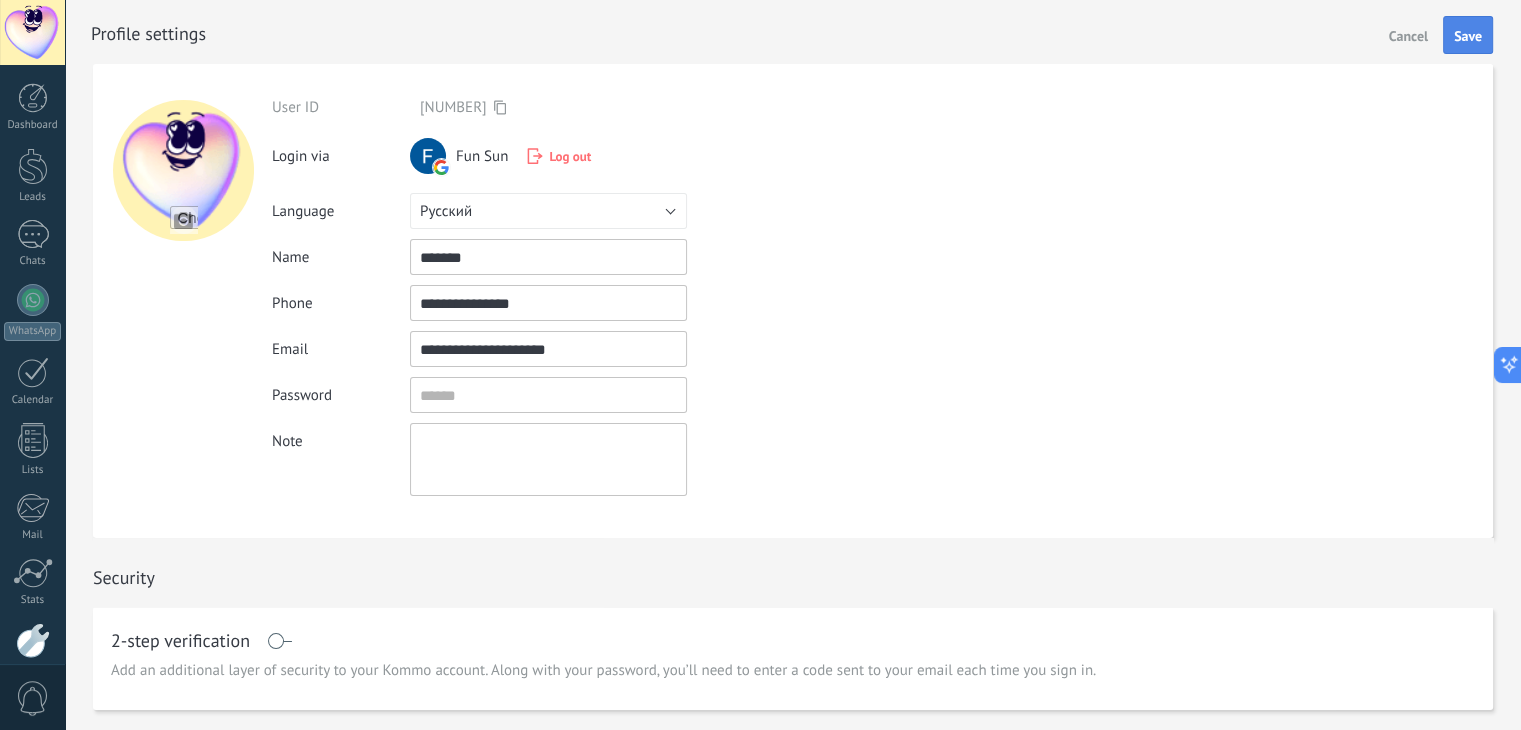click on "Save" at bounding box center (1468, 36) 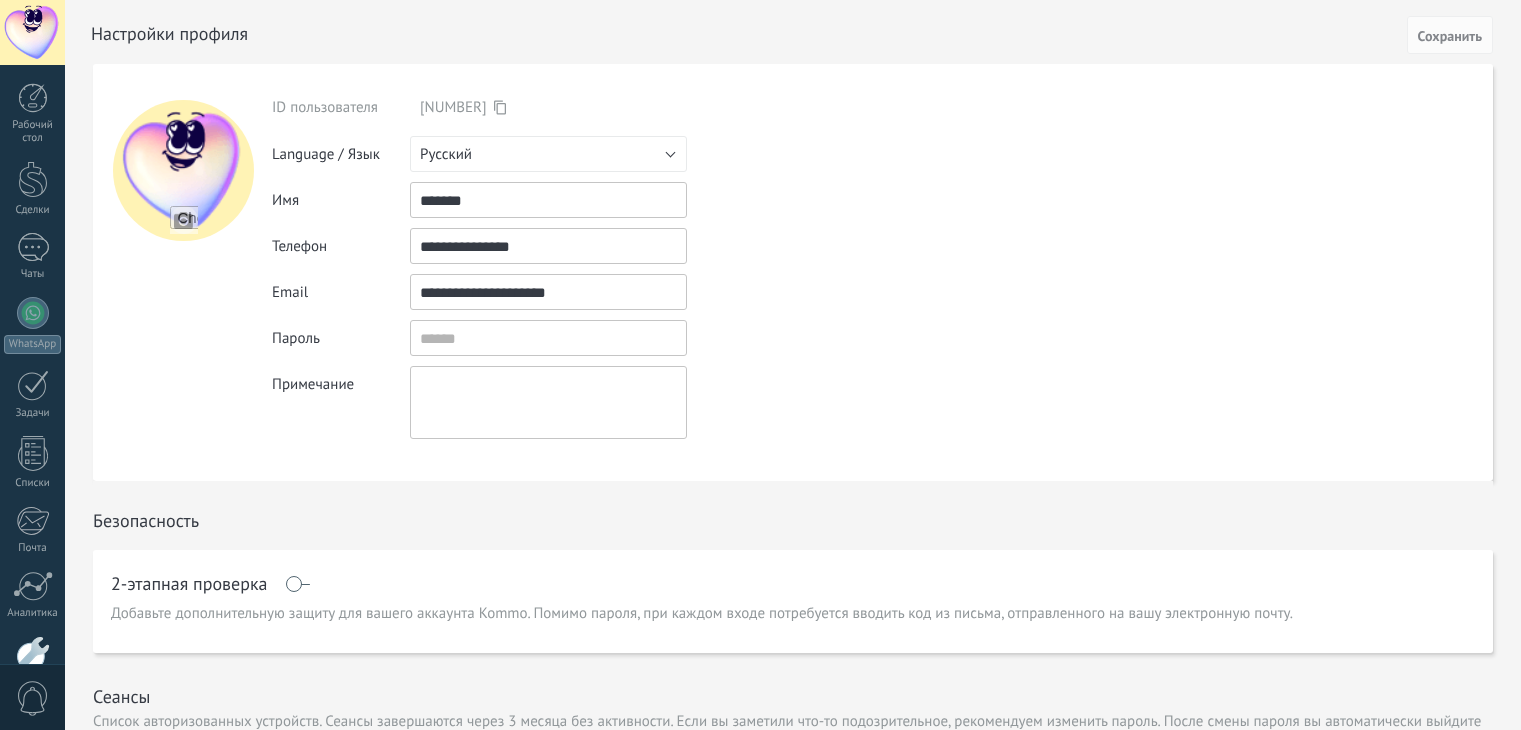 scroll, scrollTop: 0, scrollLeft: 0, axis: both 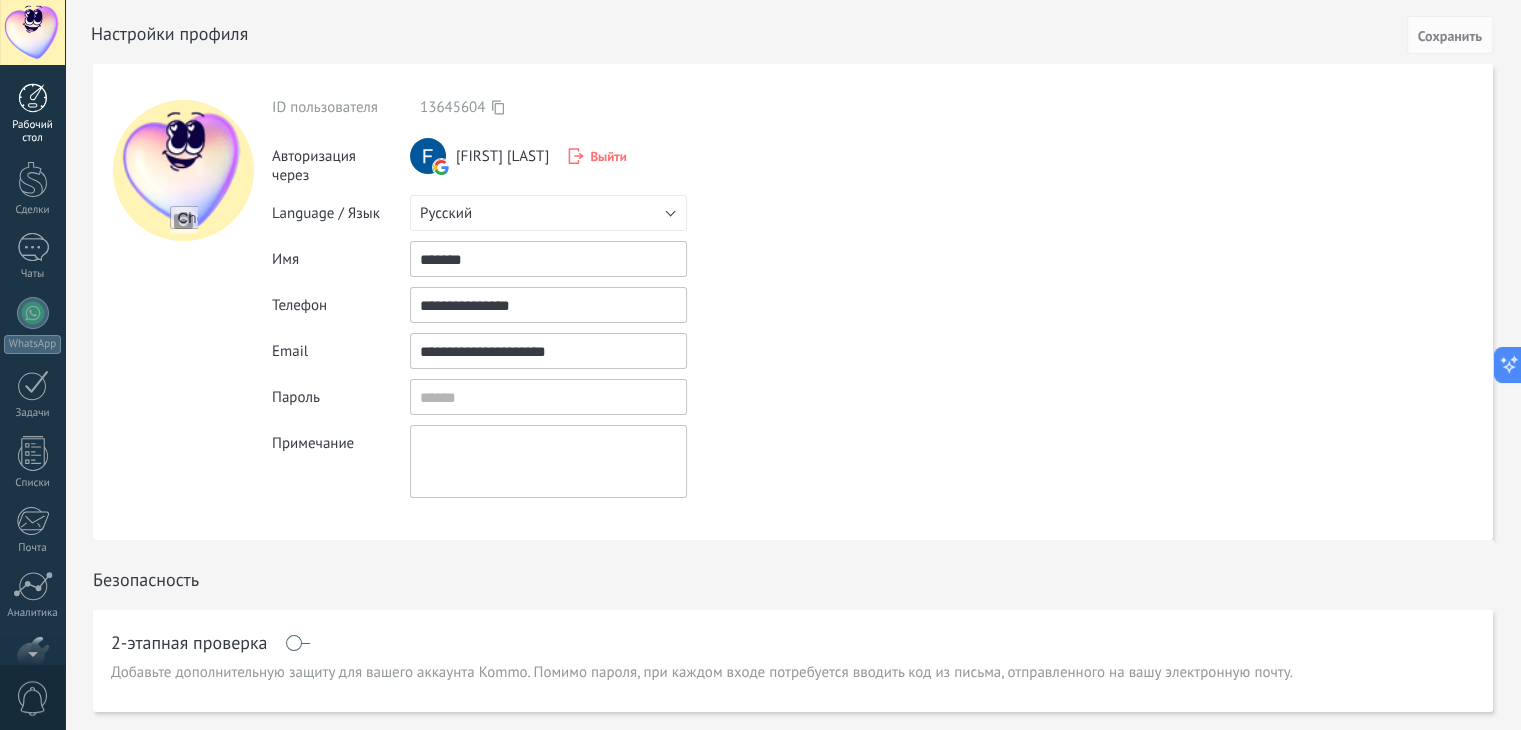 click at bounding box center (33, 98) 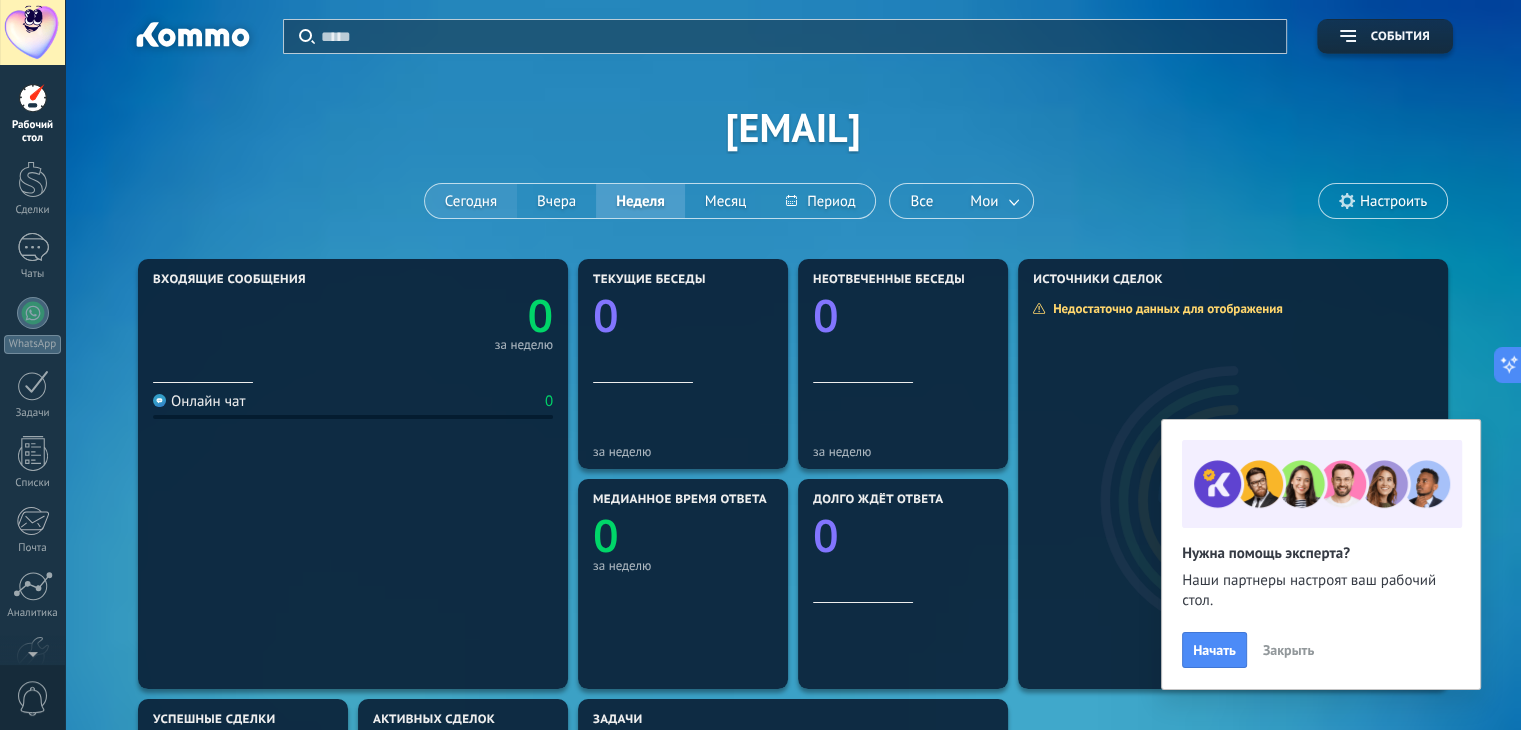 click on "Сегодня" at bounding box center [471, 201] 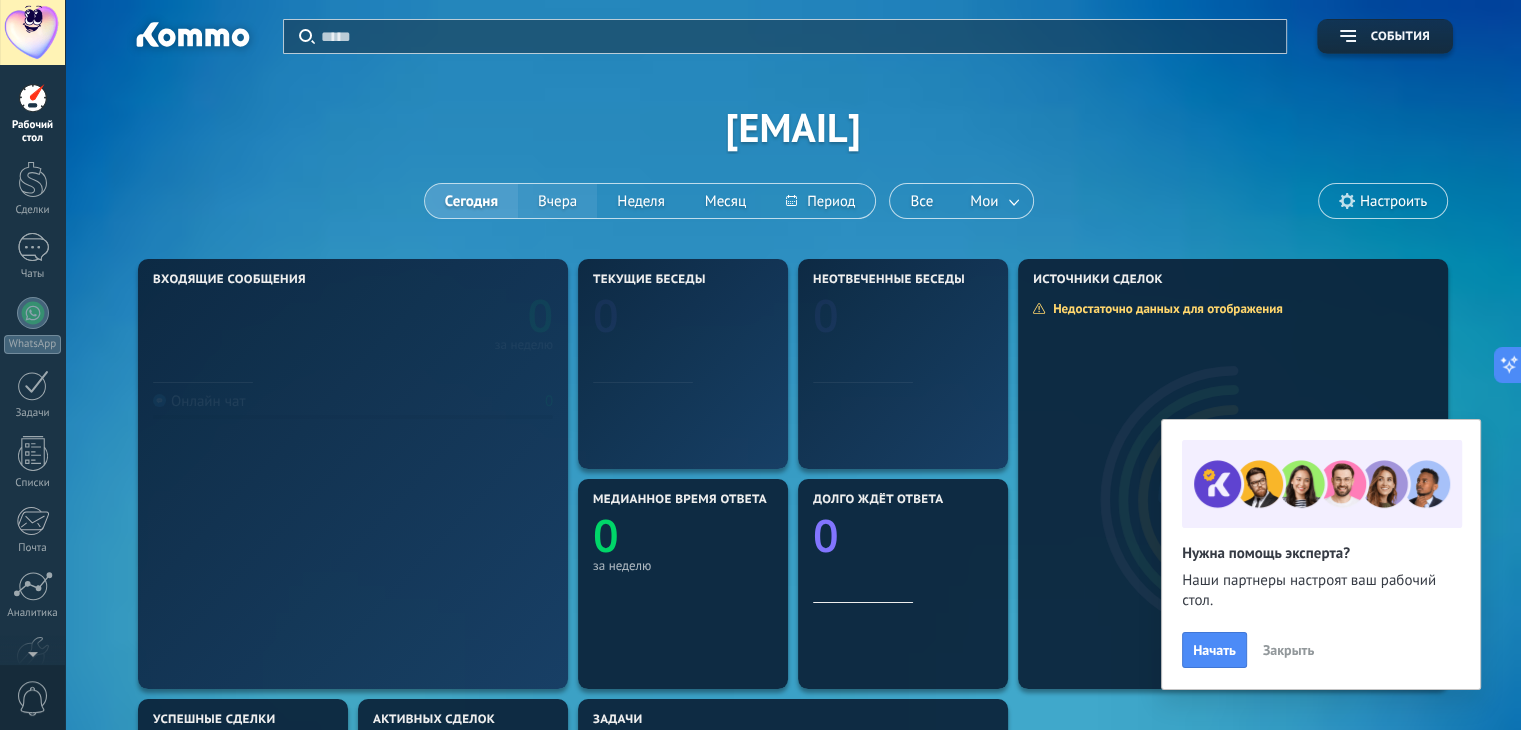 click on "Вчера" at bounding box center (557, 201) 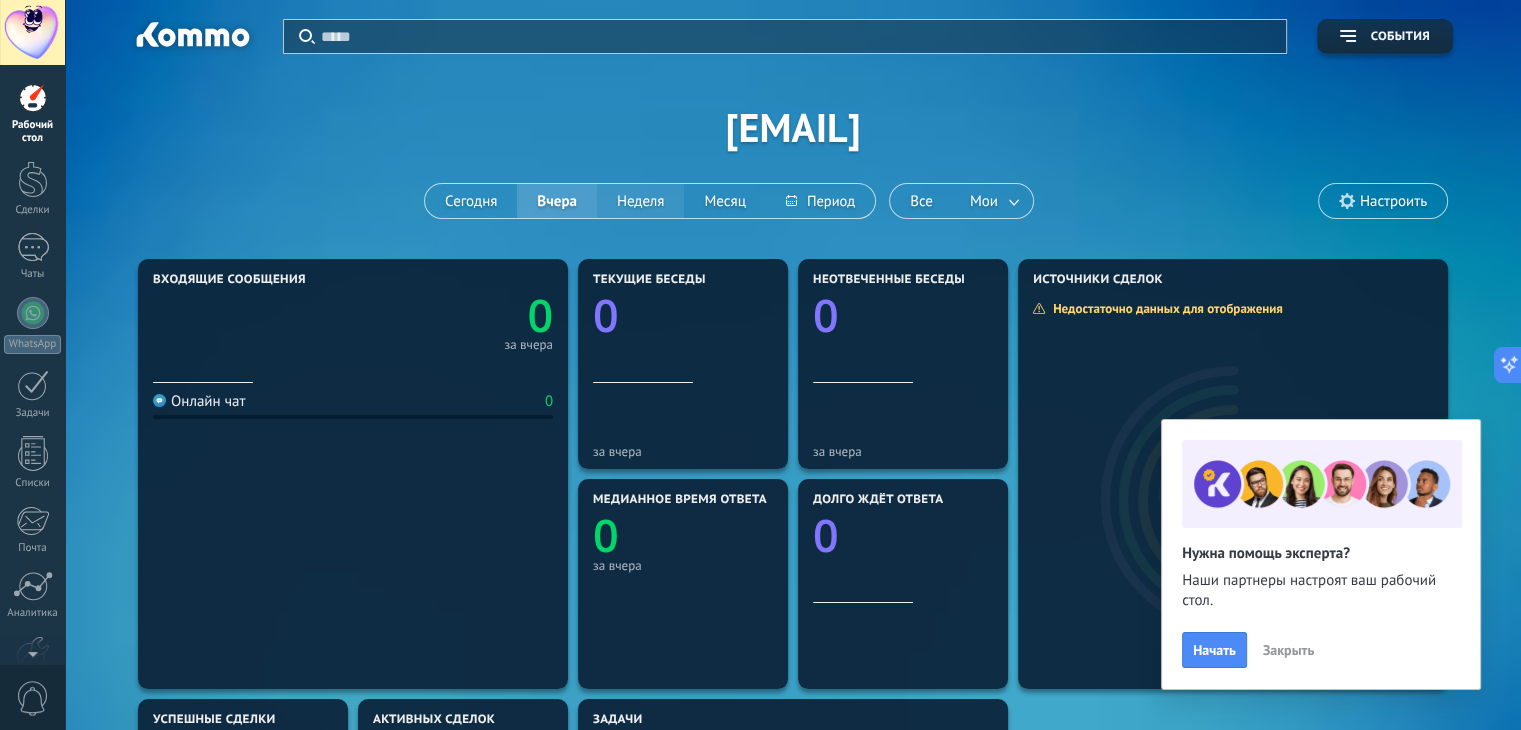 click on "Неделя" at bounding box center (640, 201) 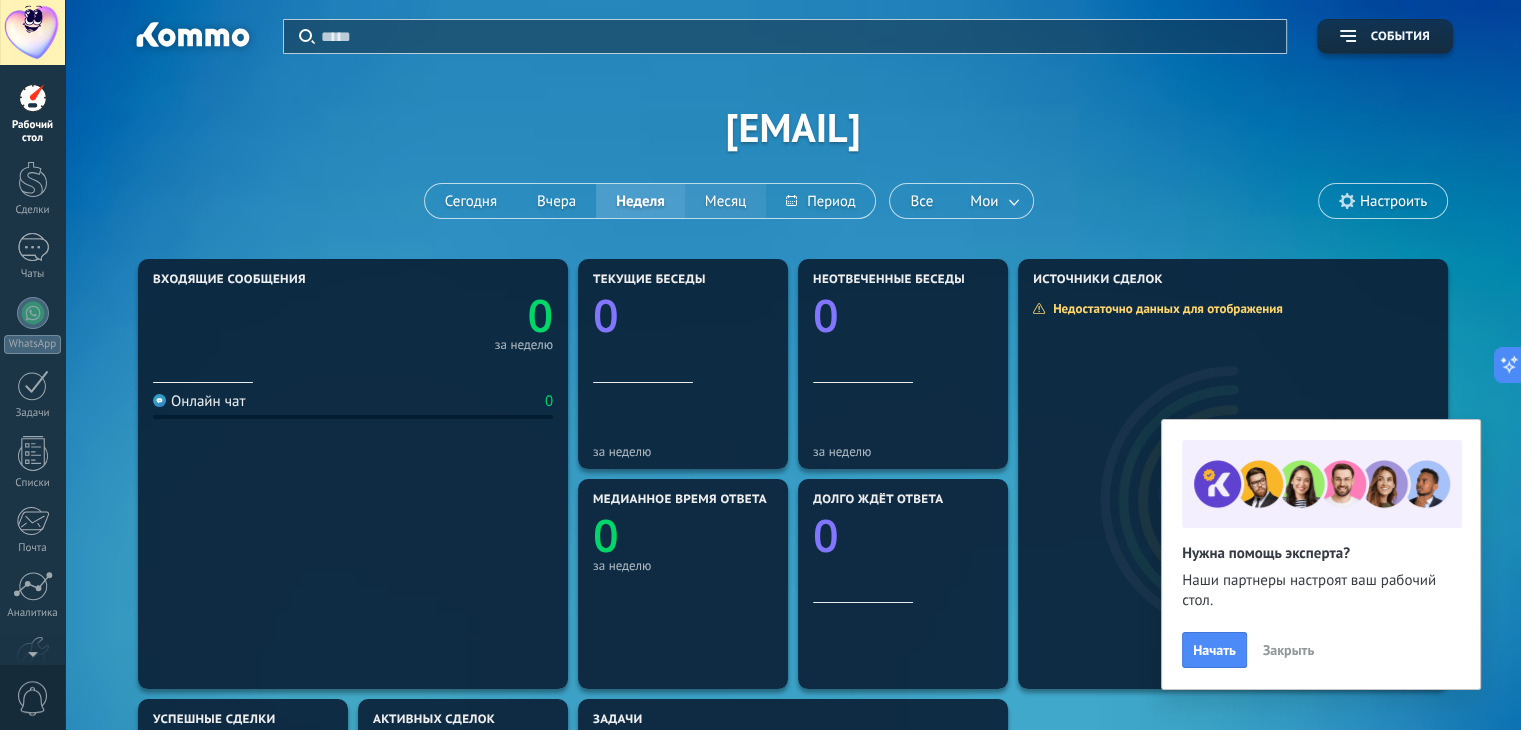 click on "Месяц" at bounding box center (725, 201) 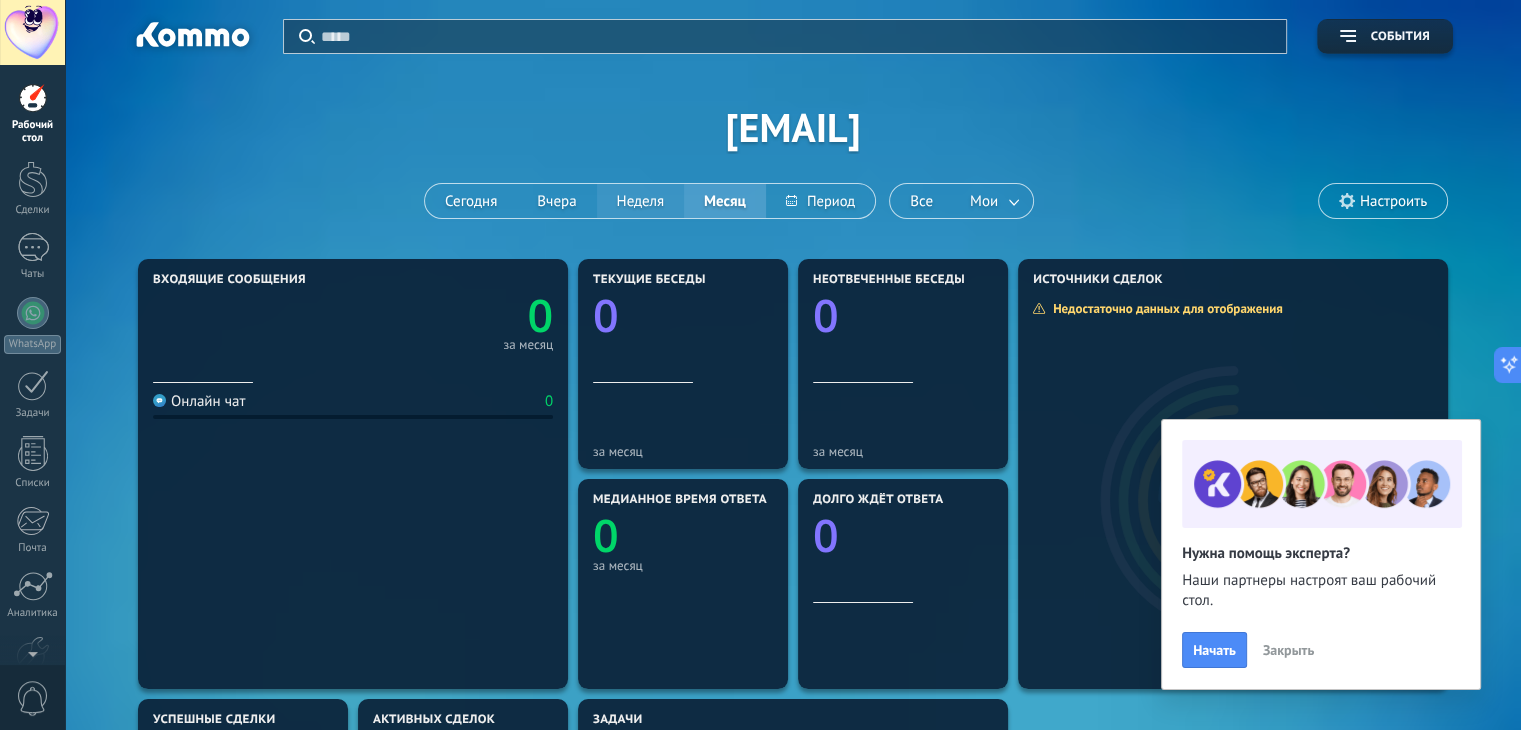 click on "Неделя" at bounding box center (640, 201) 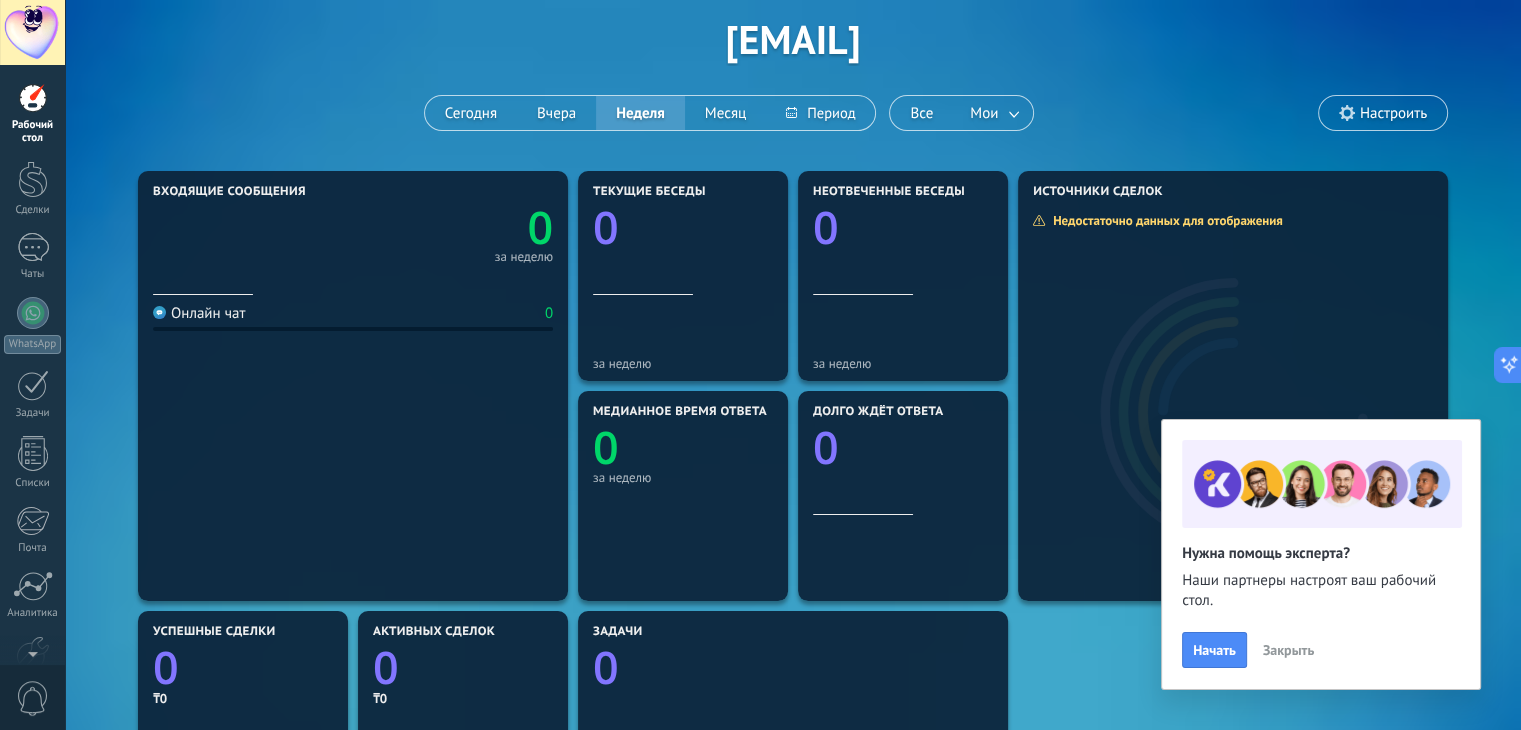 scroll, scrollTop: 0, scrollLeft: 0, axis: both 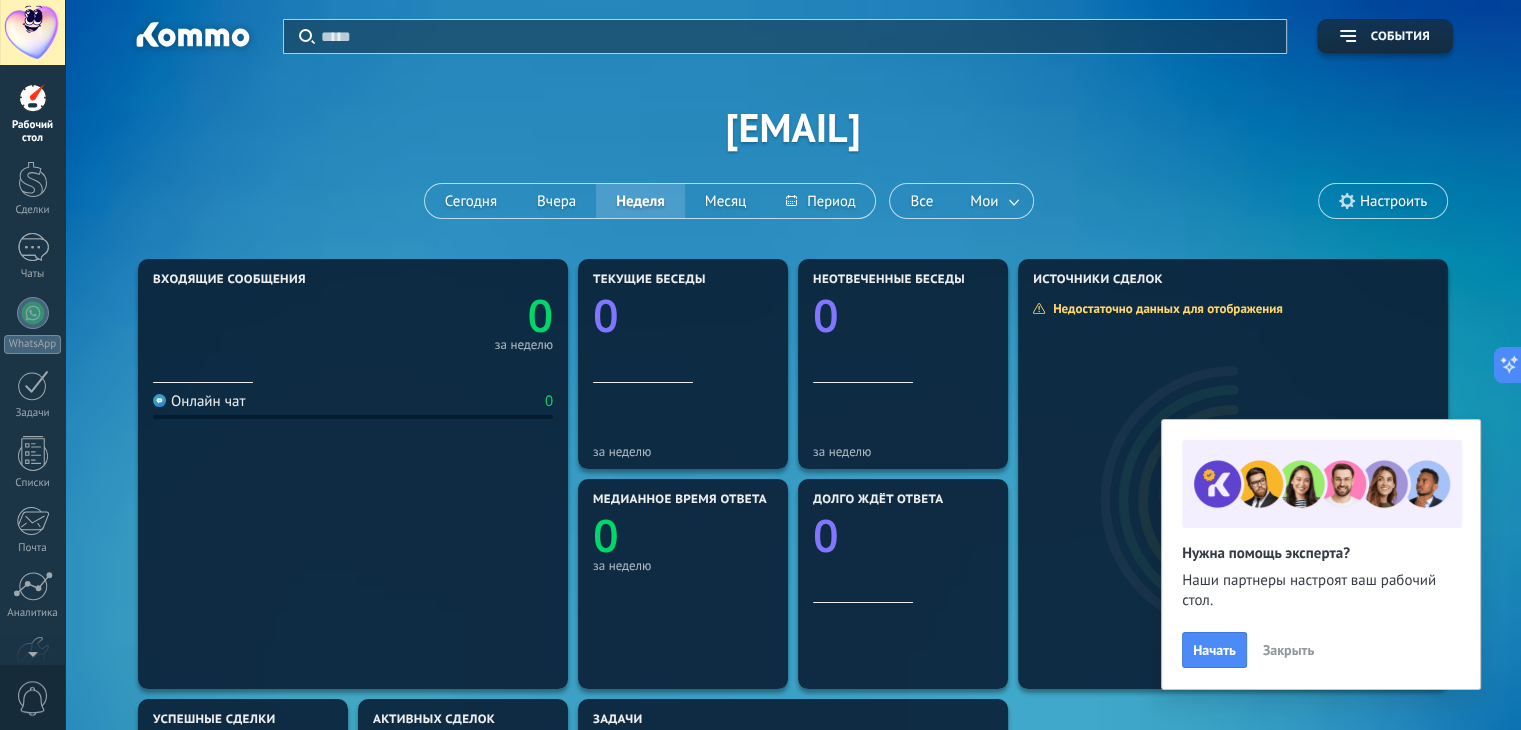 click on "Закрыть" at bounding box center (1288, 650) 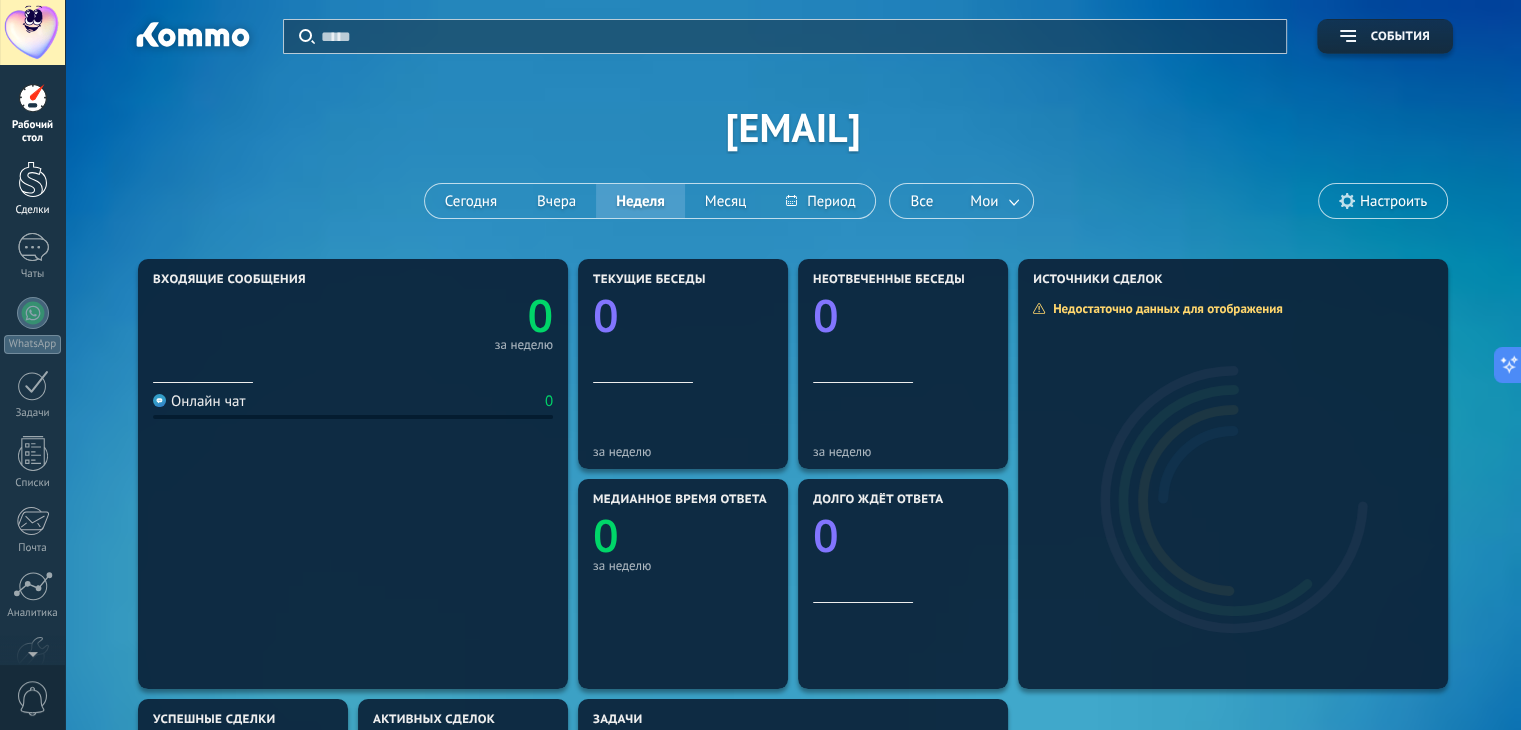 click at bounding box center (33, 179) 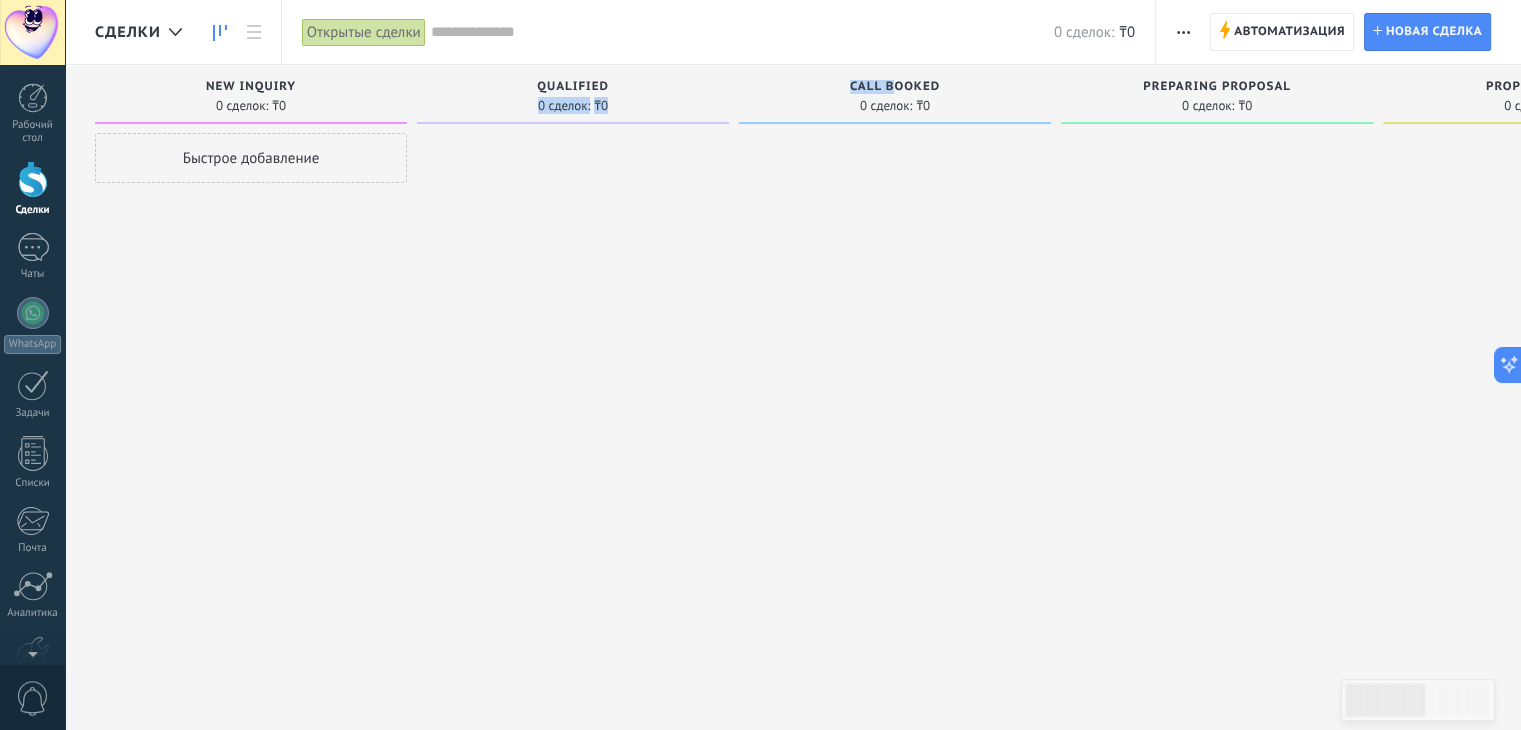 drag, startPoint x: 895, startPoint y: 89, endPoint x: 779, endPoint y: 133, distance: 124.0645 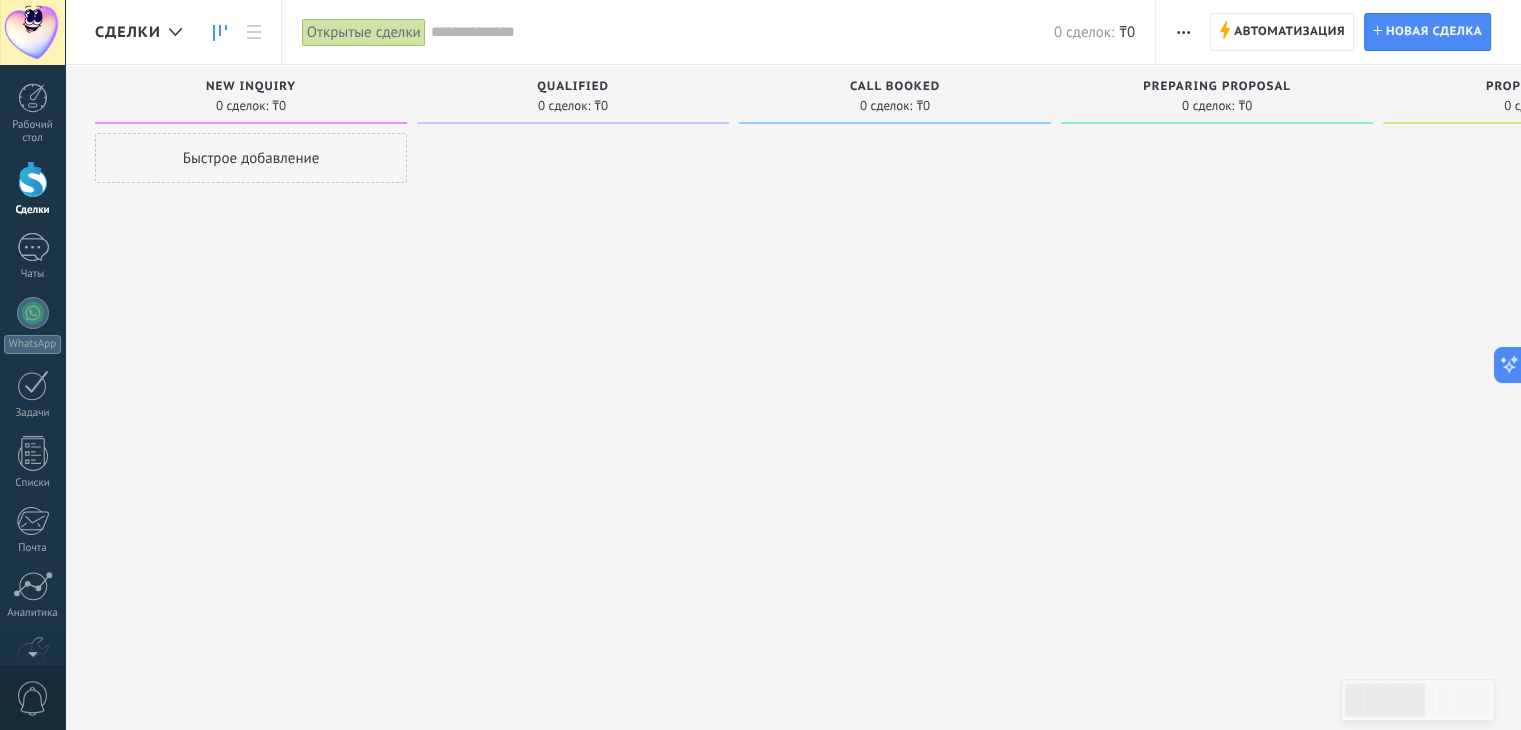 click at bounding box center (895, 367) 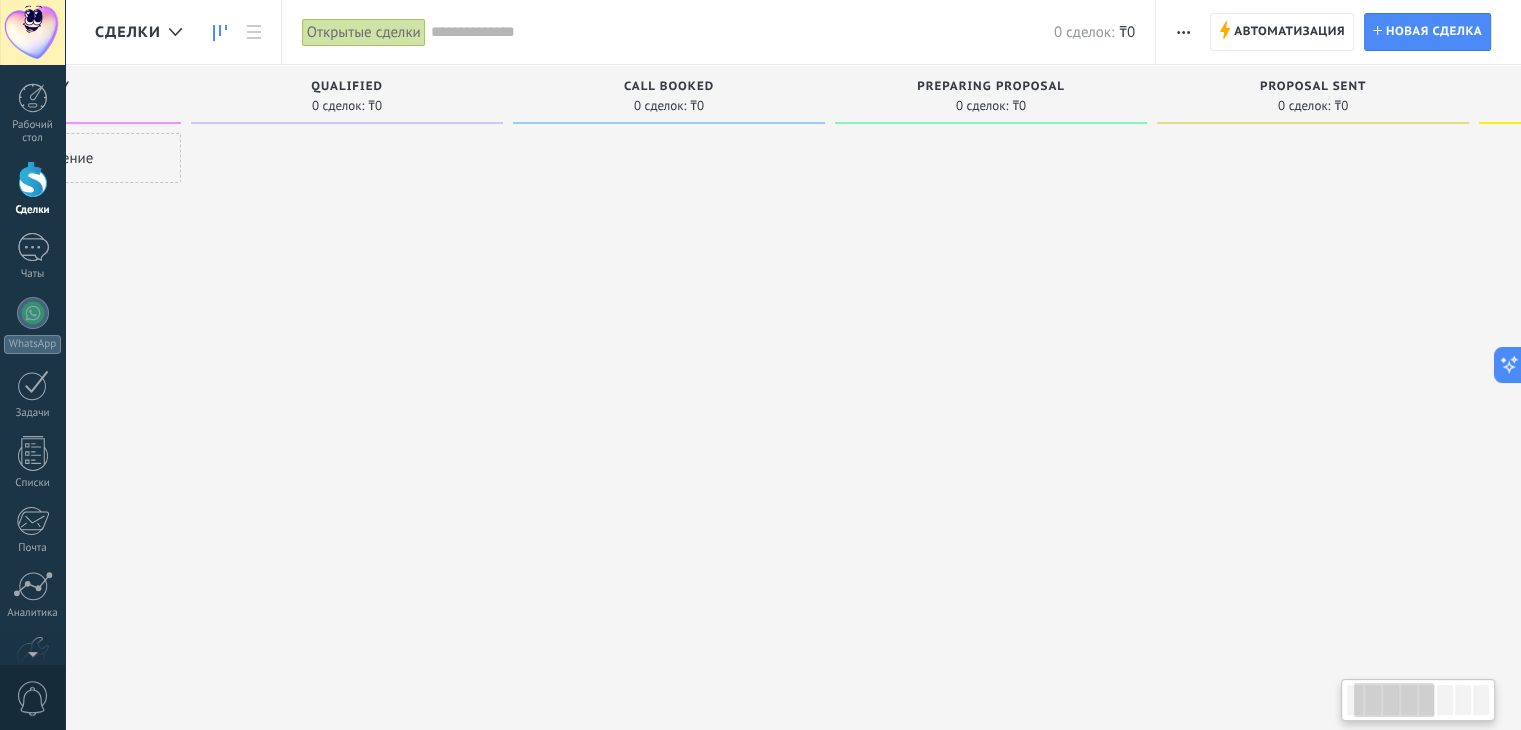 scroll, scrollTop: 0, scrollLeft: 476, axis: horizontal 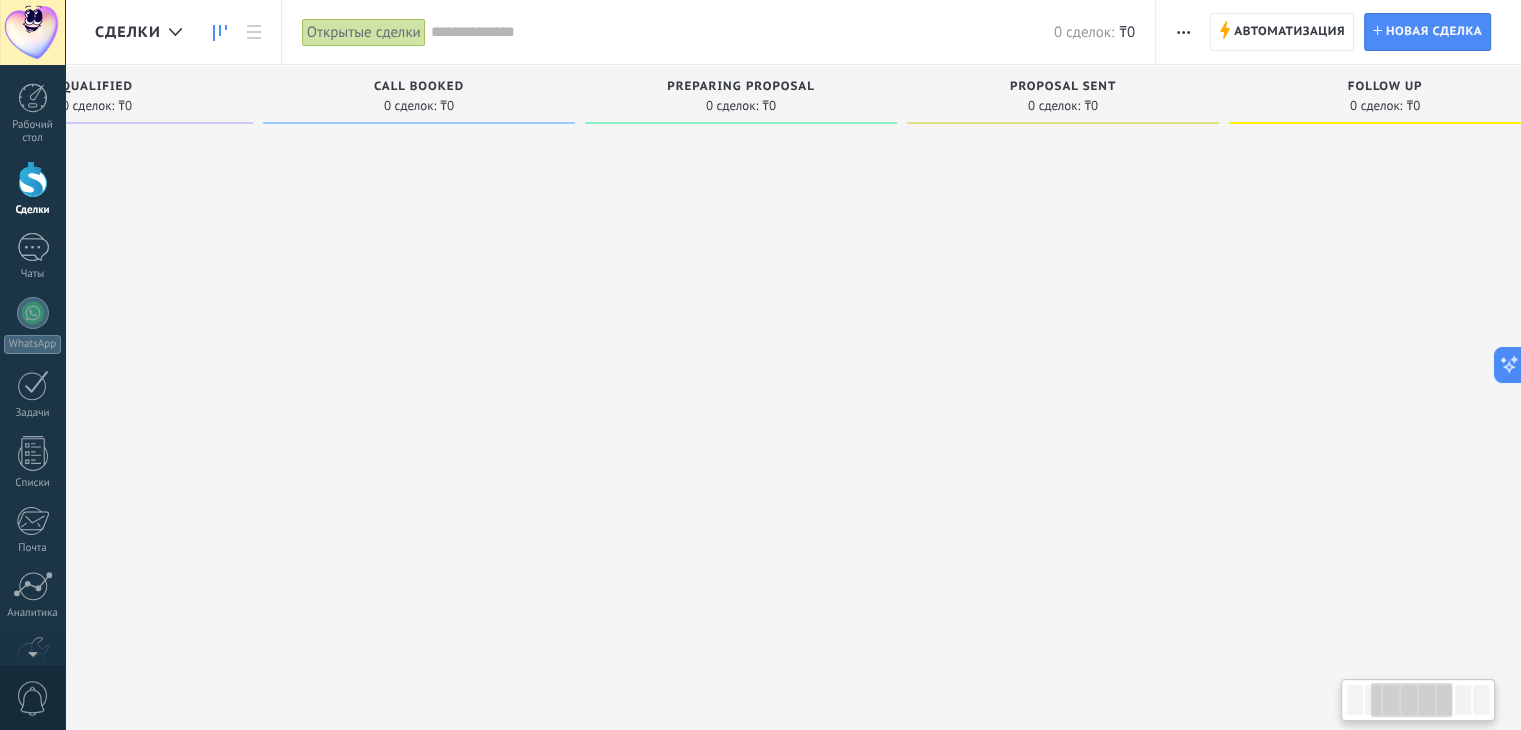 drag, startPoint x: 1416, startPoint y: 93, endPoint x: 716, endPoint y: 34, distance: 702.48206 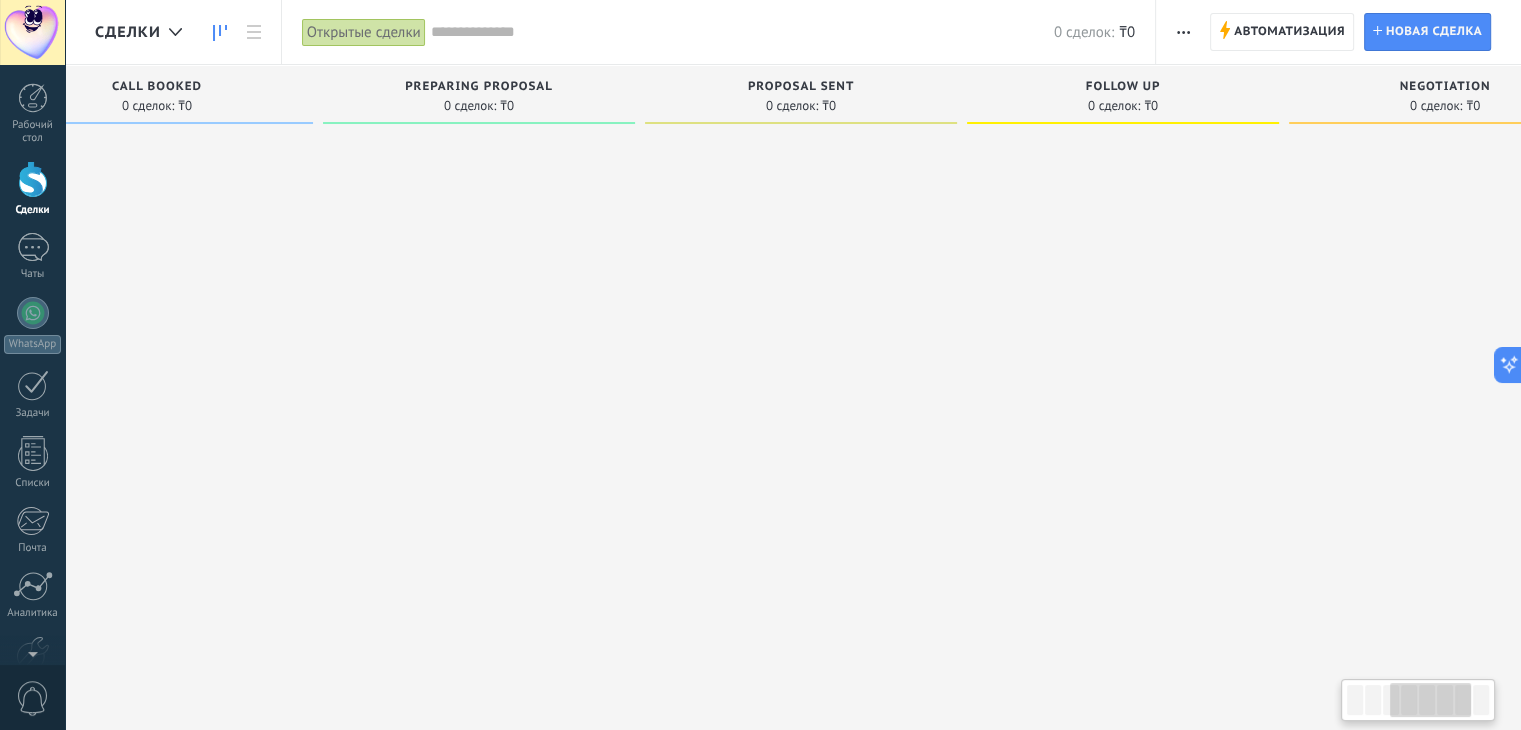 scroll, scrollTop: 0, scrollLeft: 820, axis: horizontal 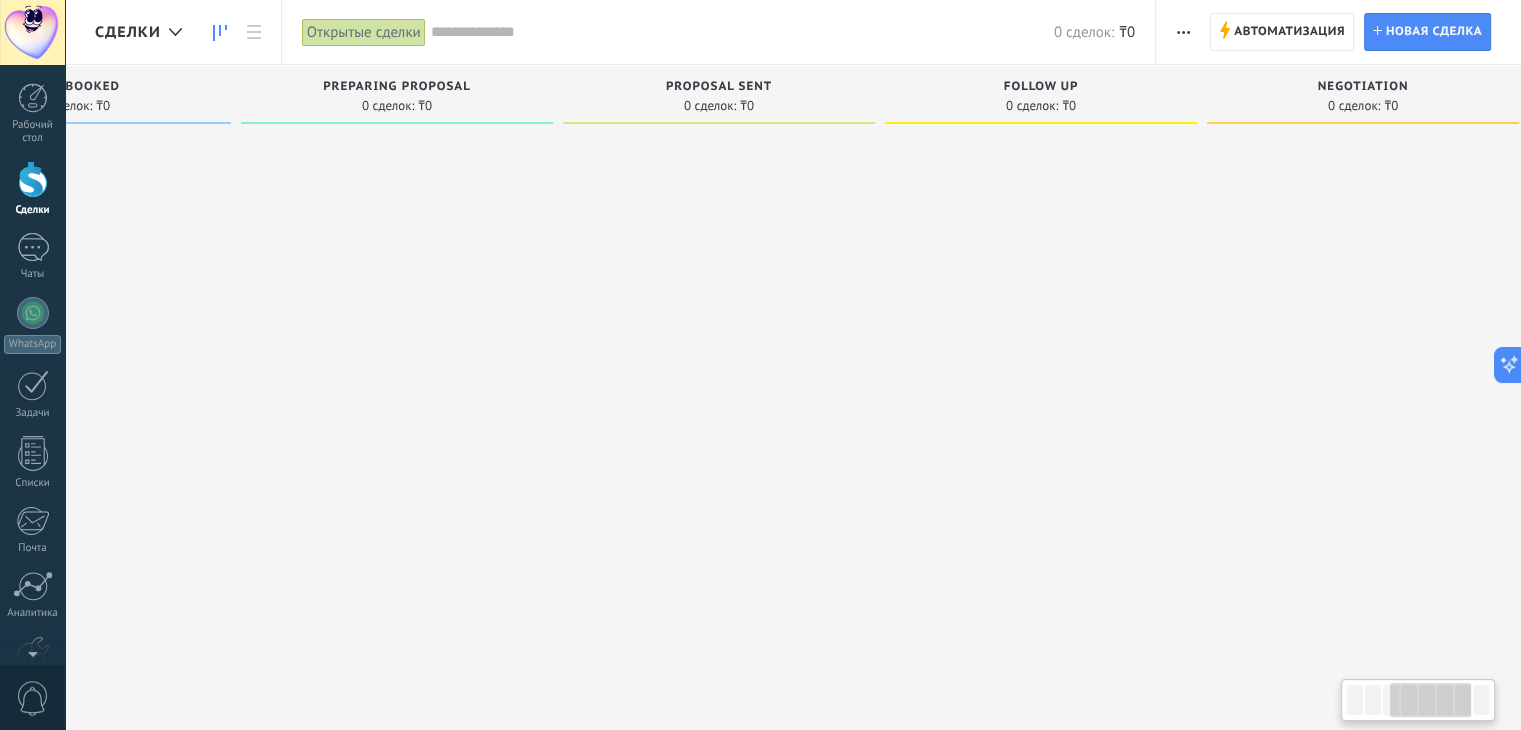 drag, startPoint x: 1130, startPoint y: 87, endPoint x: 31, endPoint y: 77, distance: 1099.0455 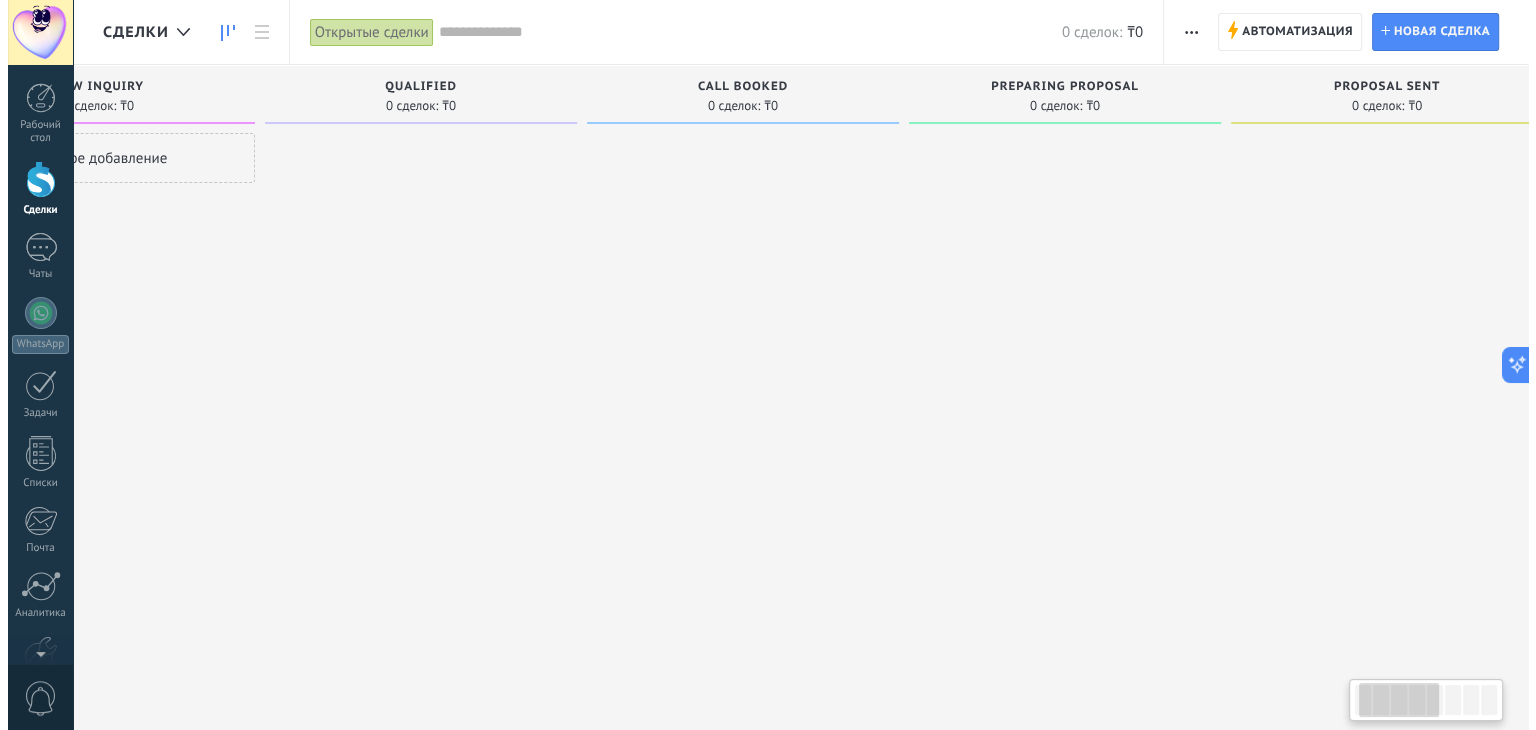 scroll, scrollTop: 0, scrollLeft: 96, axis: horizontal 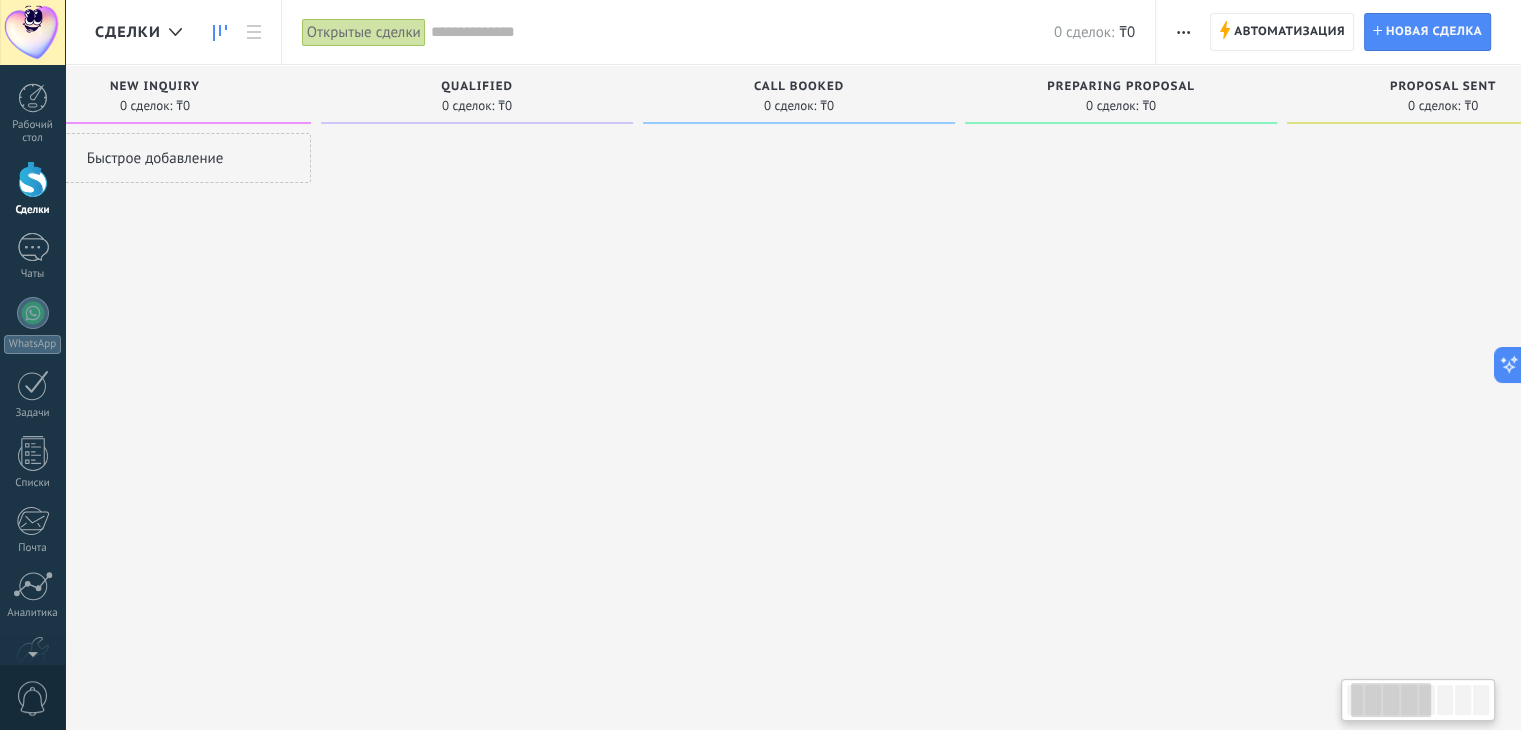 drag, startPoint x: 783, startPoint y: 88, endPoint x: 1535, endPoint y: 192, distance: 759.1574 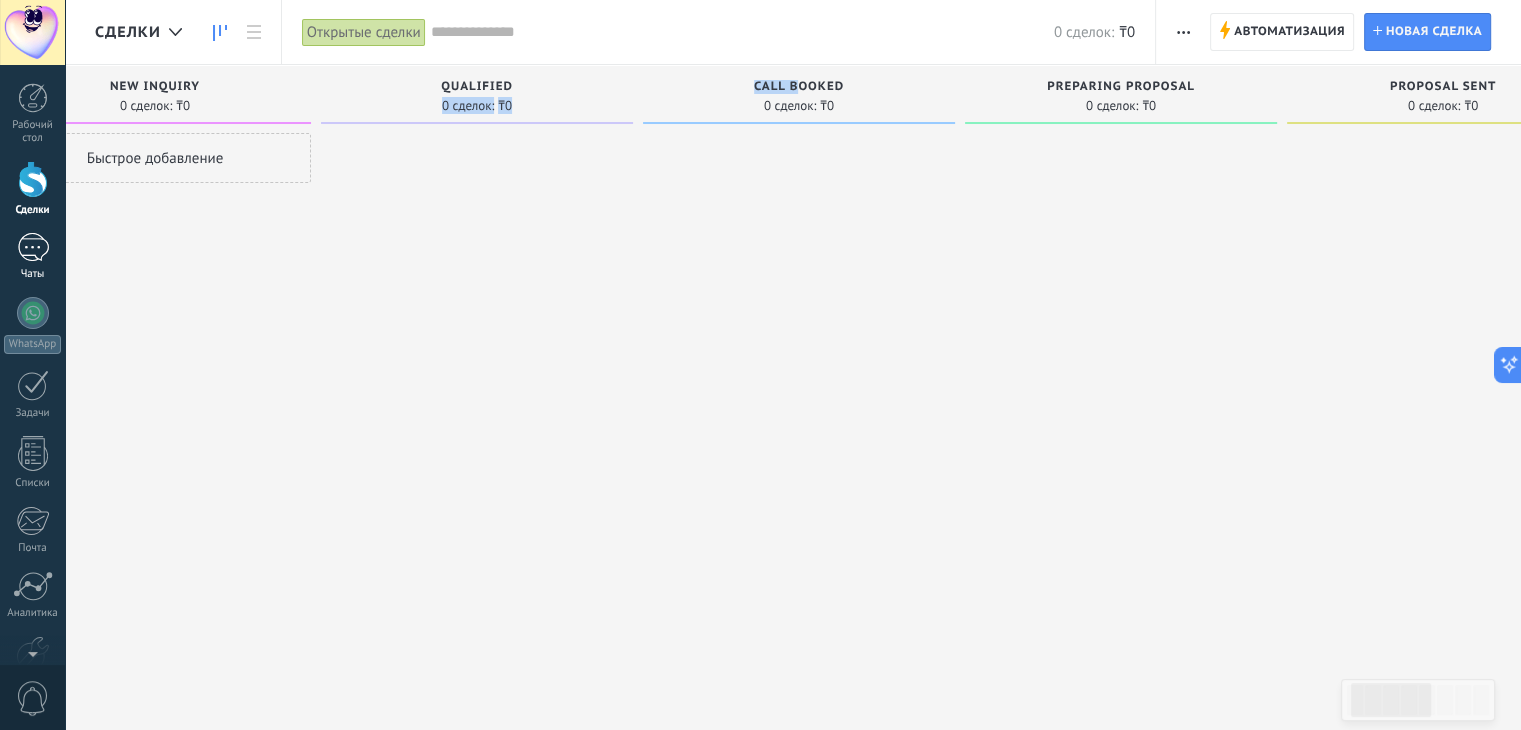 click at bounding box center [33, 247] 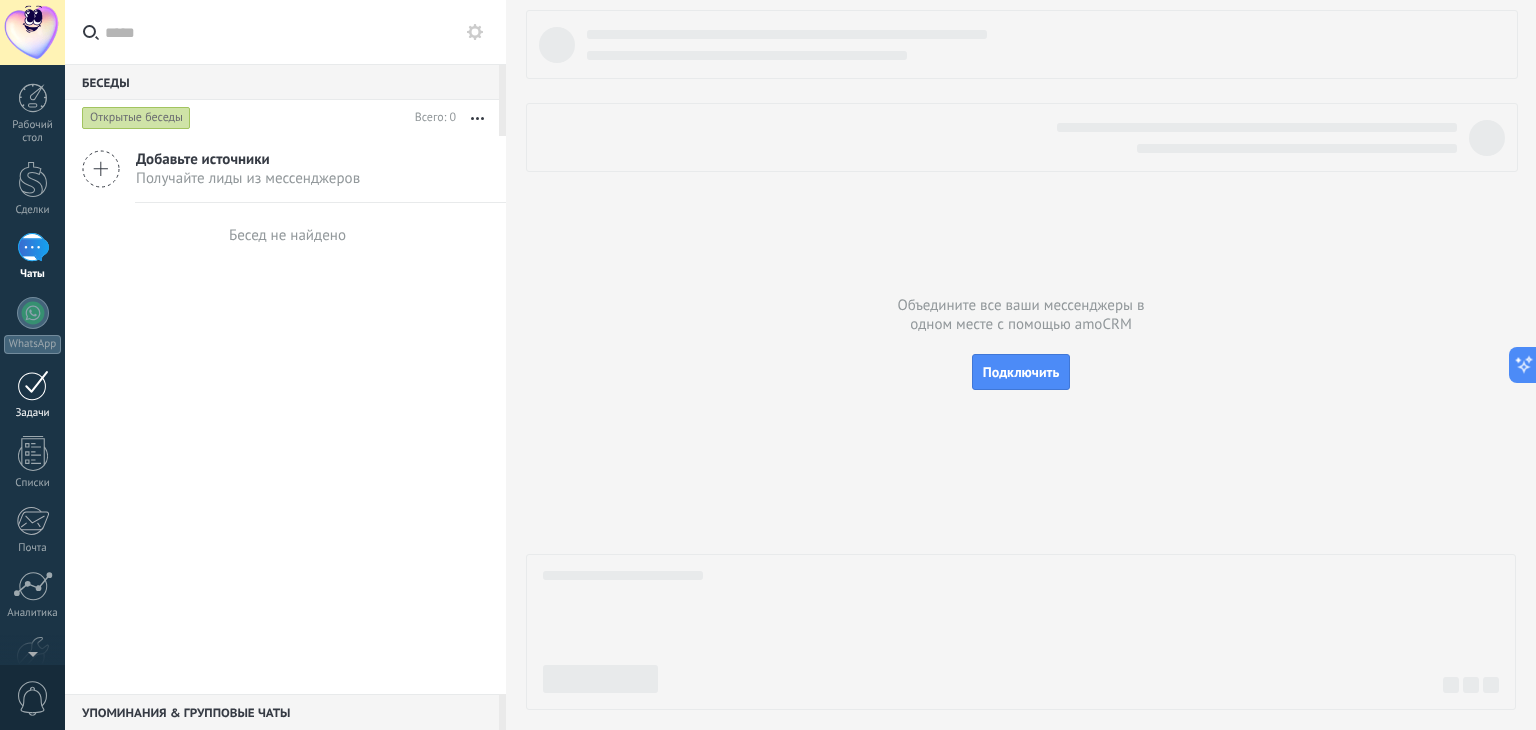 click at bounding box center [33, 385] 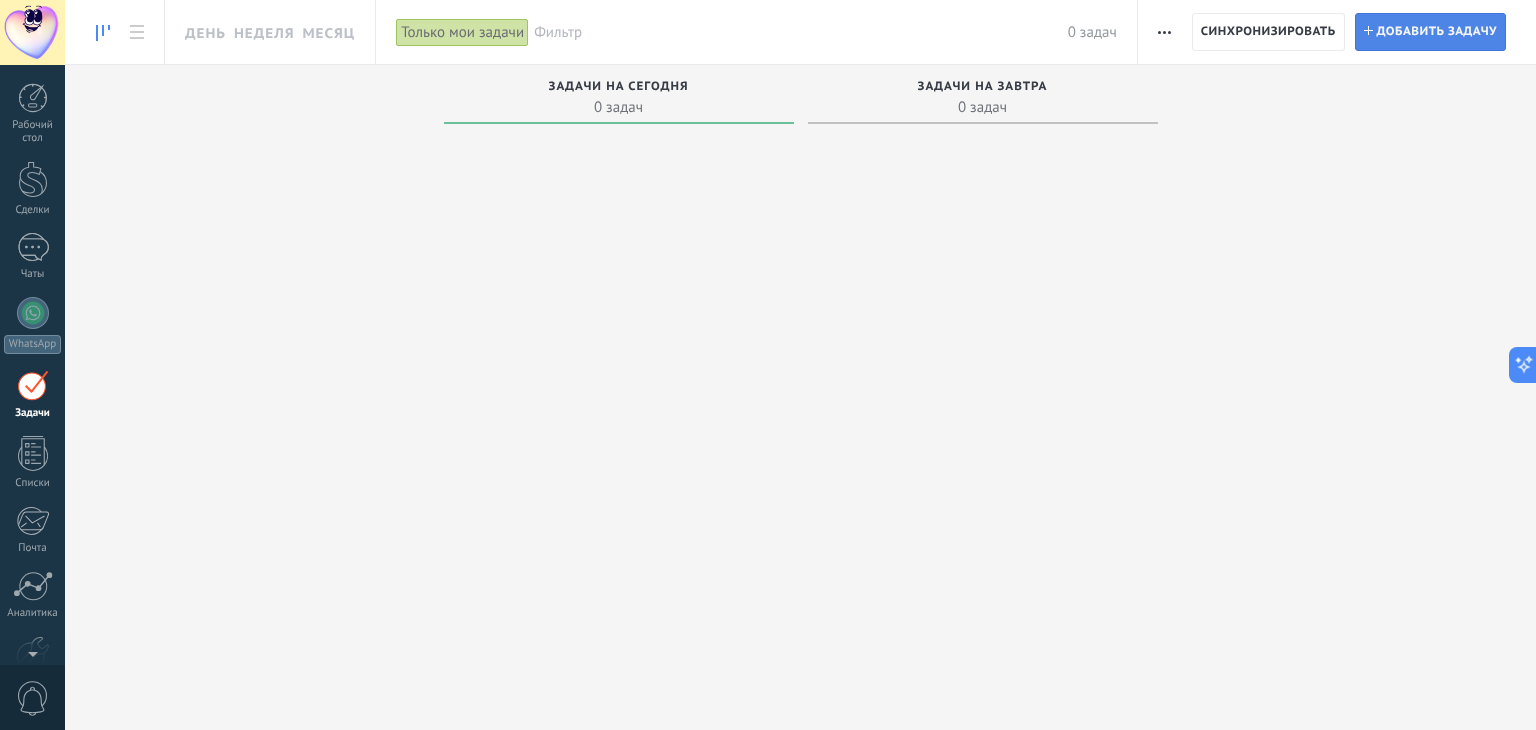 click on "Добавить задачу" at bounding box center (1437, 32) 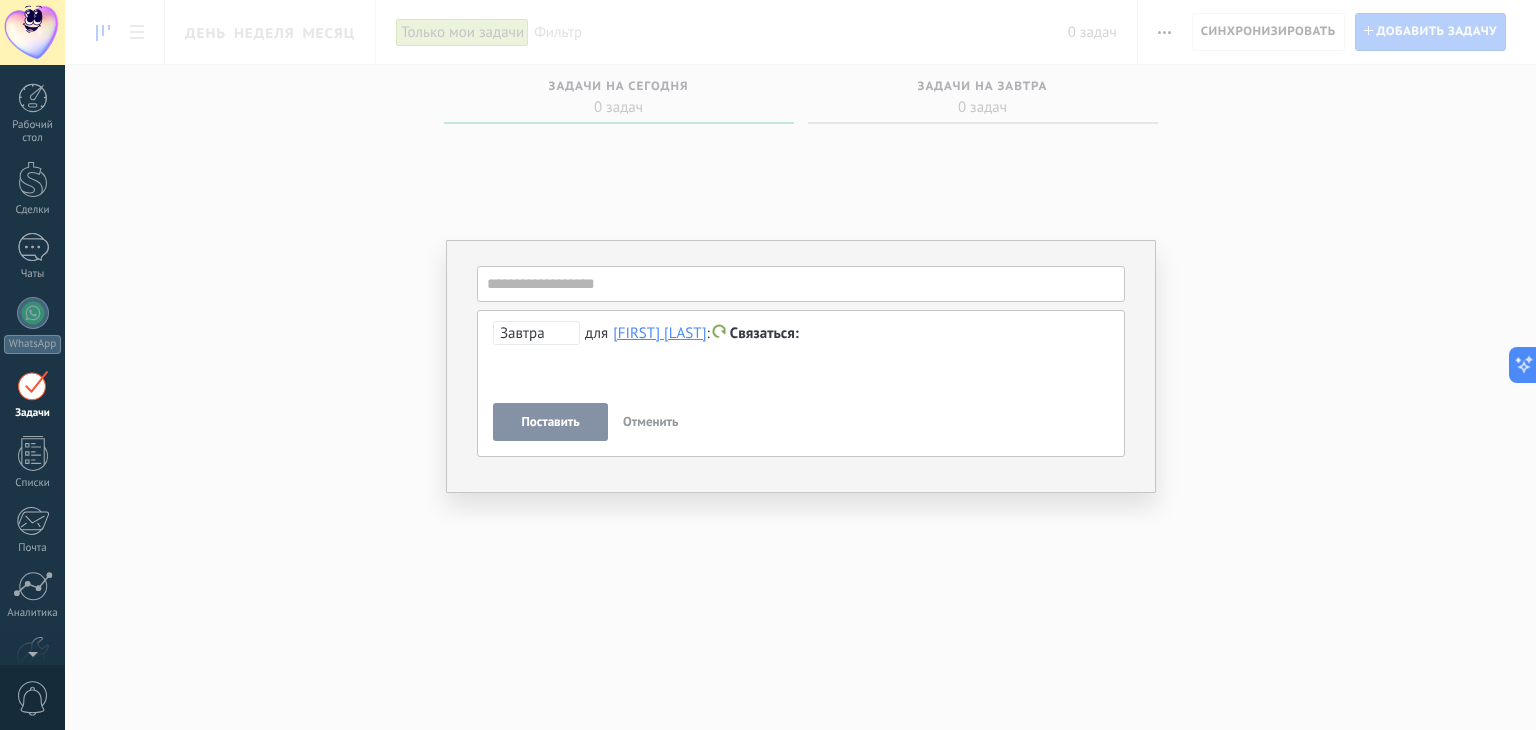 type 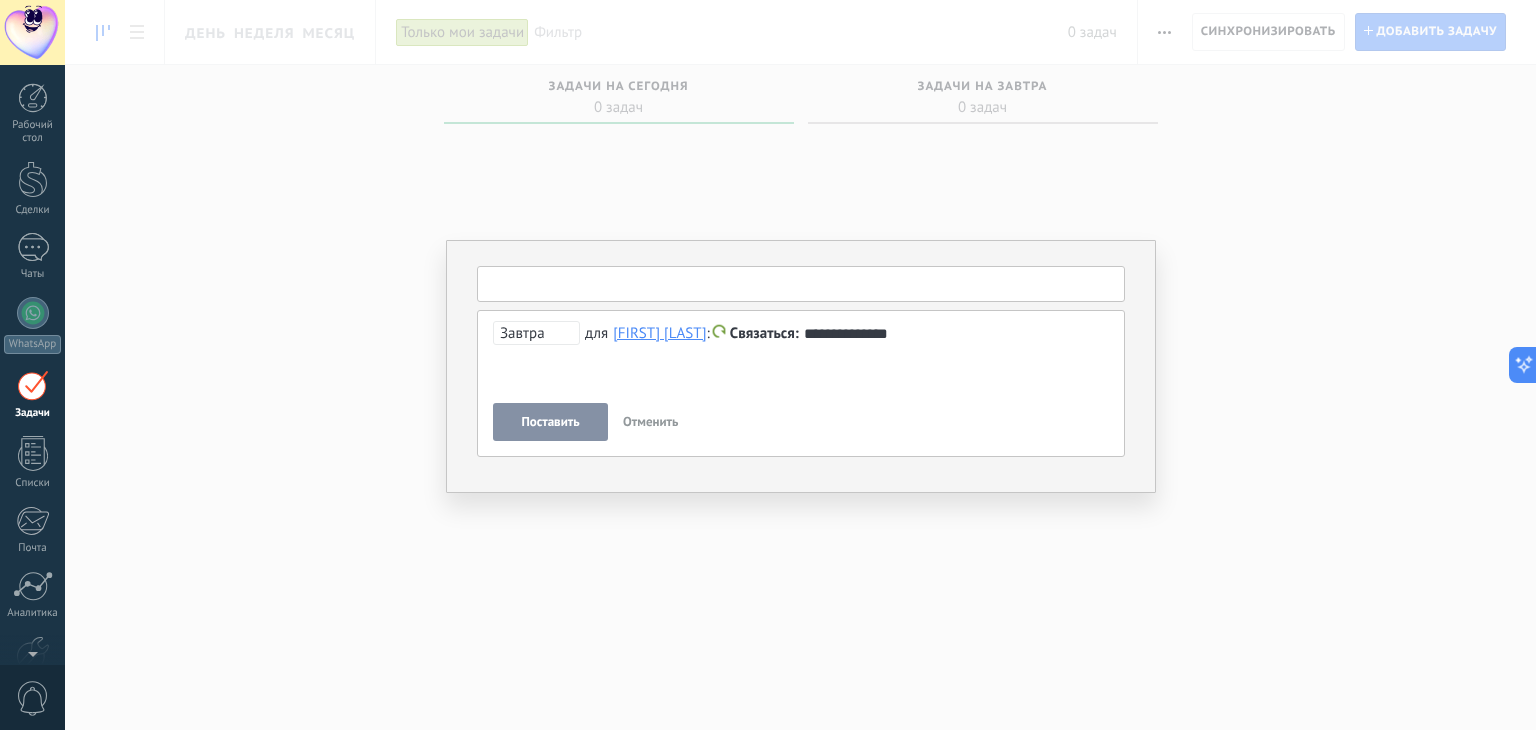 click at bounding box center (801, 284) 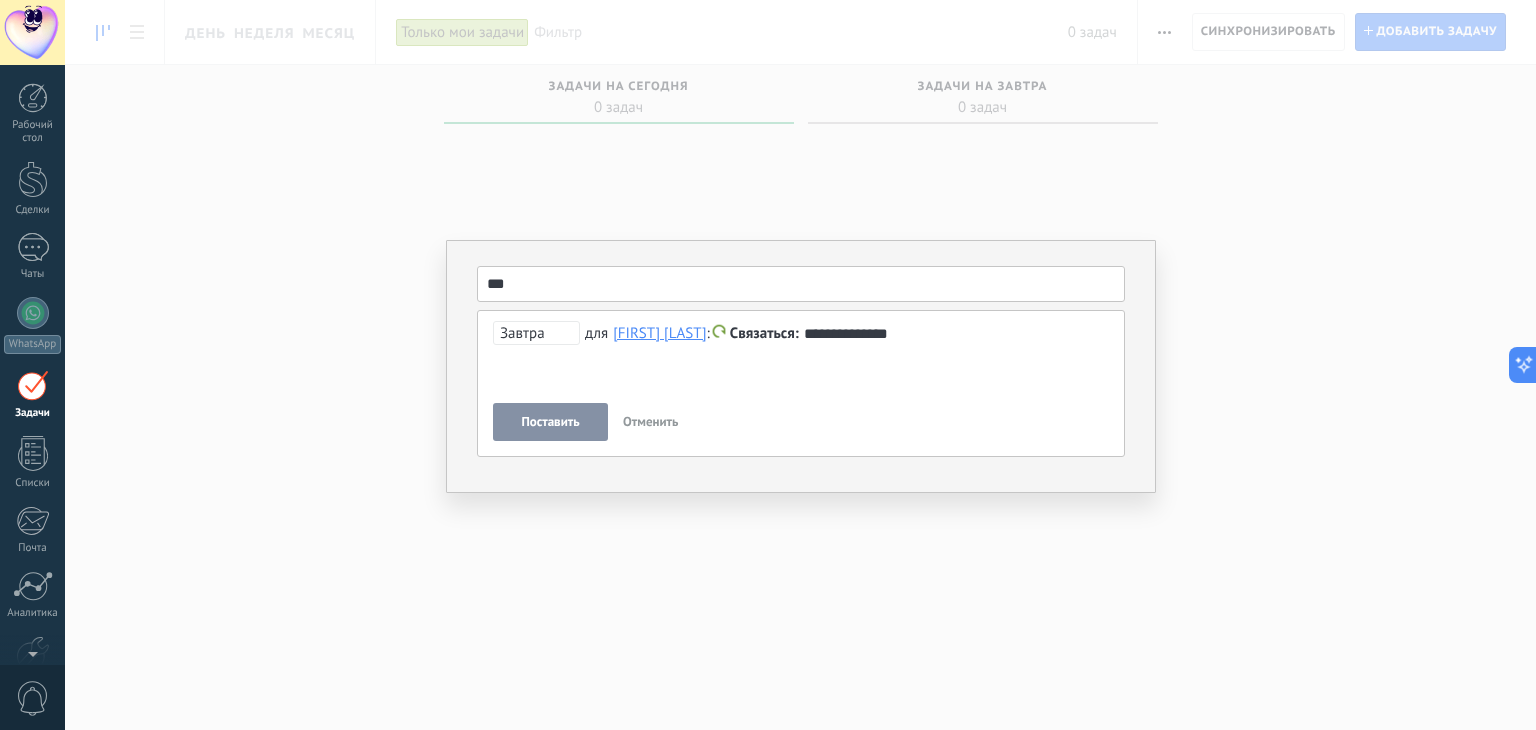 type on "***" 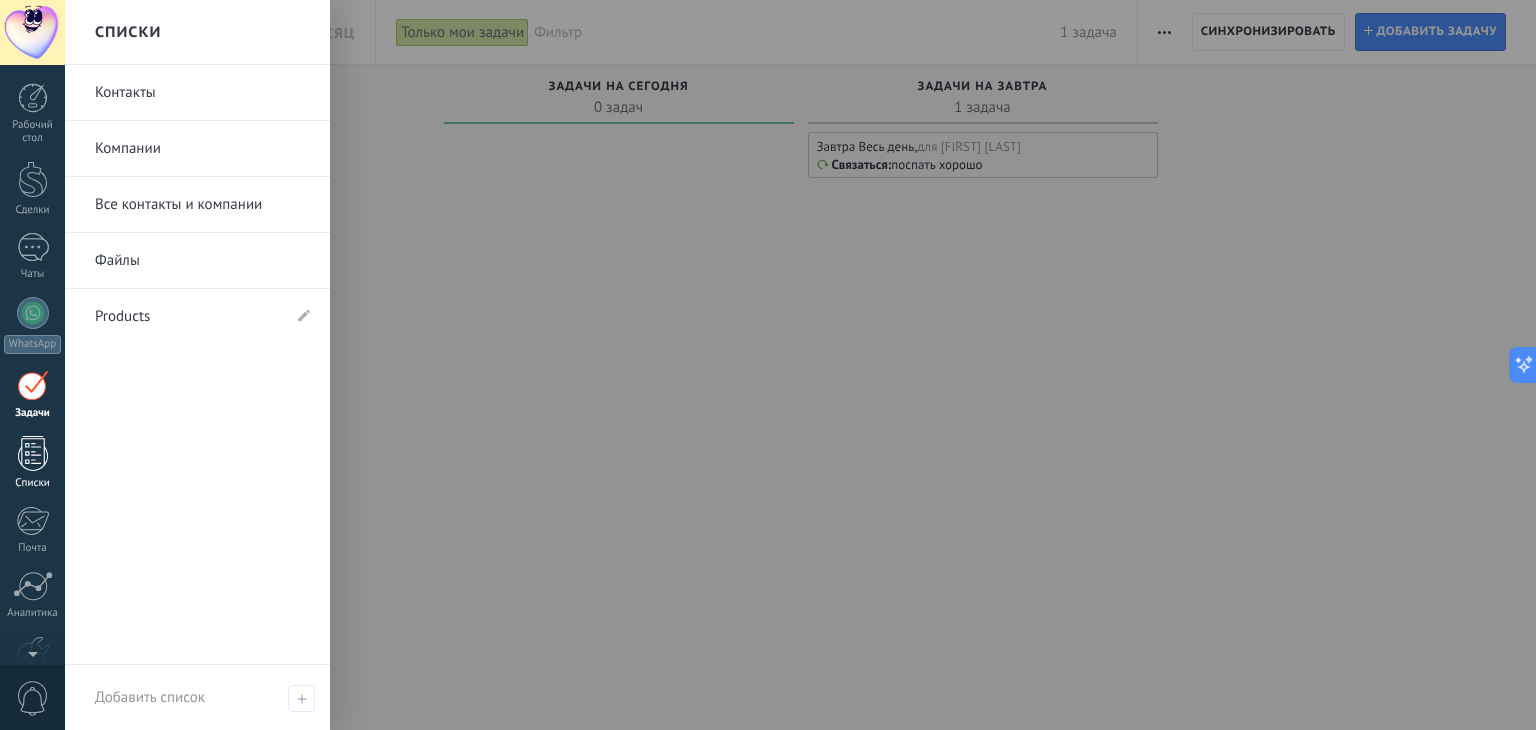 click at bounding box center (33, 453) 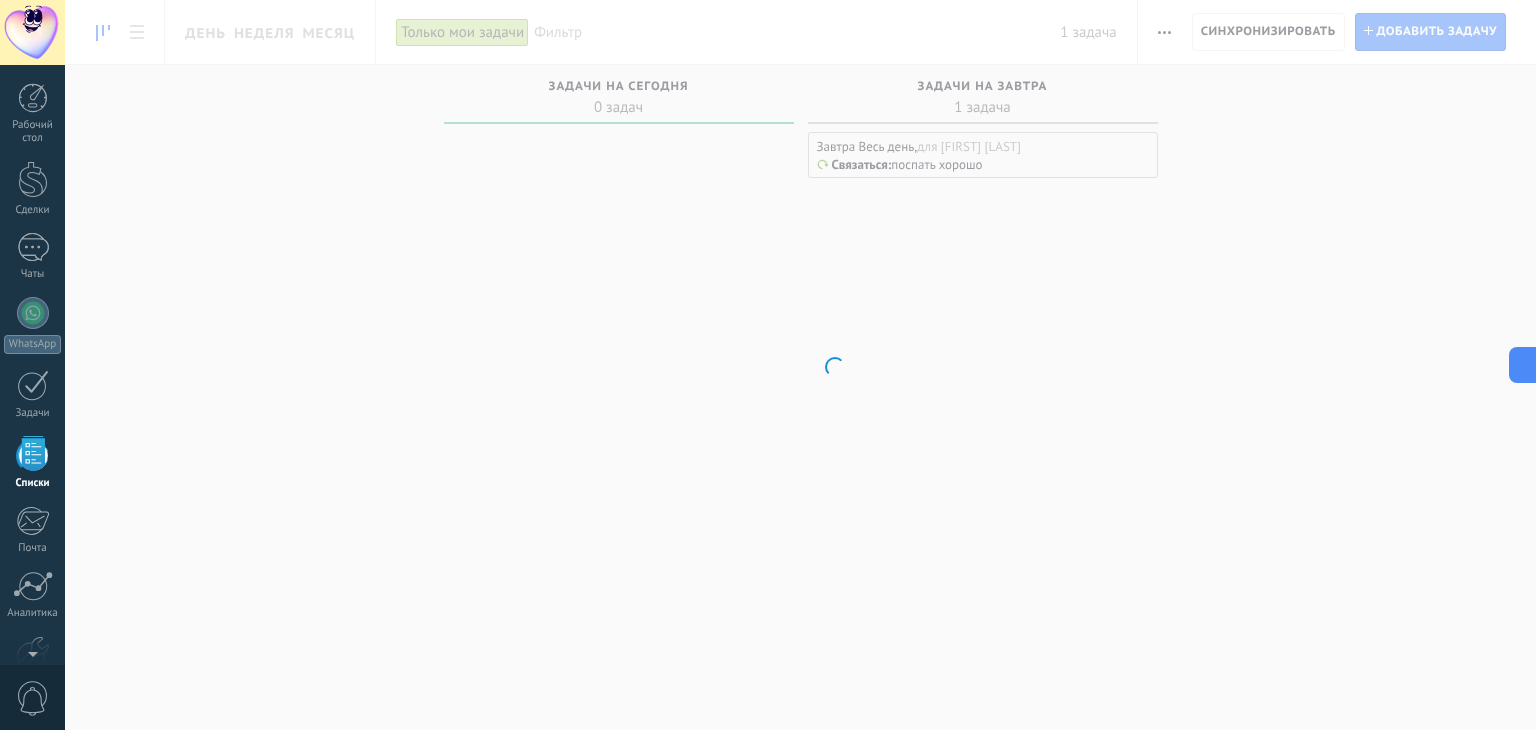 scroll, scrollTop: 64, scrollLeft: 0, axis: vertical 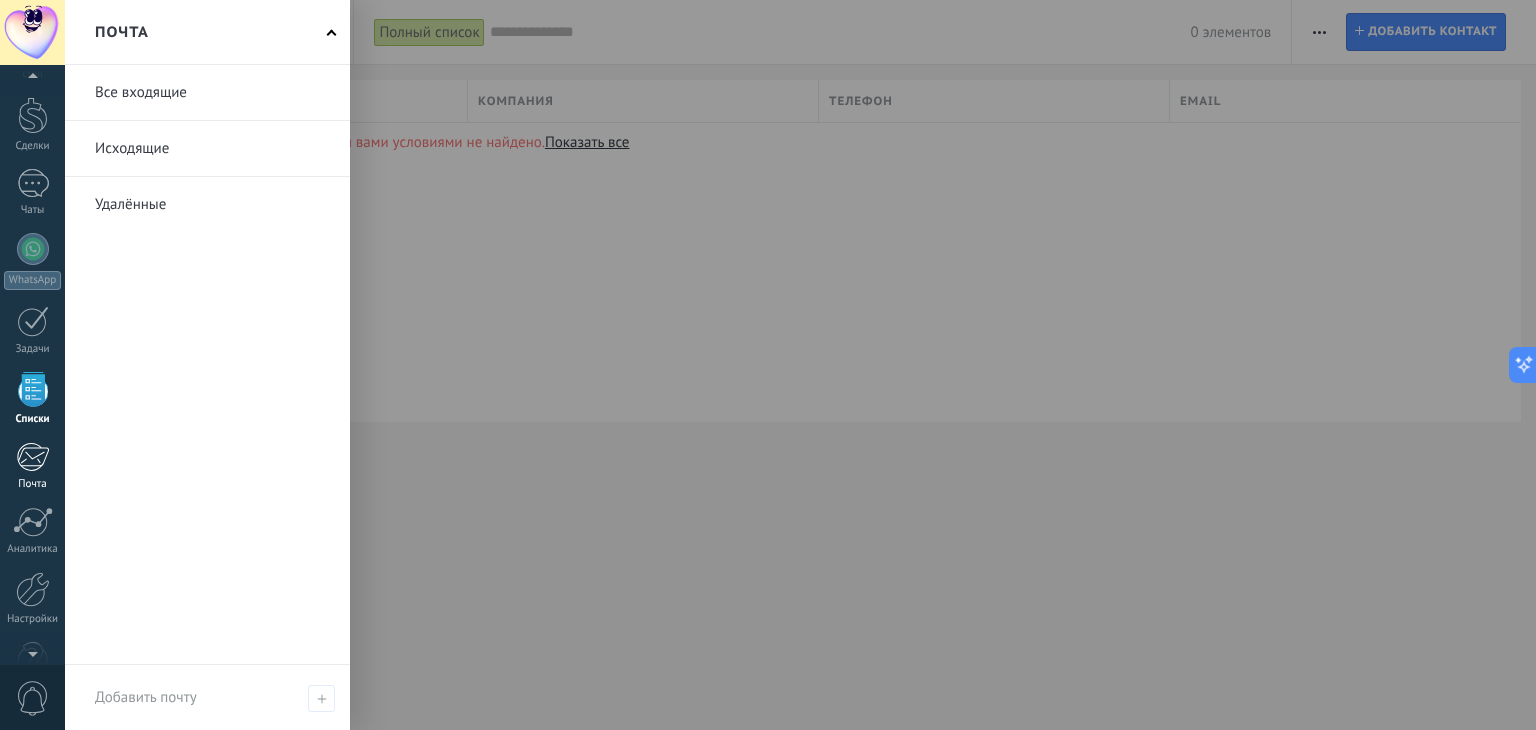 click at bounding box center (32, 457) 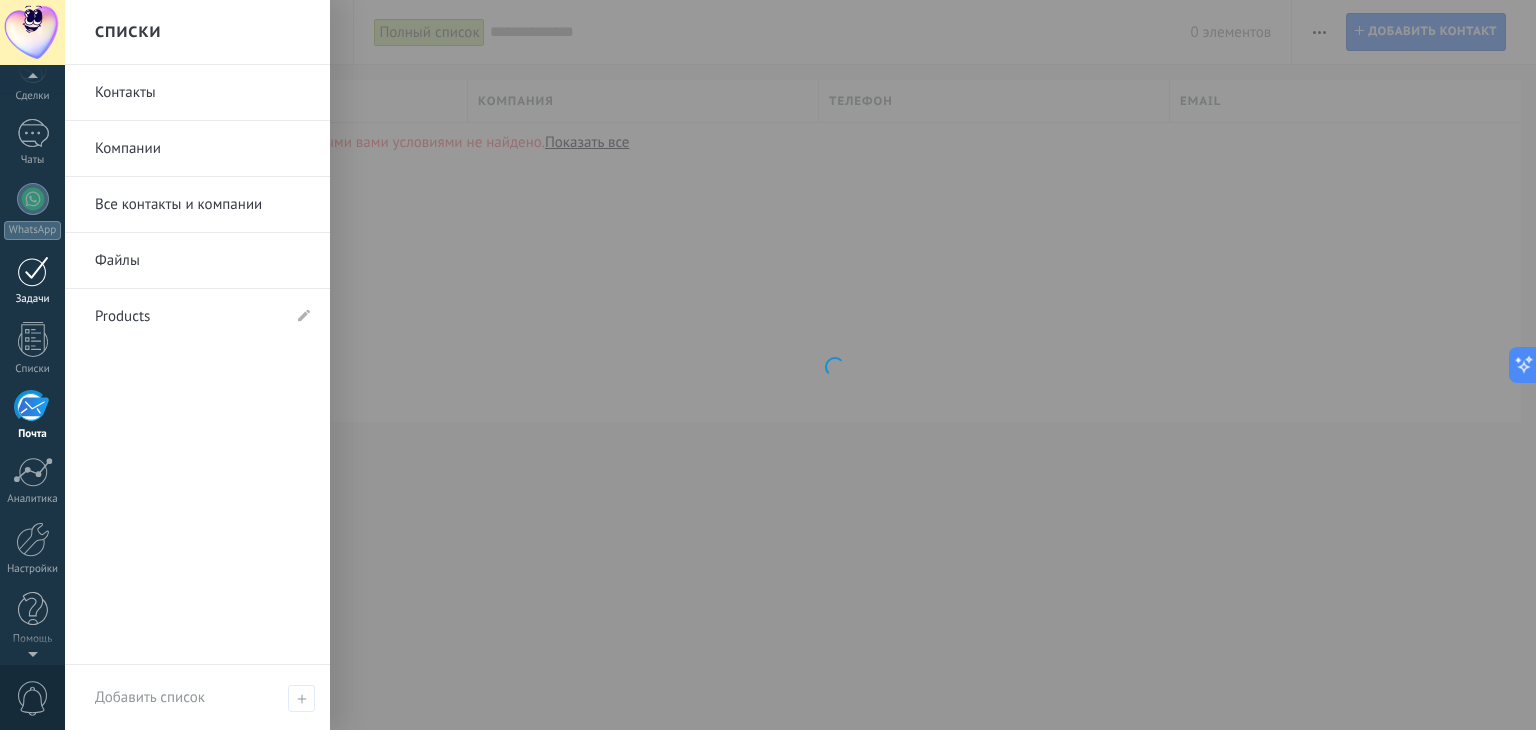 scroll, scrollTop: 0, scrollLeft: 0, axis: both 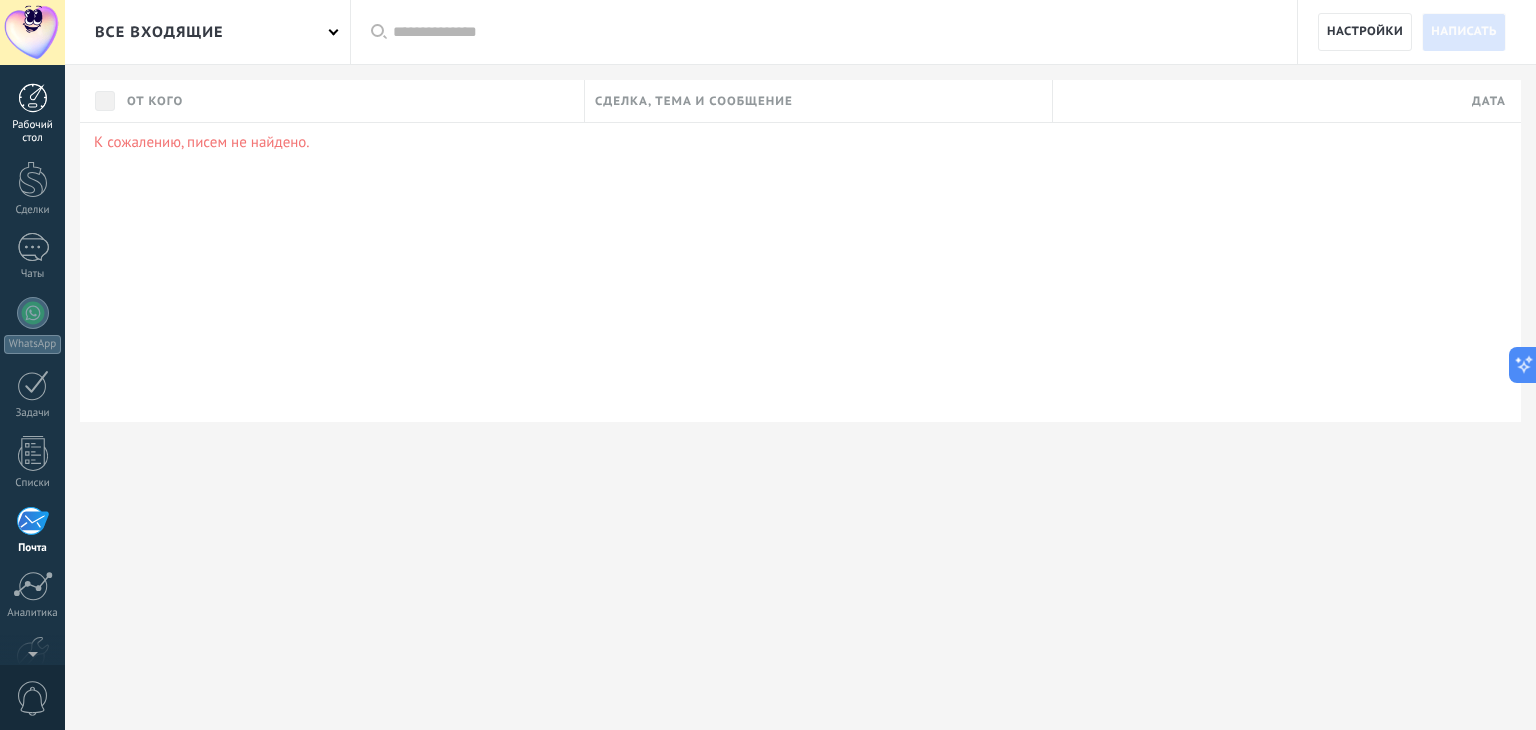 click at bounding box center [33, 98] 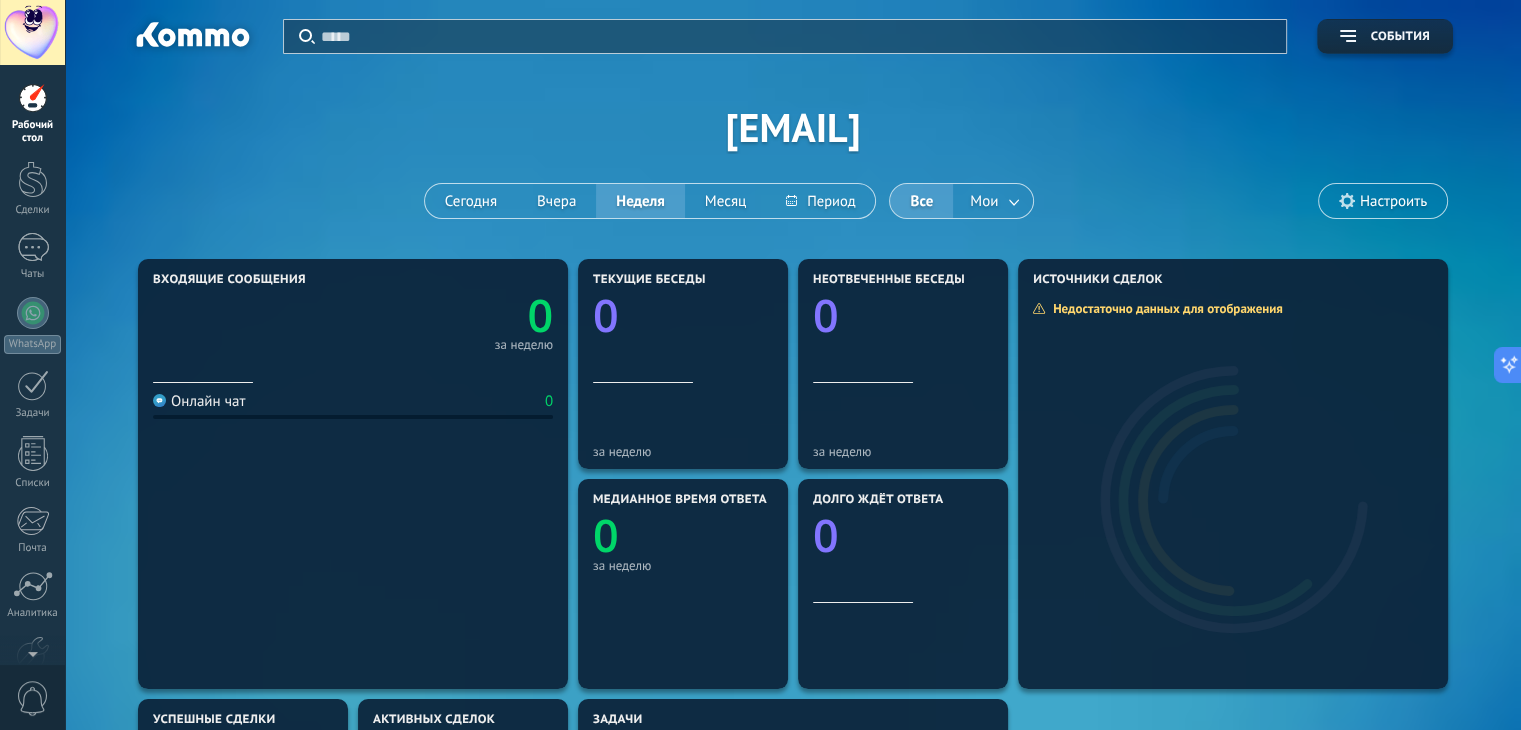 click on "Применить" at bounding box center (785, 36) 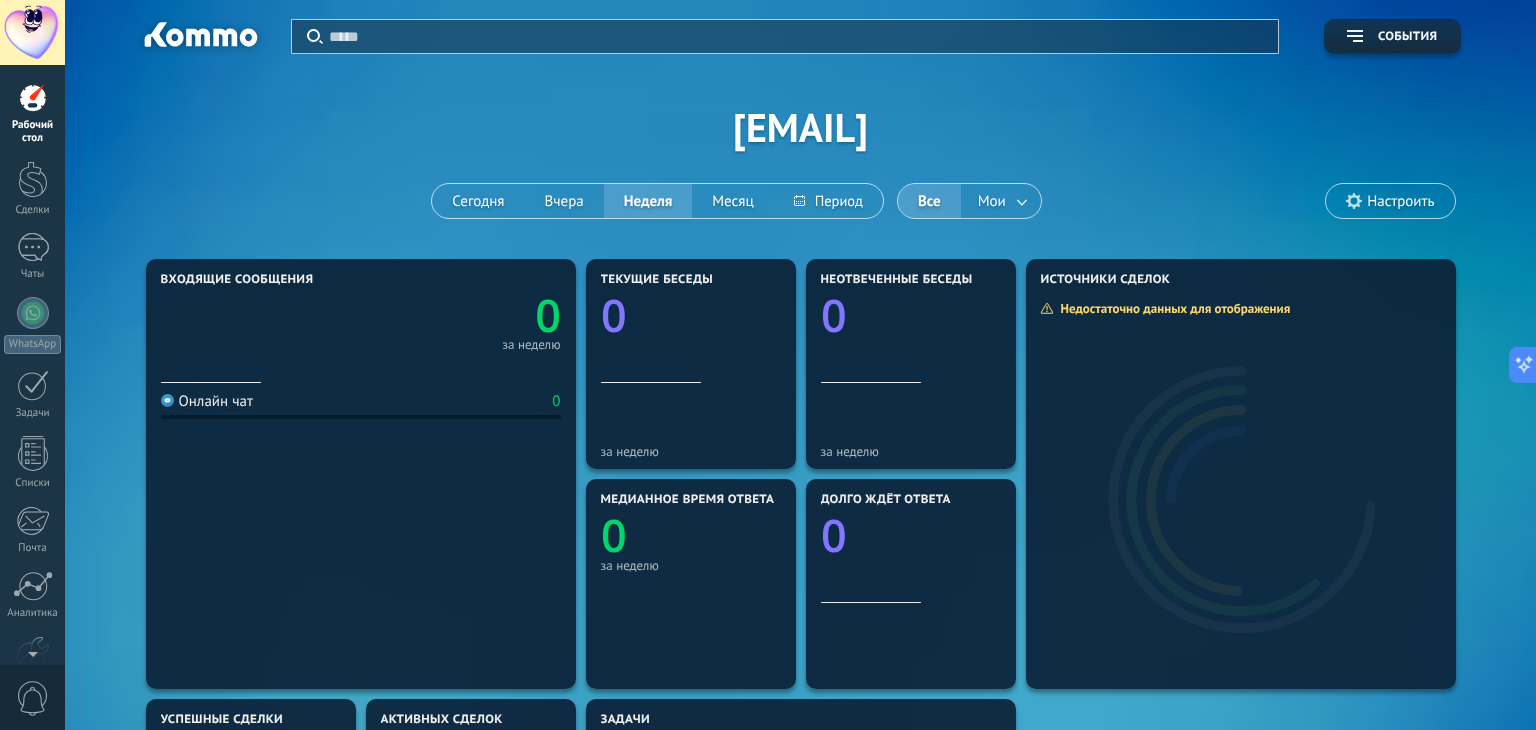 click on "События" at bounding box center [1392, 36] 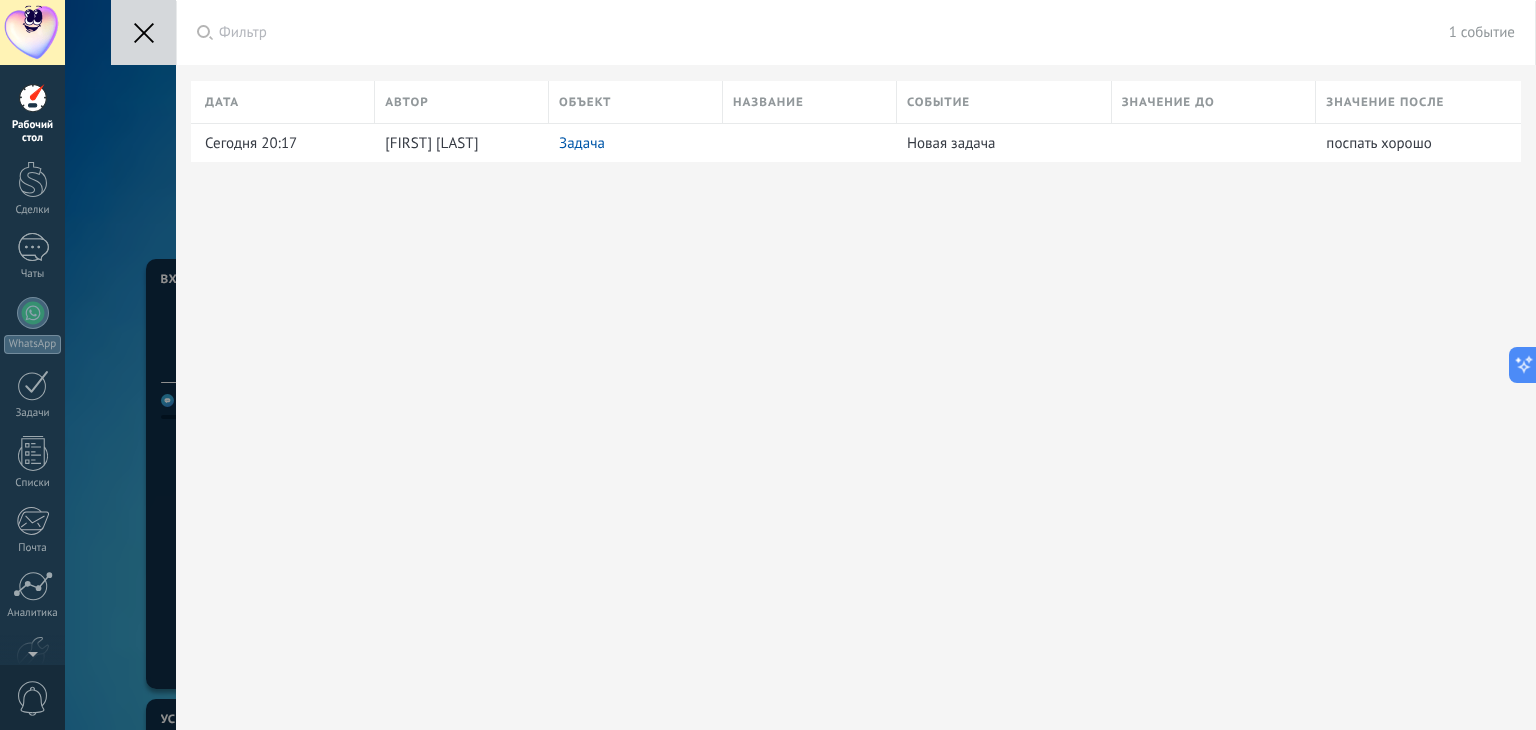 click 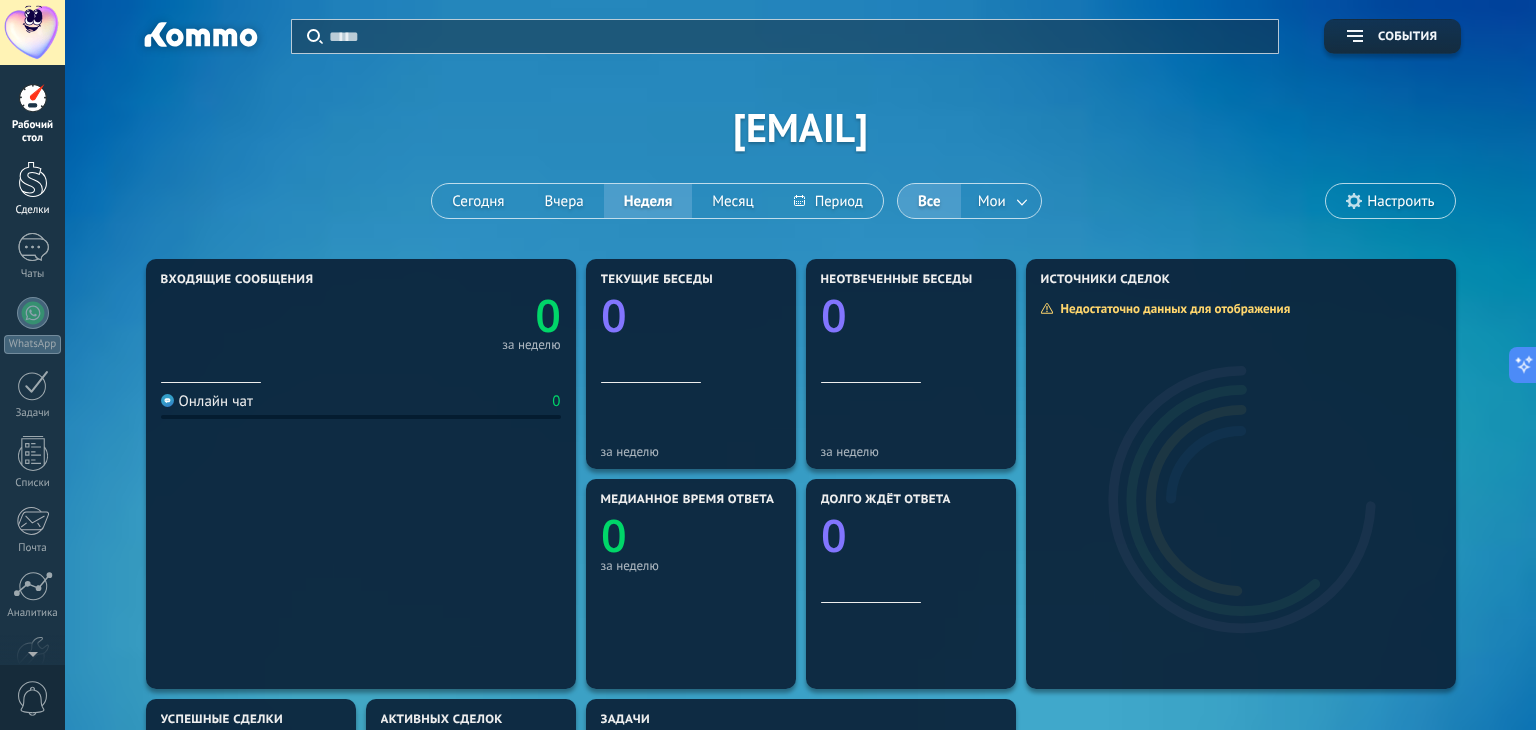 click at bounding box center (33, 179) 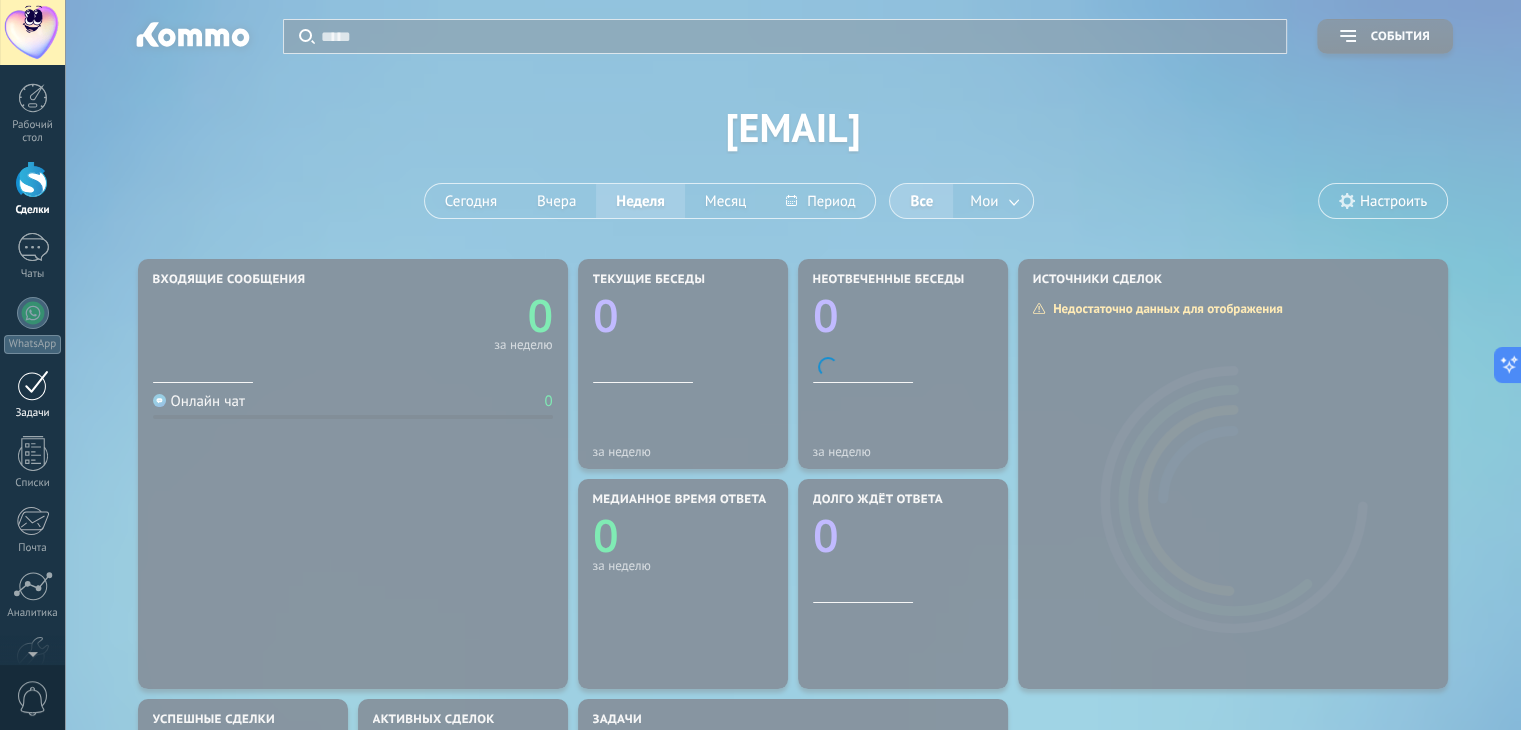 click on "Задачи" at bounding box center (32, 395) 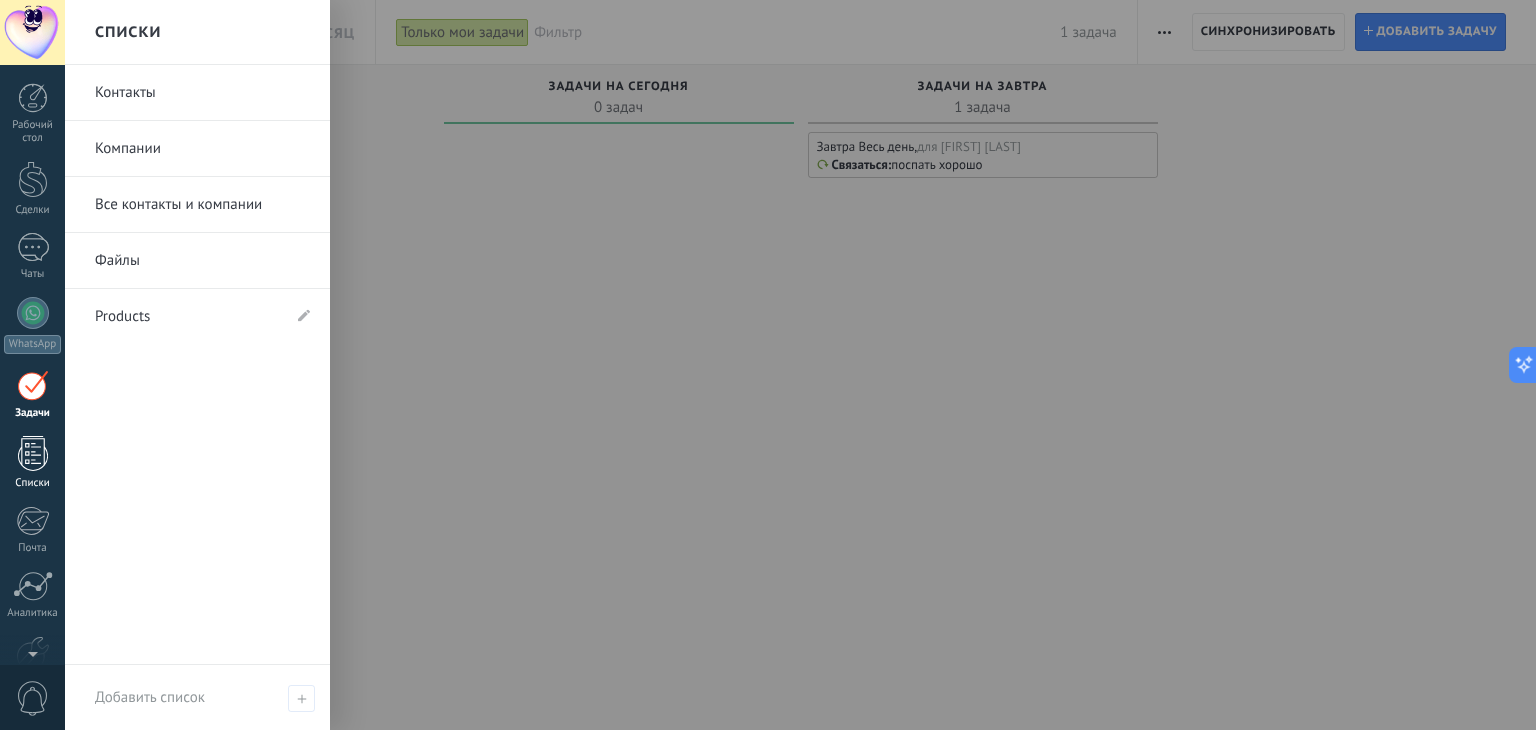click at bounding box center [33, 453] 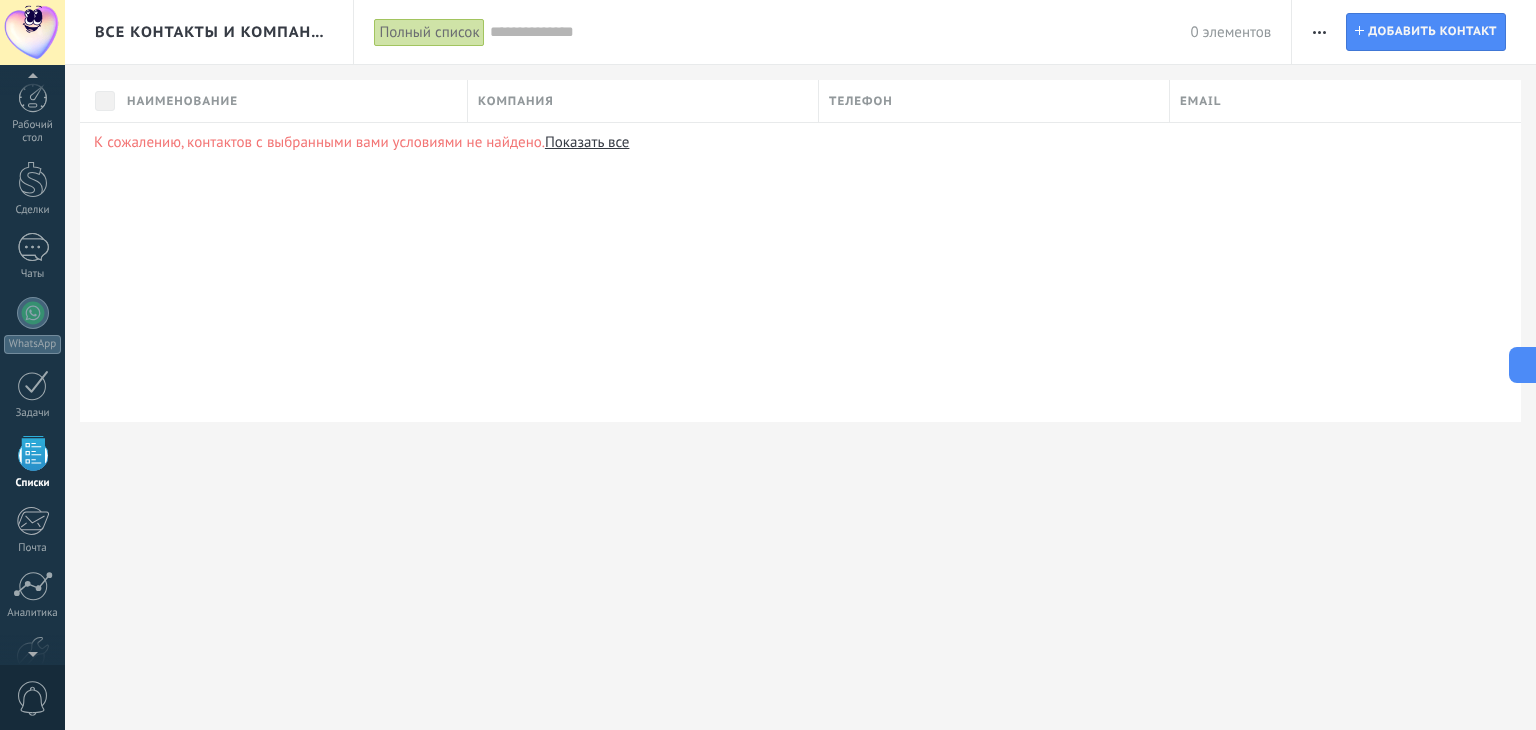 scroll, scrollTop: 64, scrollLeft: 0, axis: vertical 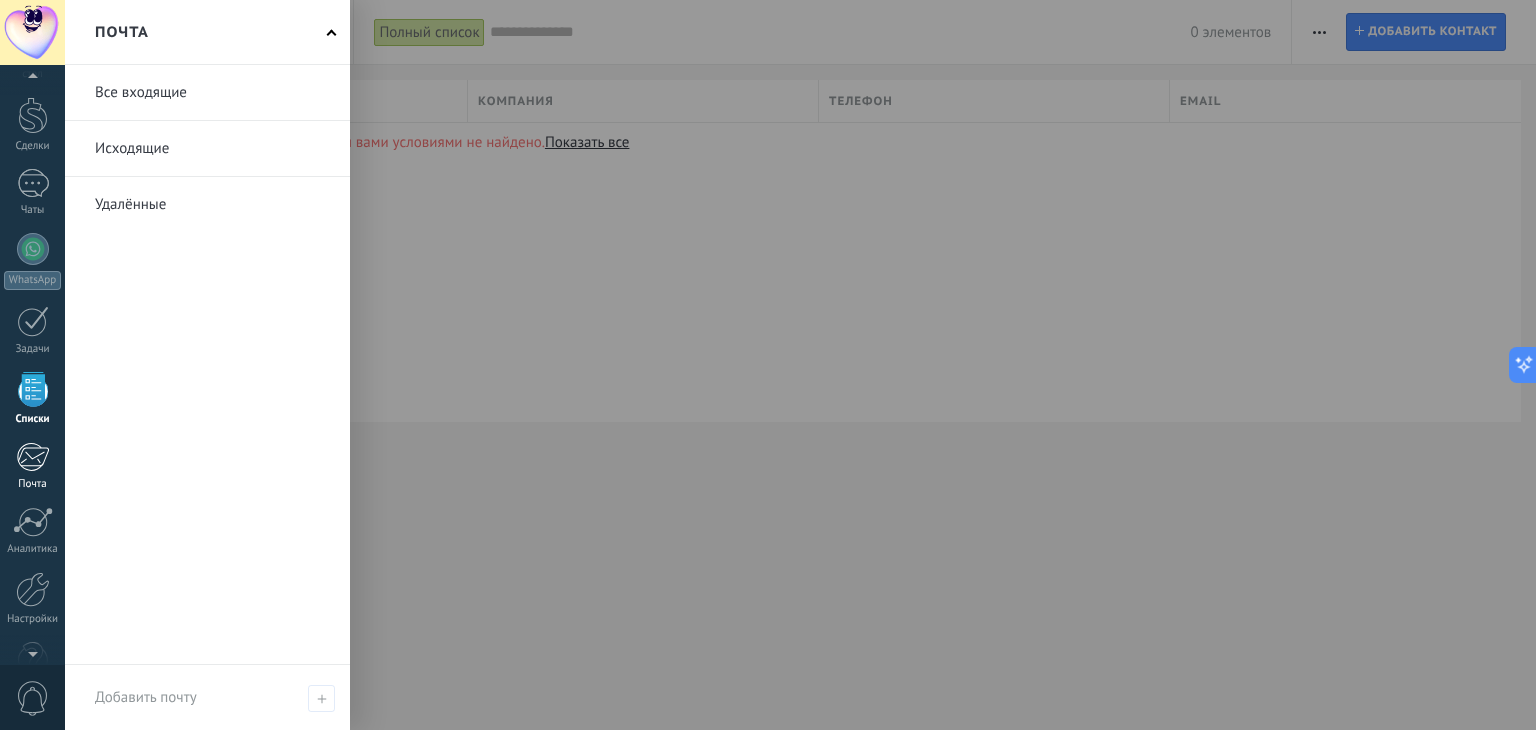 click at bounding box center (32, 457) 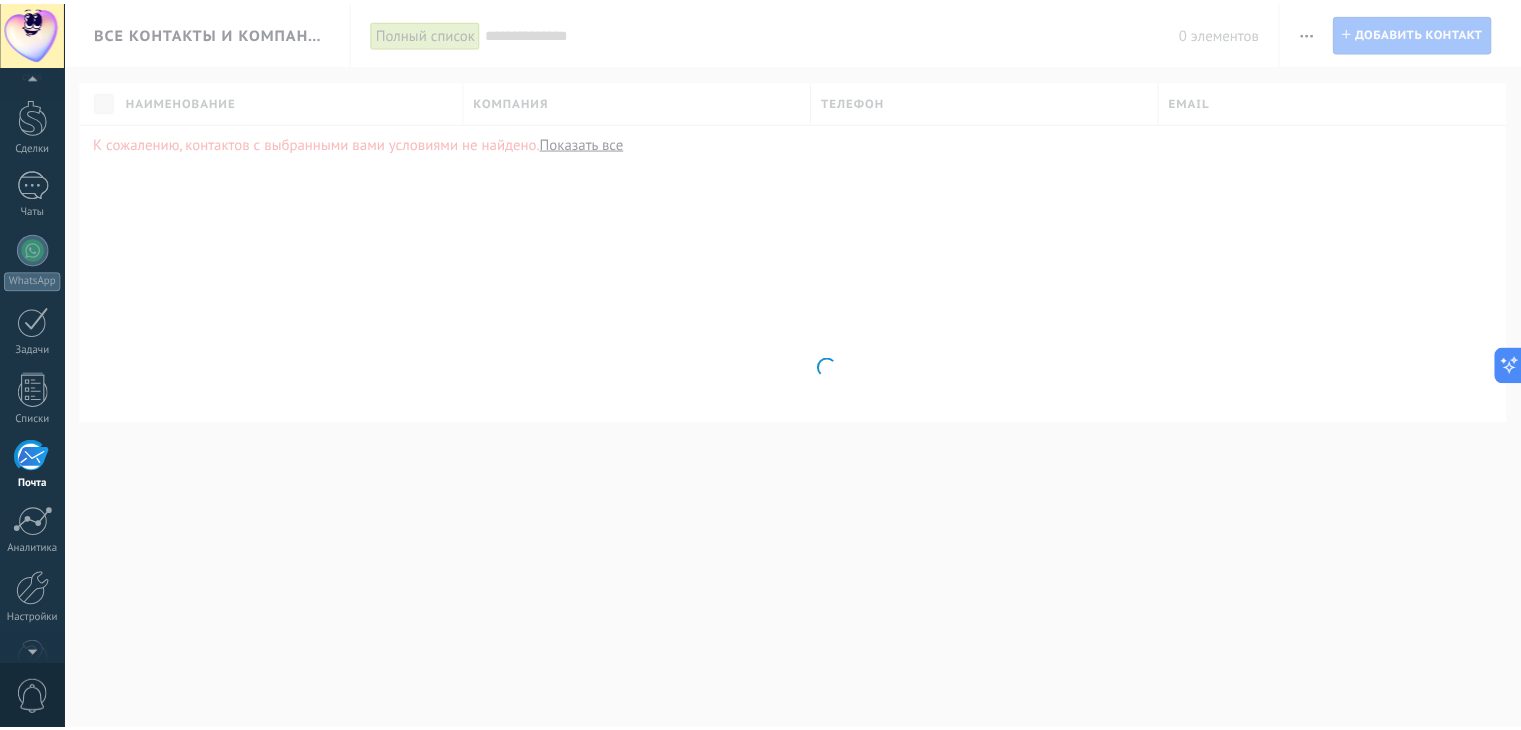 scroll, scrollTop: 114, scrollLeft: 0, axis: vertical 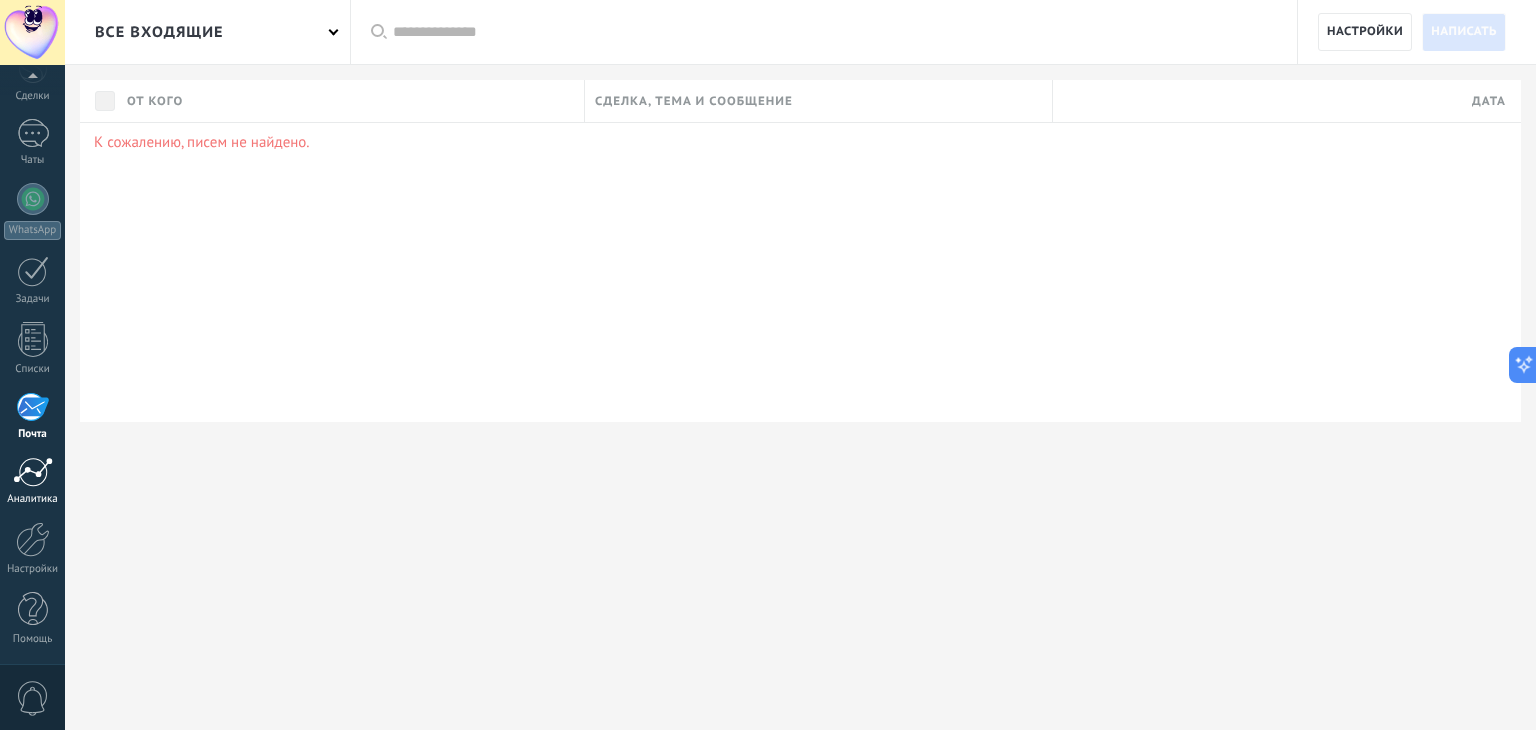 click at bounding box center (33, 472) 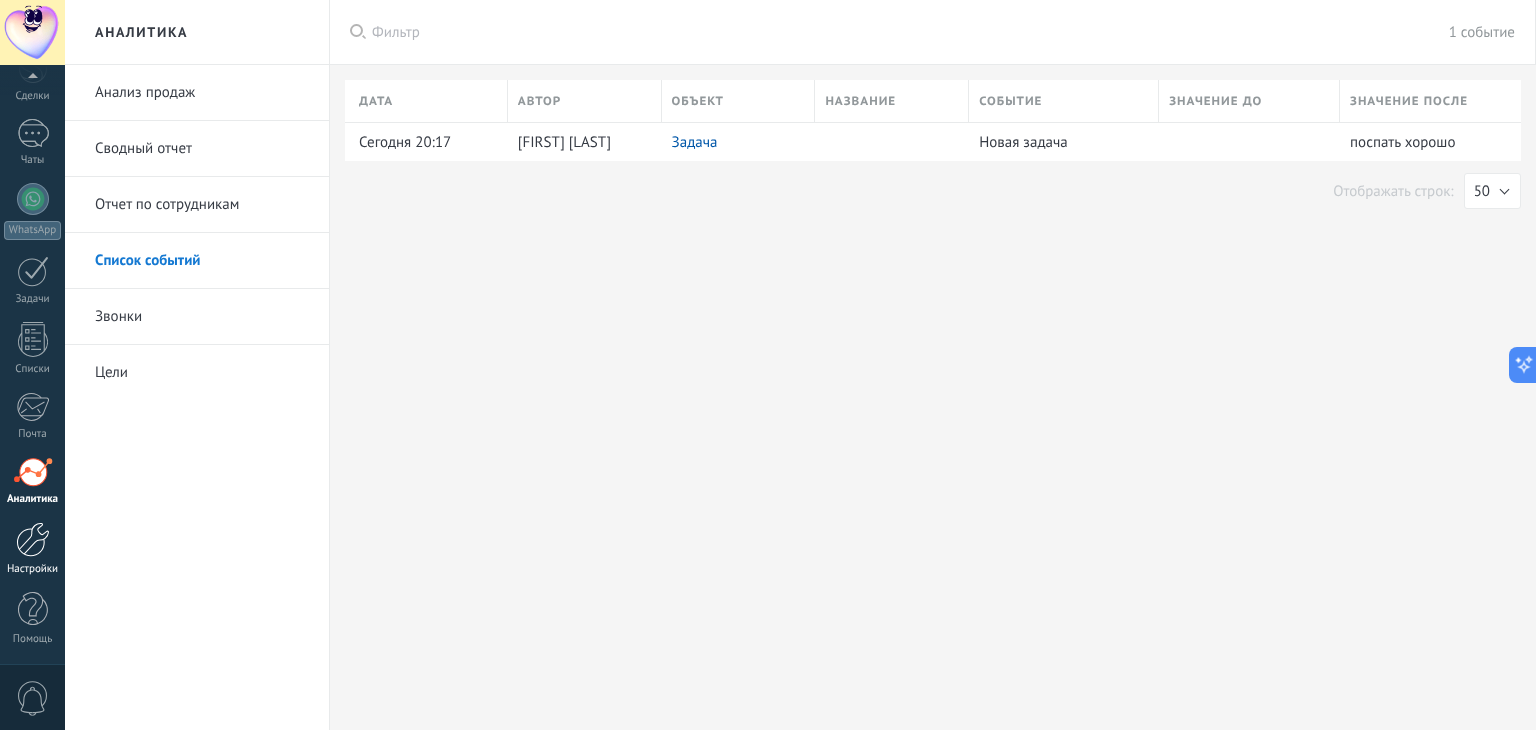 click at bounding box center [33, 539] 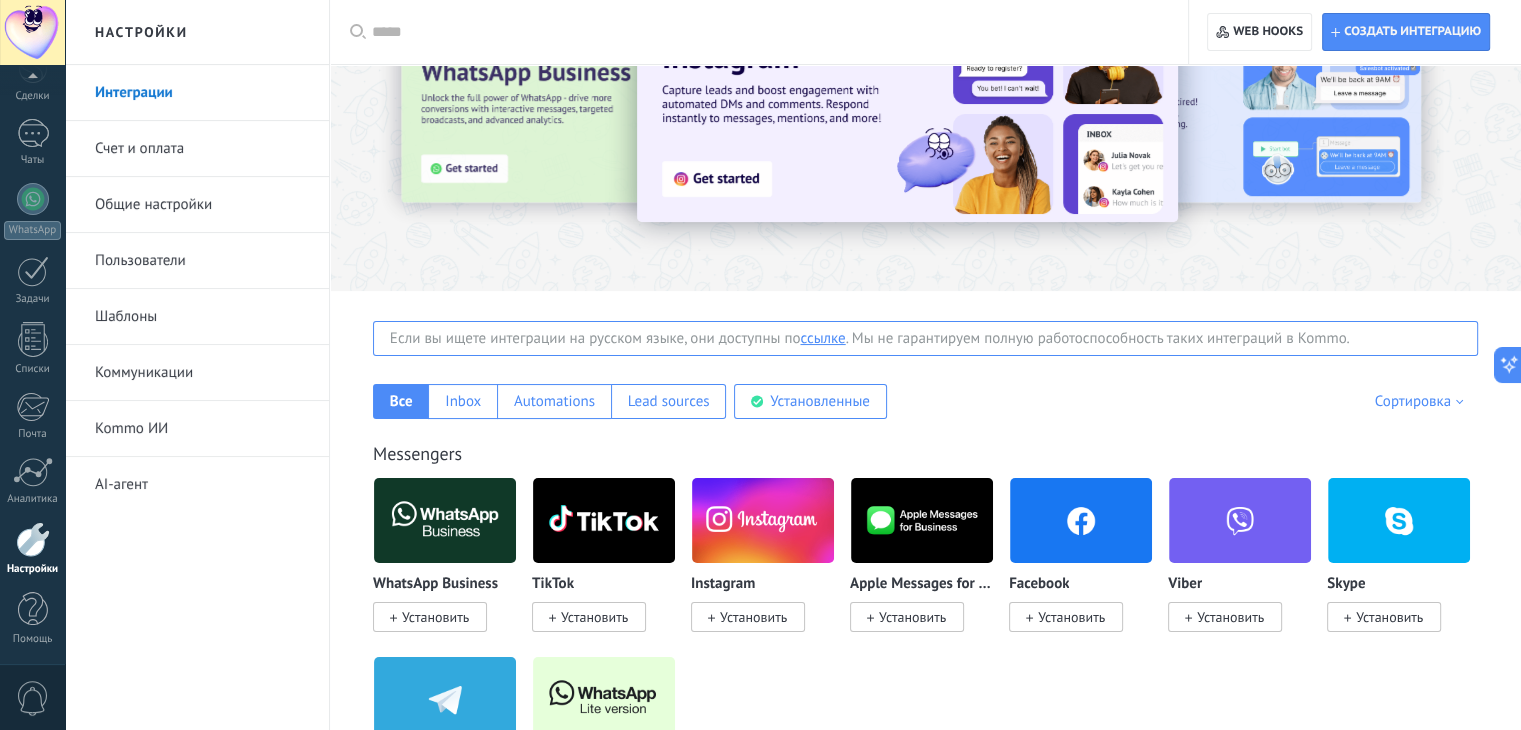 scroll, scrollTop: 0, scrollLeft: 0, axis: both 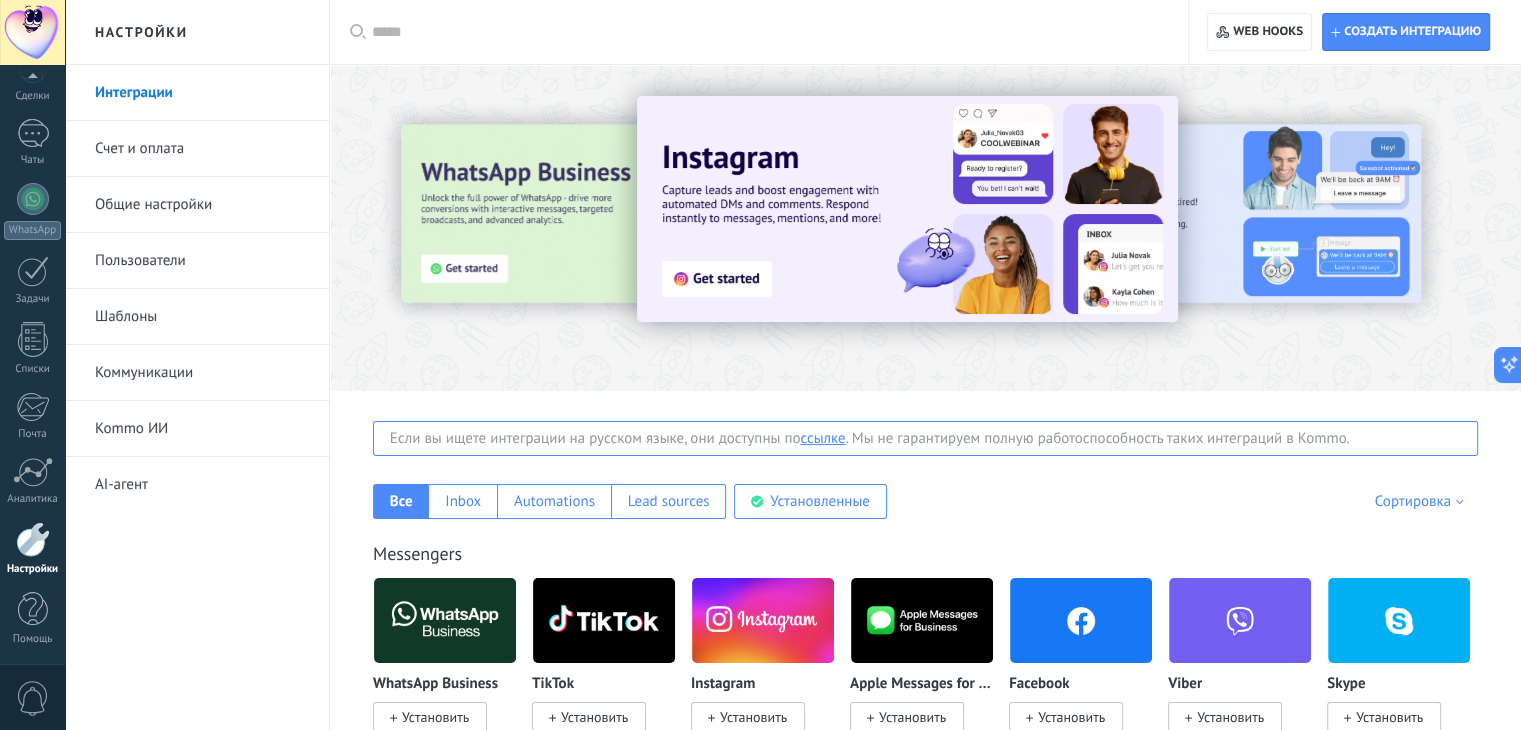 click on "Kommo ИИ" at bounding box center (202, 429) 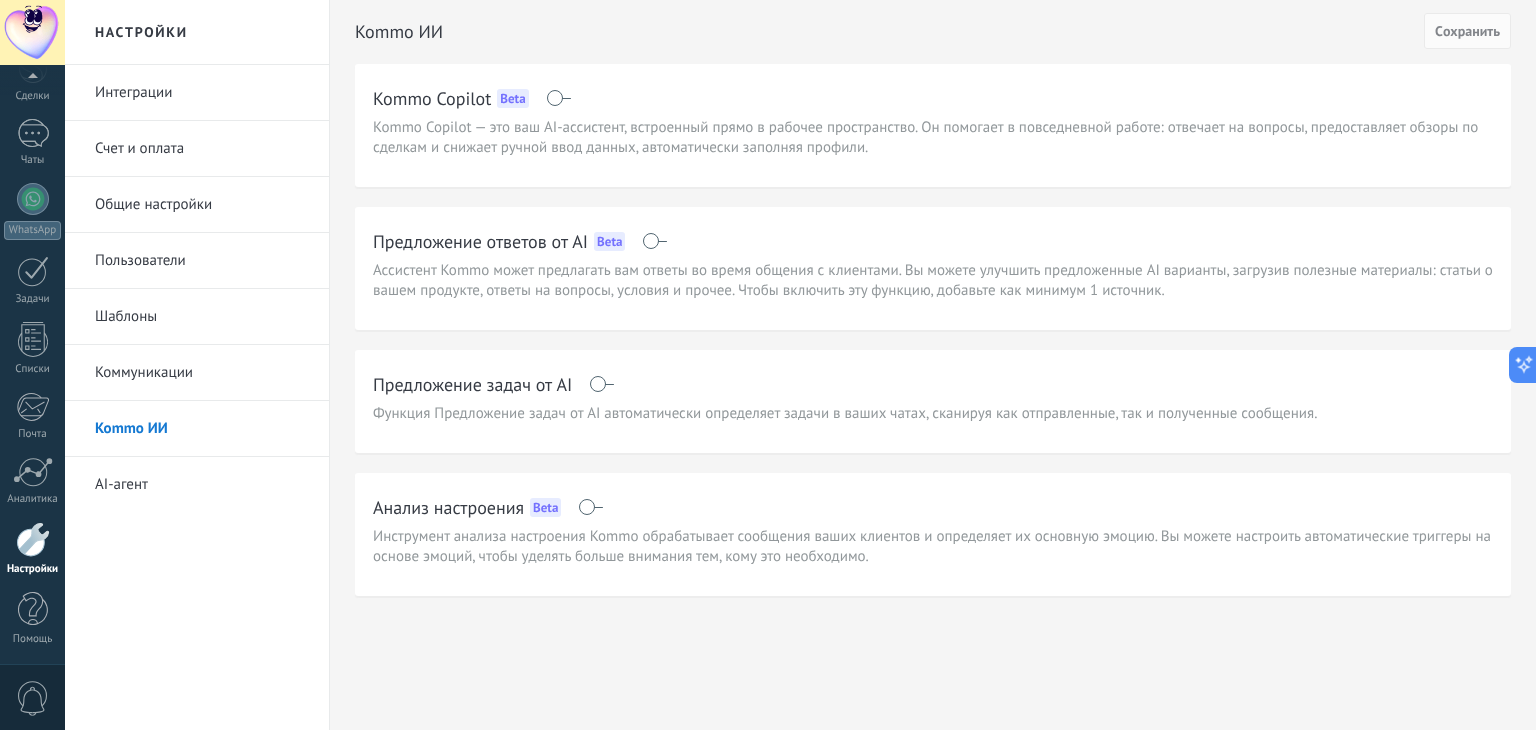 click on "Ассистент Kommo может предлагать вам ответы во время общения с клиентами. Вы можете улучшить предложенные AI варианты, загрузив полезные материалы: статьи о вашем продукте, ответы на вопросы, условия и прочее. Чтобы включить эту функцию, добавьте как минимум 1 источник." at bounding box center (933, 281) 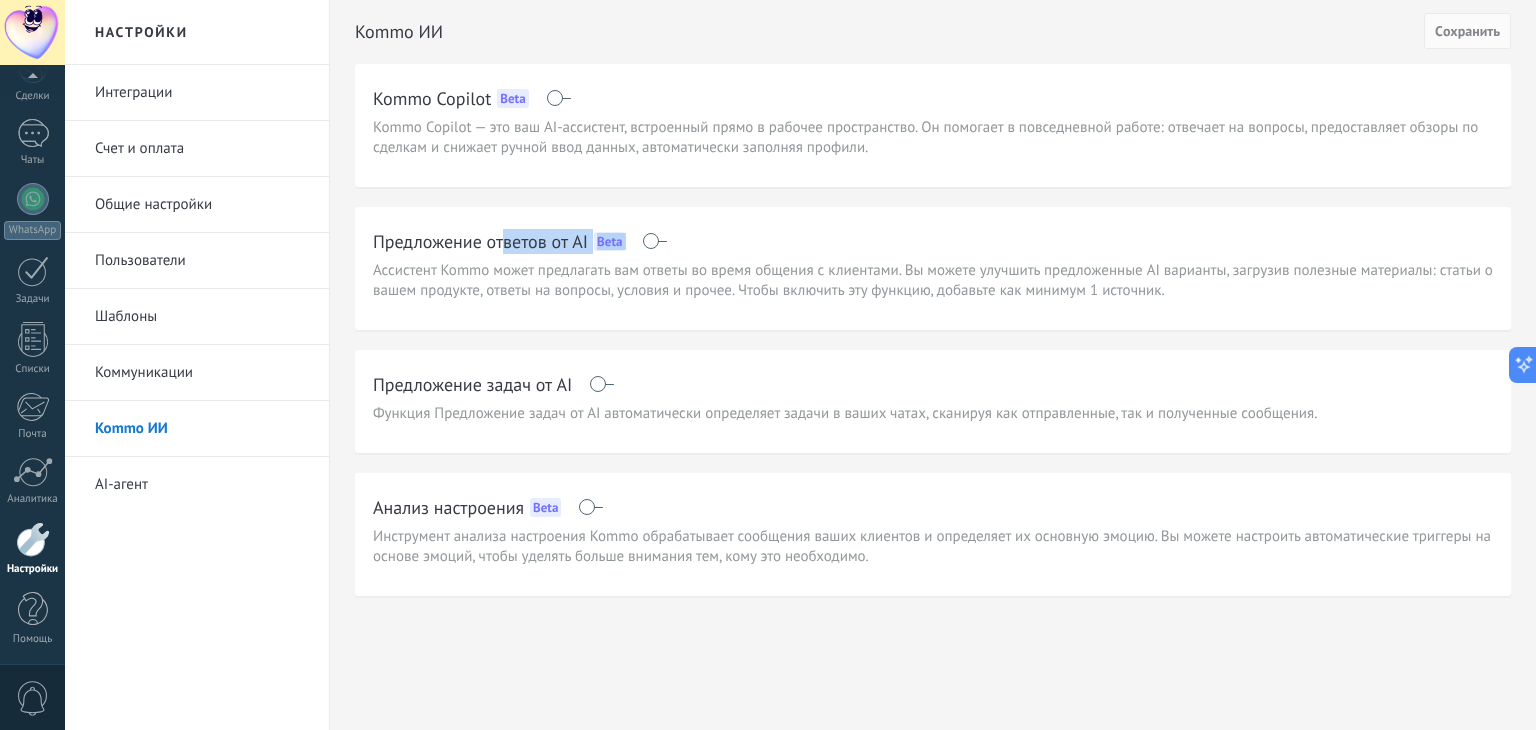 click at bounding box center [654, 241] 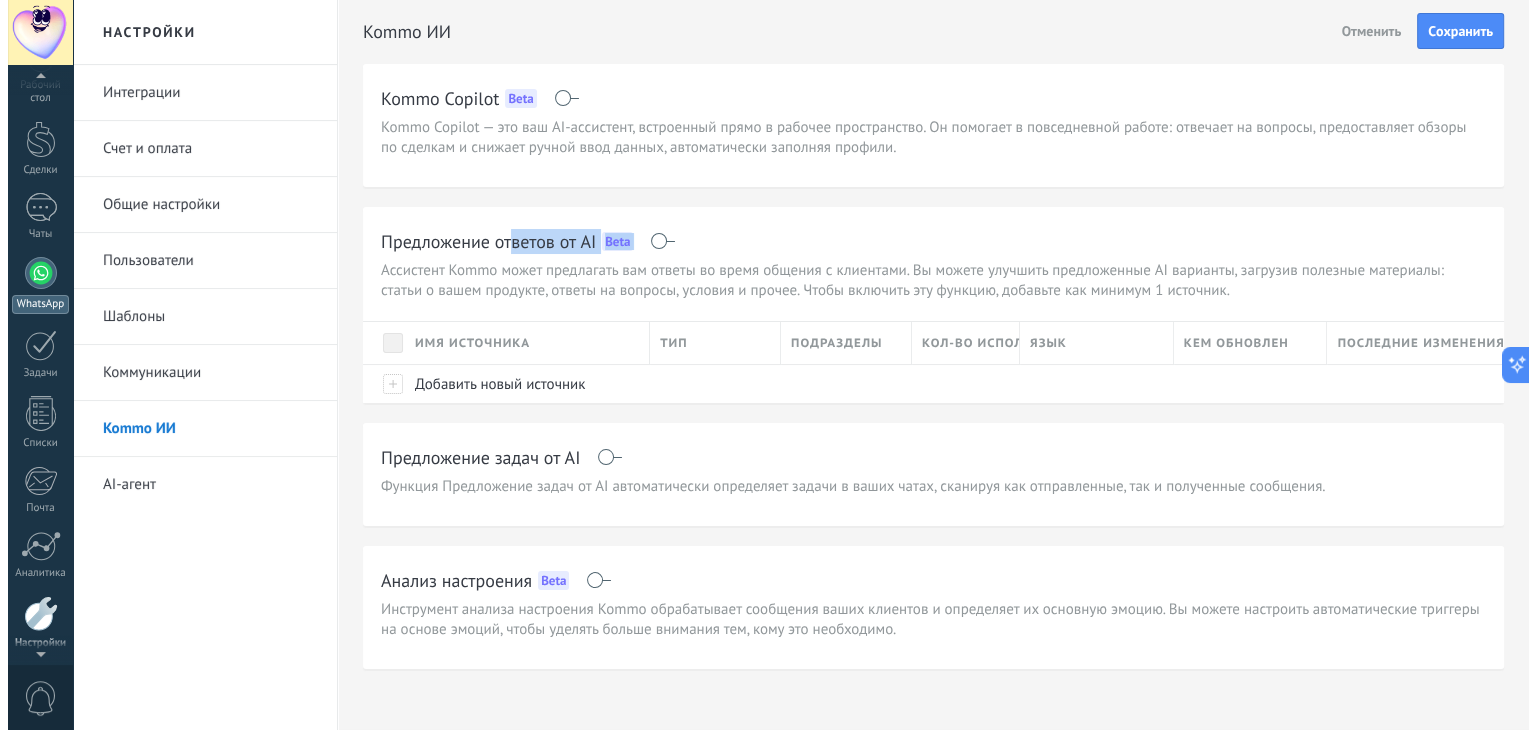 scroll, scrollTop: 0, scrollLeft: 0, axis: both 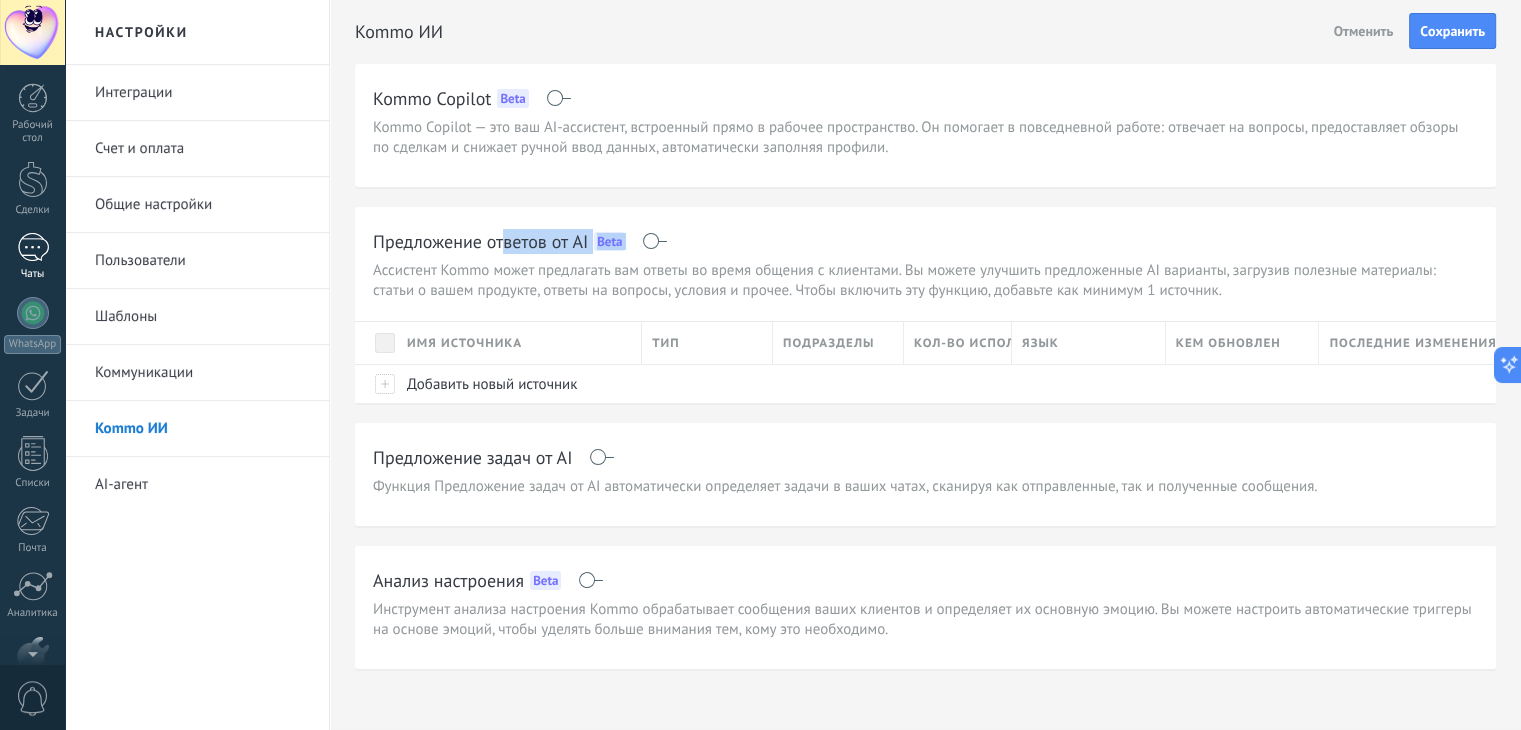 click at bounding box center [33, 247] 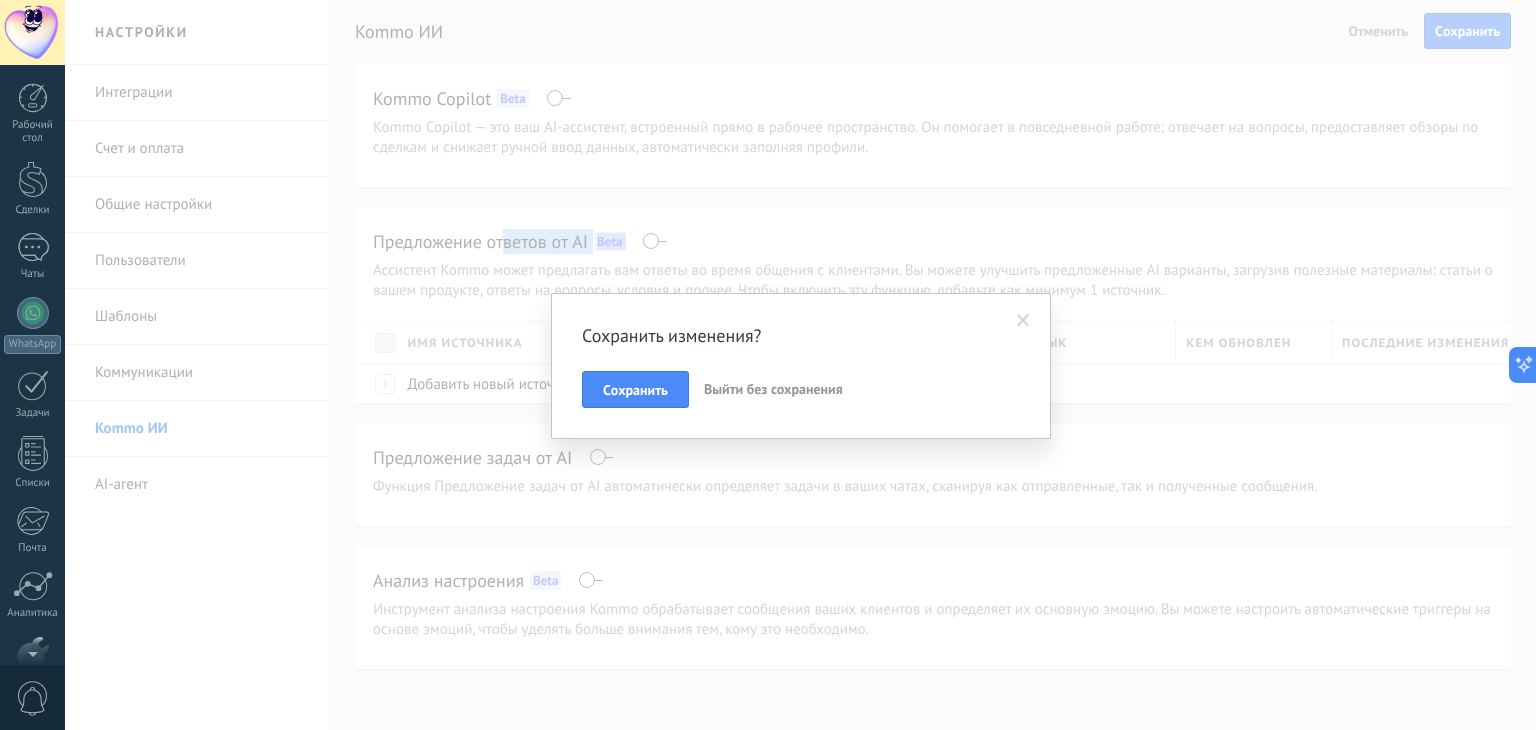 scroll, scrollTop: 114, scrollLeft: 0, axis: vertical 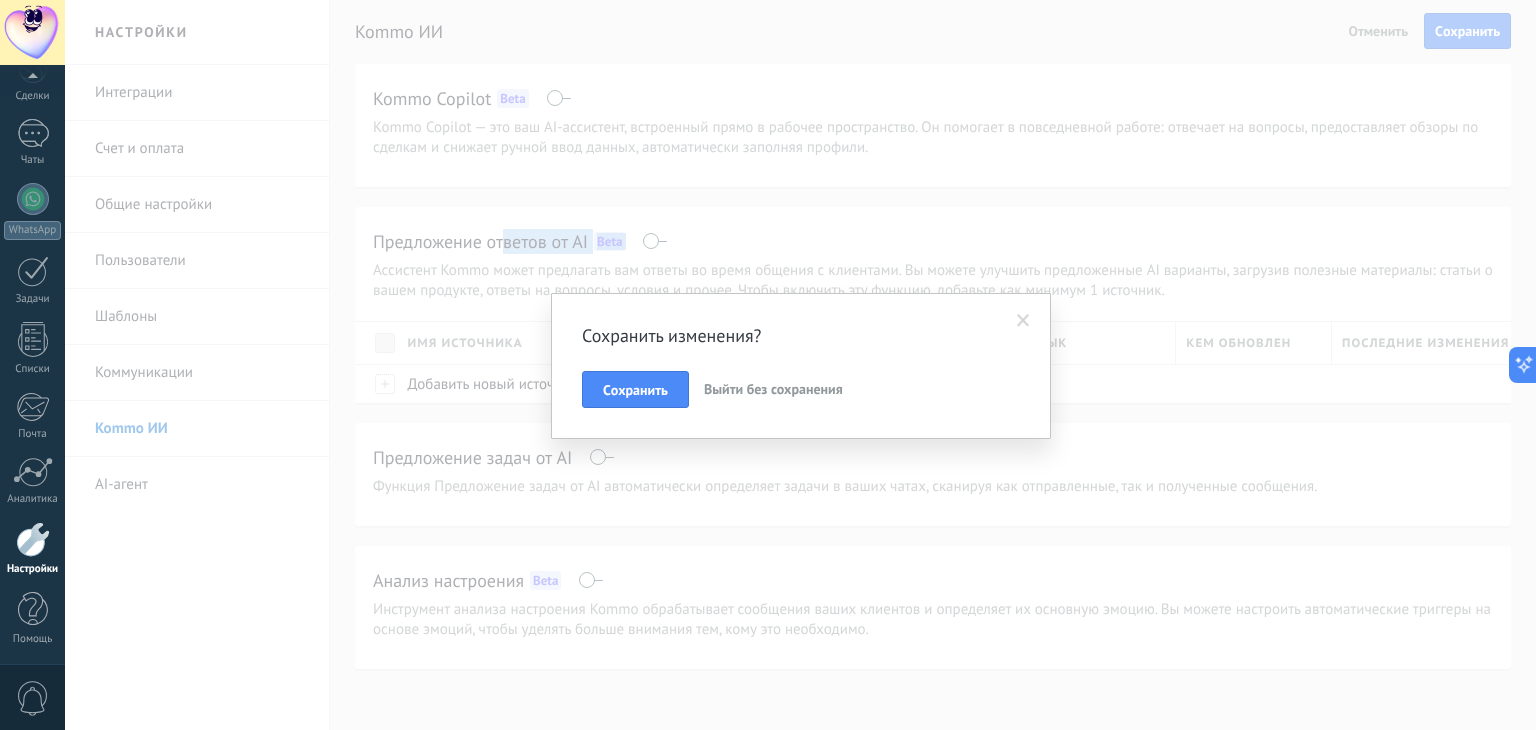 click on "Выйти без сохранения" at bounding box center [773, 389] 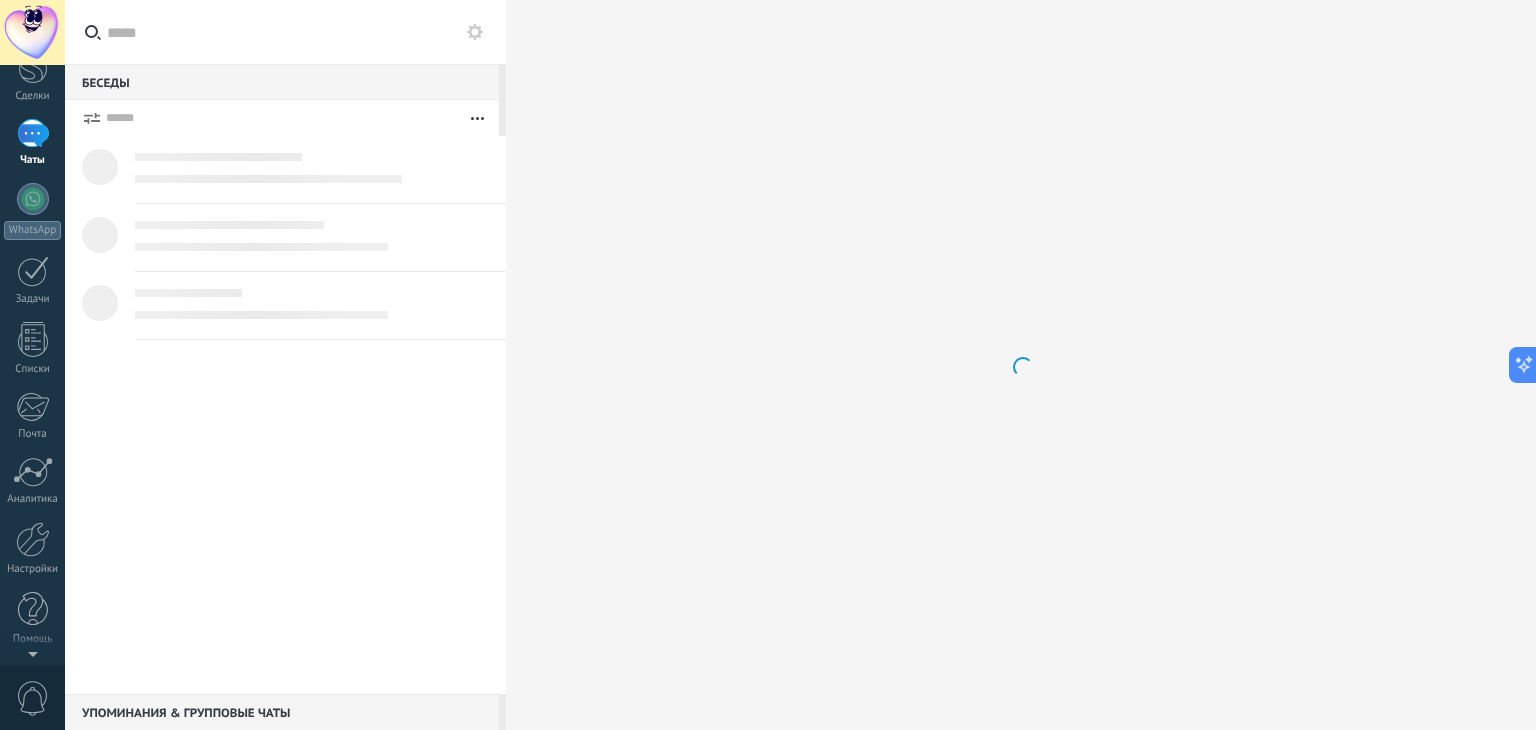 scroll, scrollTop: 0, scrollLeft: 0, axis: both 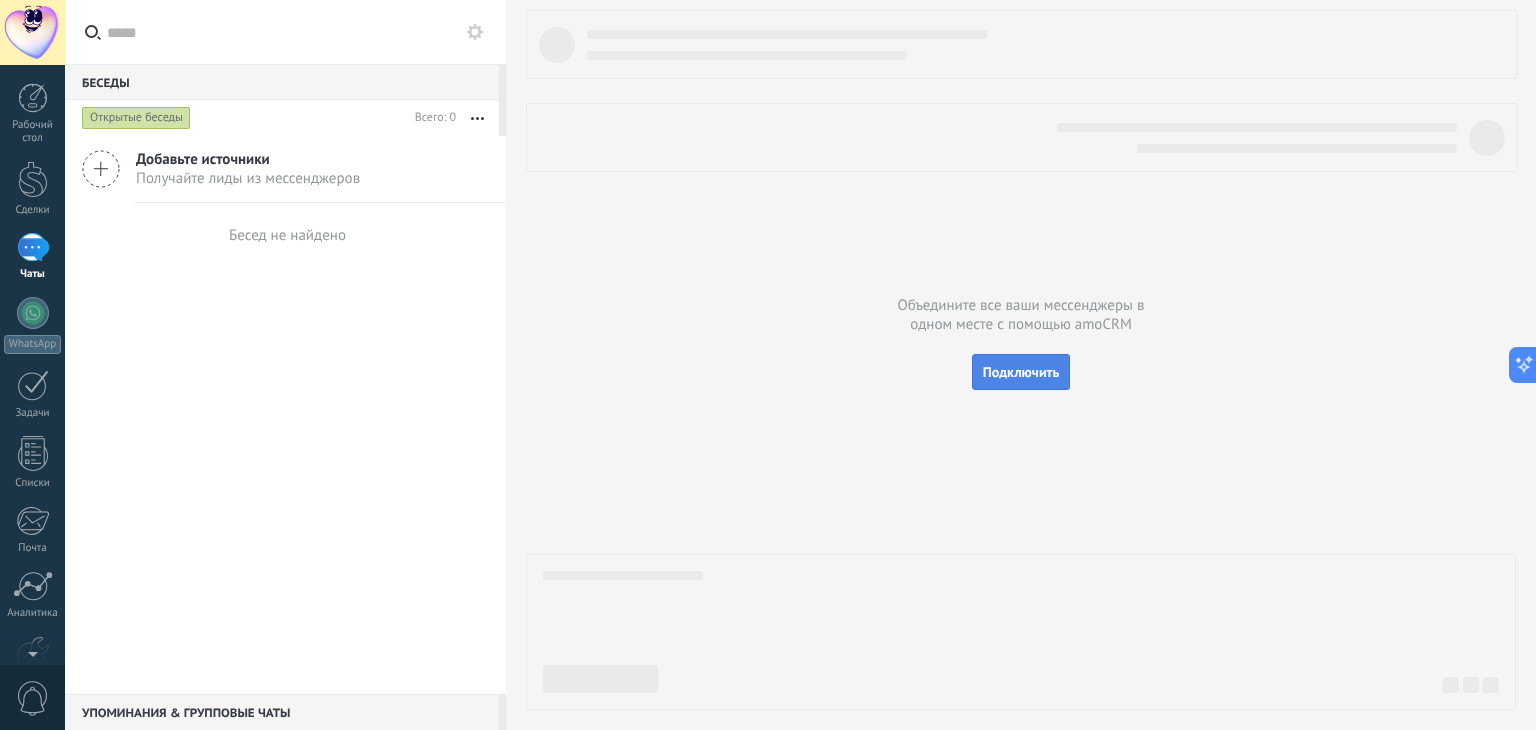 click on "Подключить" at bounding box center [1021, 372] 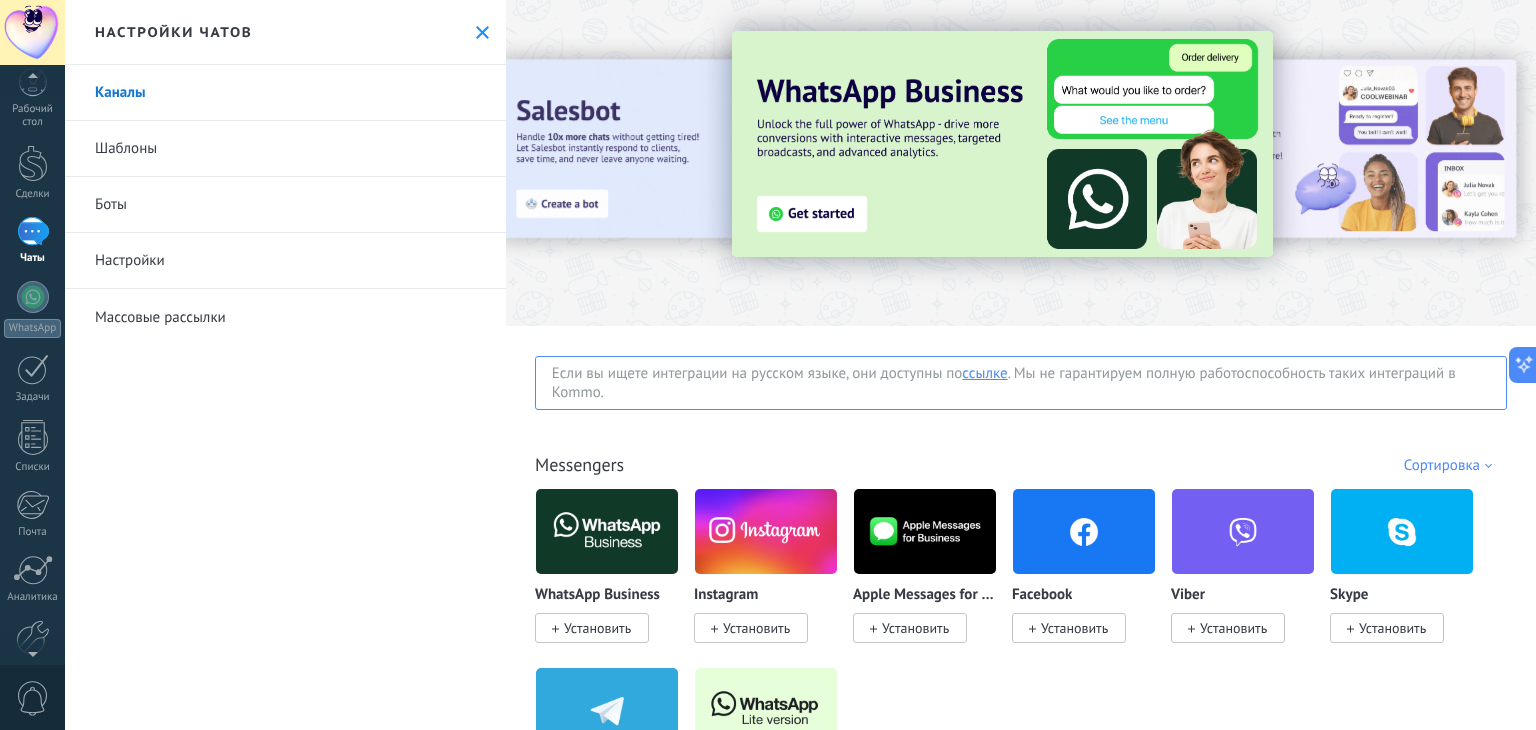 scroll, scrollTop: 0, scrollLeft: 0, axis: both 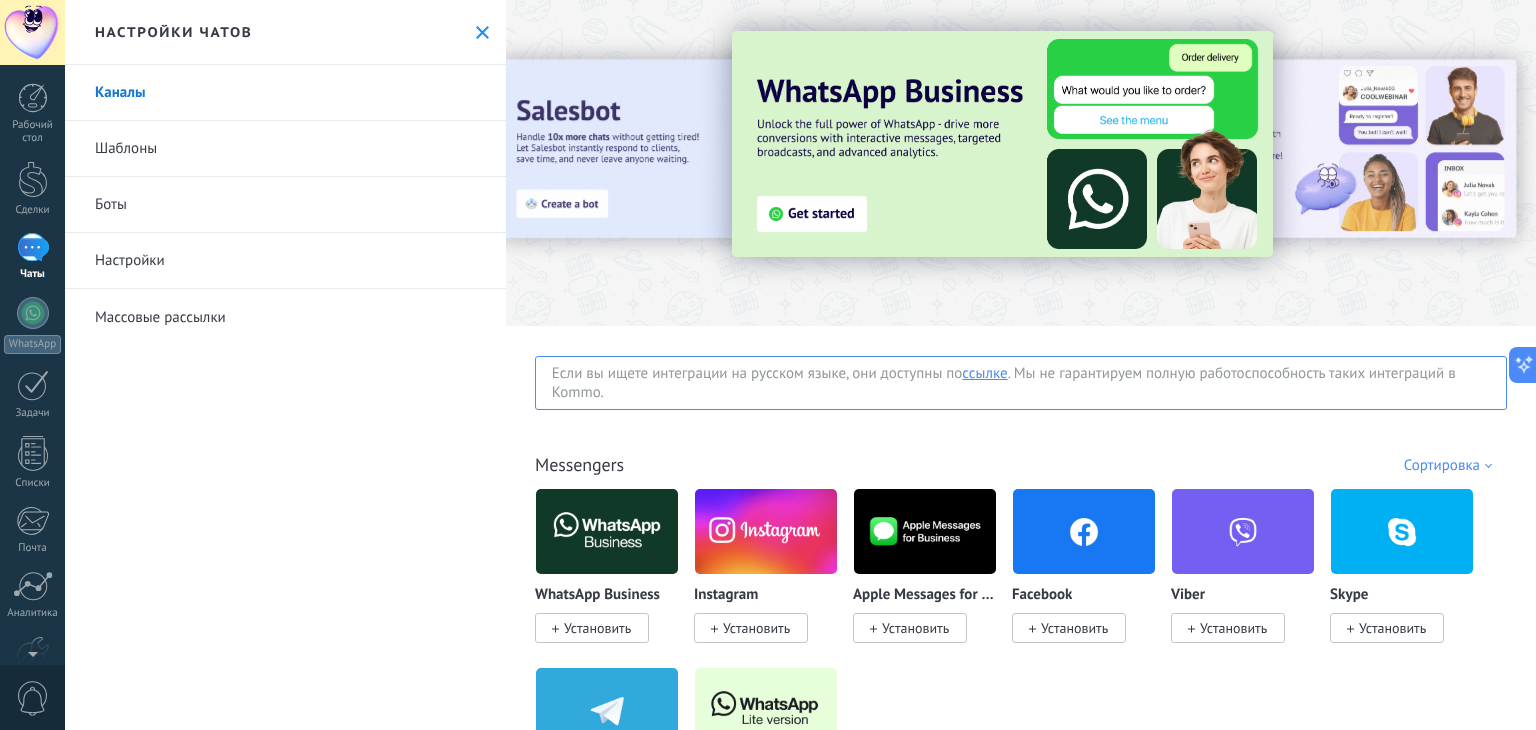 click at bounding box center (1002, 144) 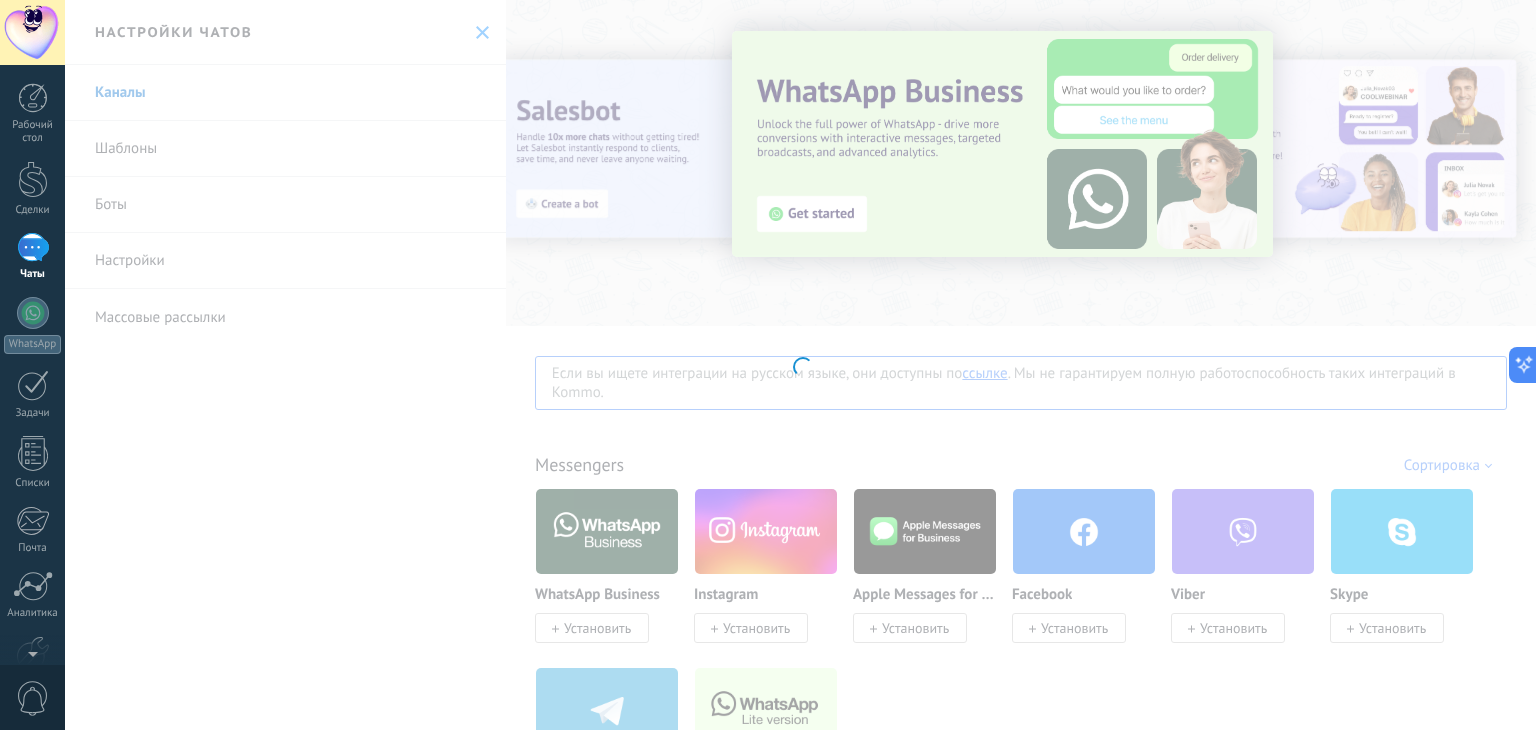 click at bounding box center [800, 365] 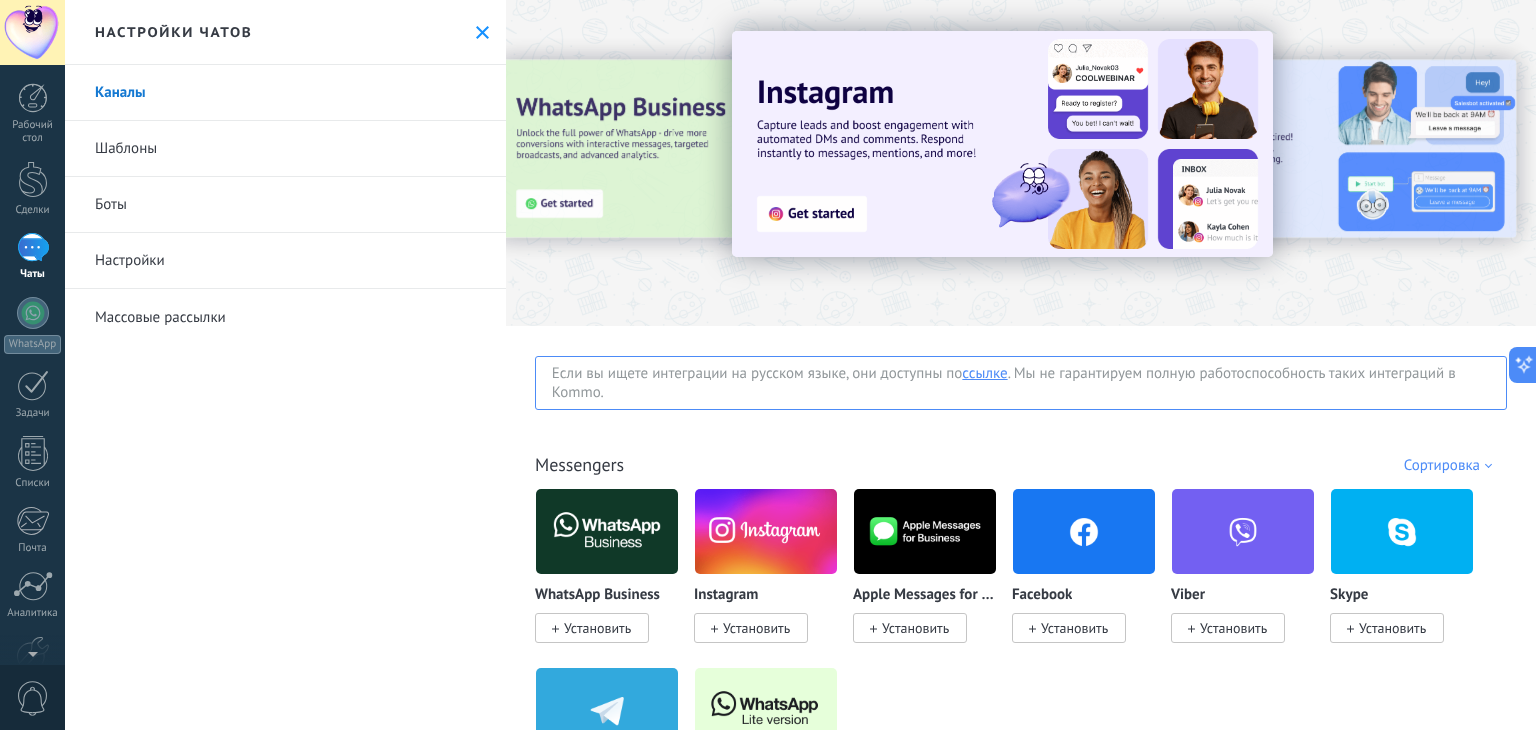 click at bounding box center [1002, 144] 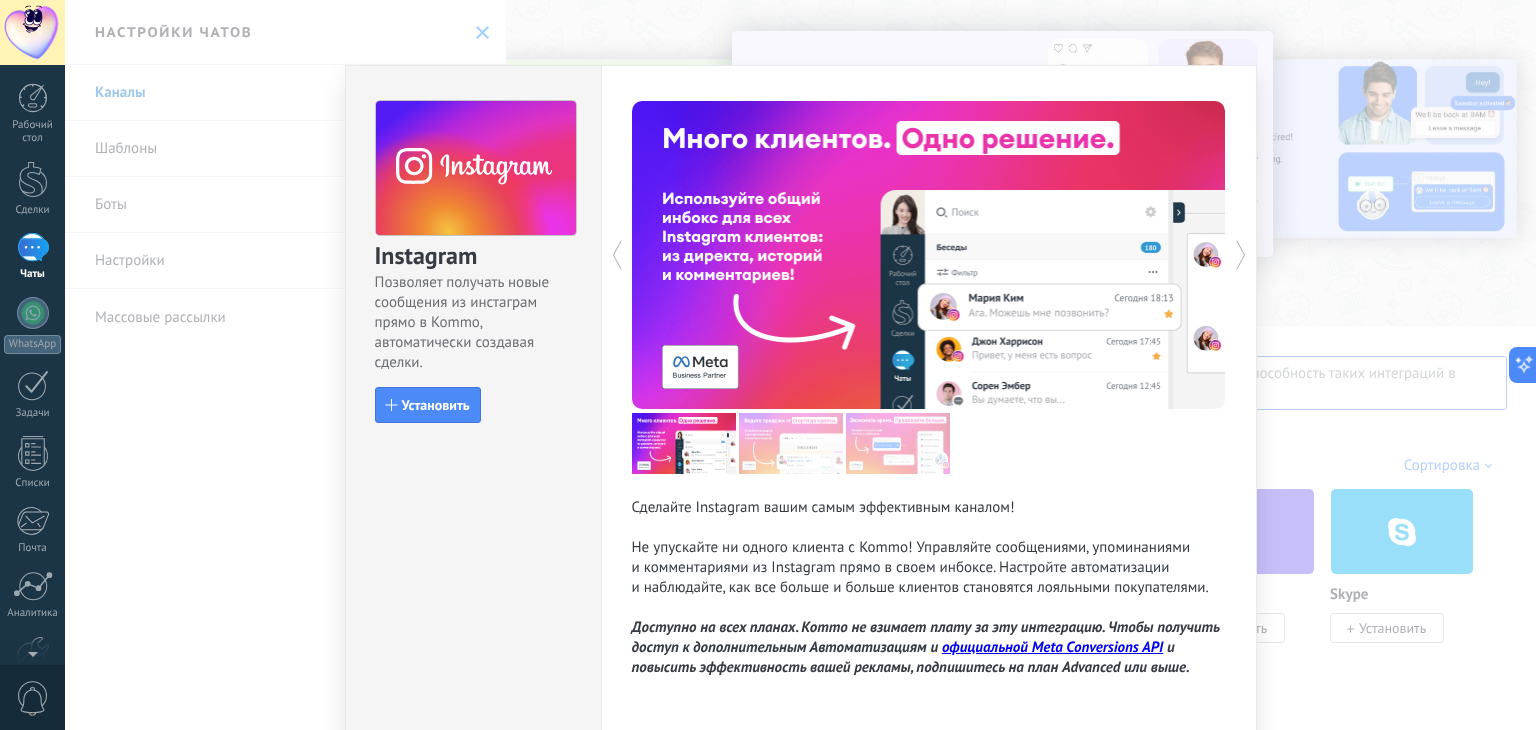 drag, startPoint x: 801, startPoint y: 213, endPoint x: 994, endPoint y: 128, distance: 210.8886 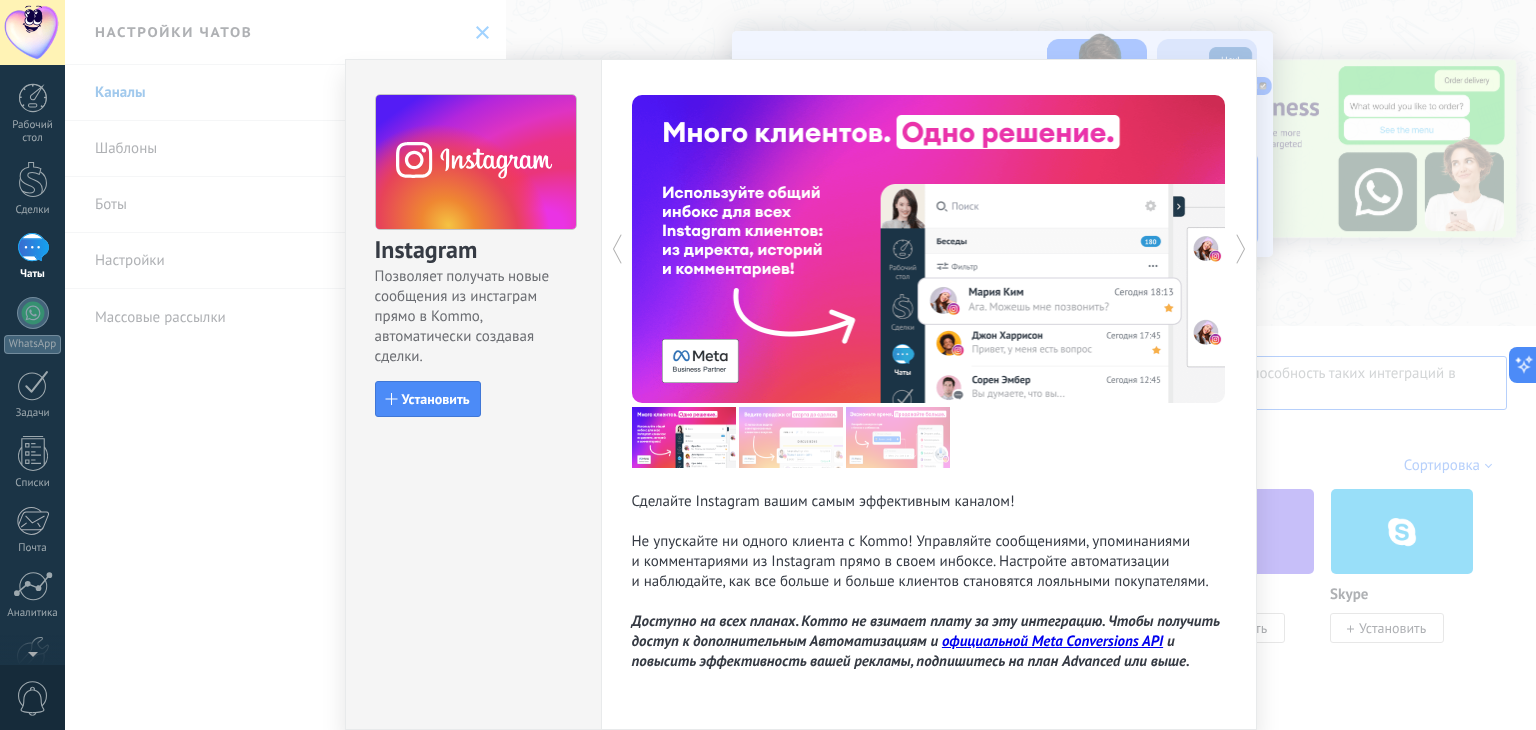 scroll, scrollTop: 0, scrollLeft: 0, axis: both 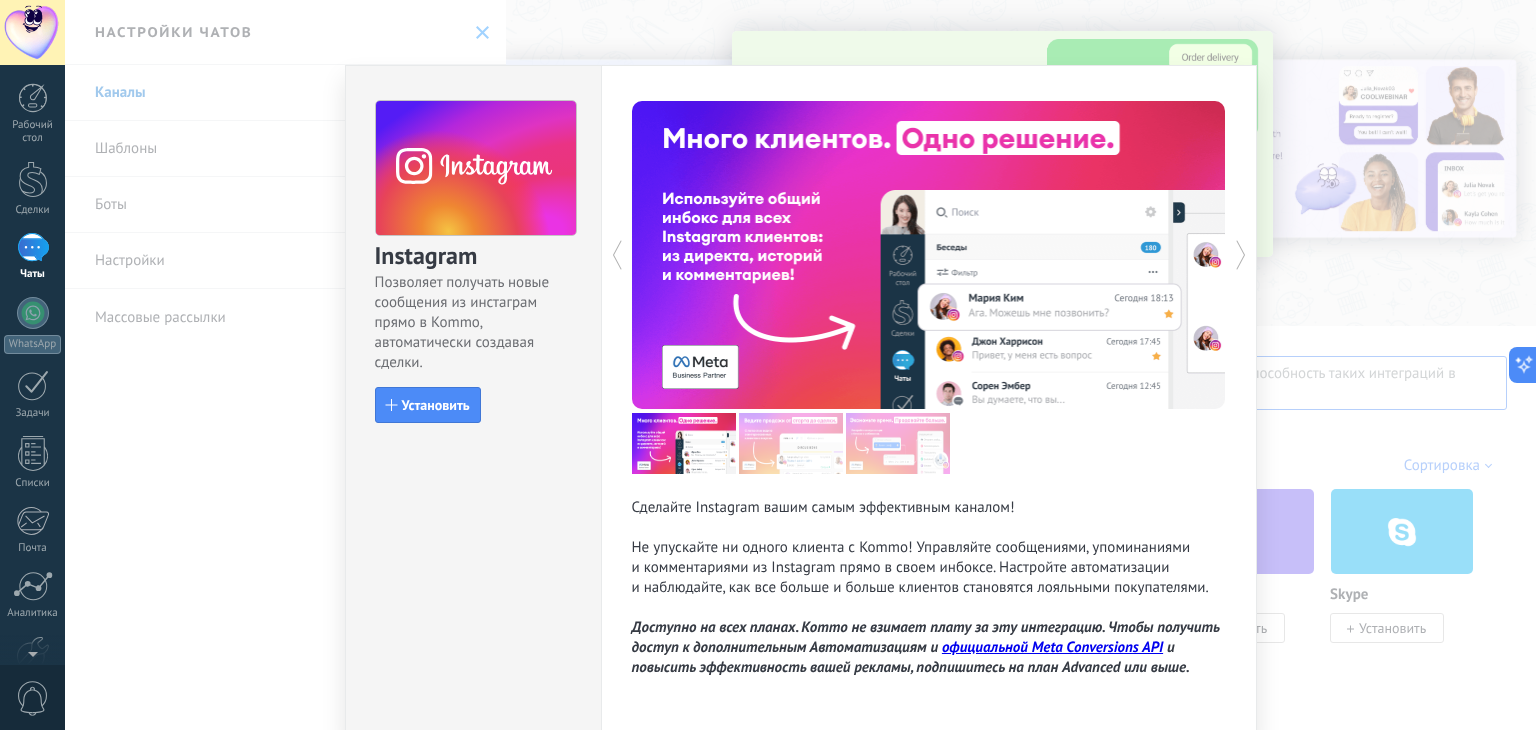 click on "Instagram Позволяет получать новые сообщения из инстаграм прямо в Kommo, автоматически создавая сделки. Установить Сделайте Instagram вашим самым эффективным каналом! Не упускайте ни одного клиента с Kommo! Управляйте сообщениями, упоминаниями и комментариями из Instagram прямо в своем инбоксе. Настройте автоматизации и наблюдайте, как все больше и больше клиентов становятся лояльными покупателями. Доступно на всех планах. Kommo не взимает плату за эту интеграцию. Чтобы получить доступ к дополнительным Автоматизациям и   официальной Meta Conversions API" at bounding box center (800, 365) 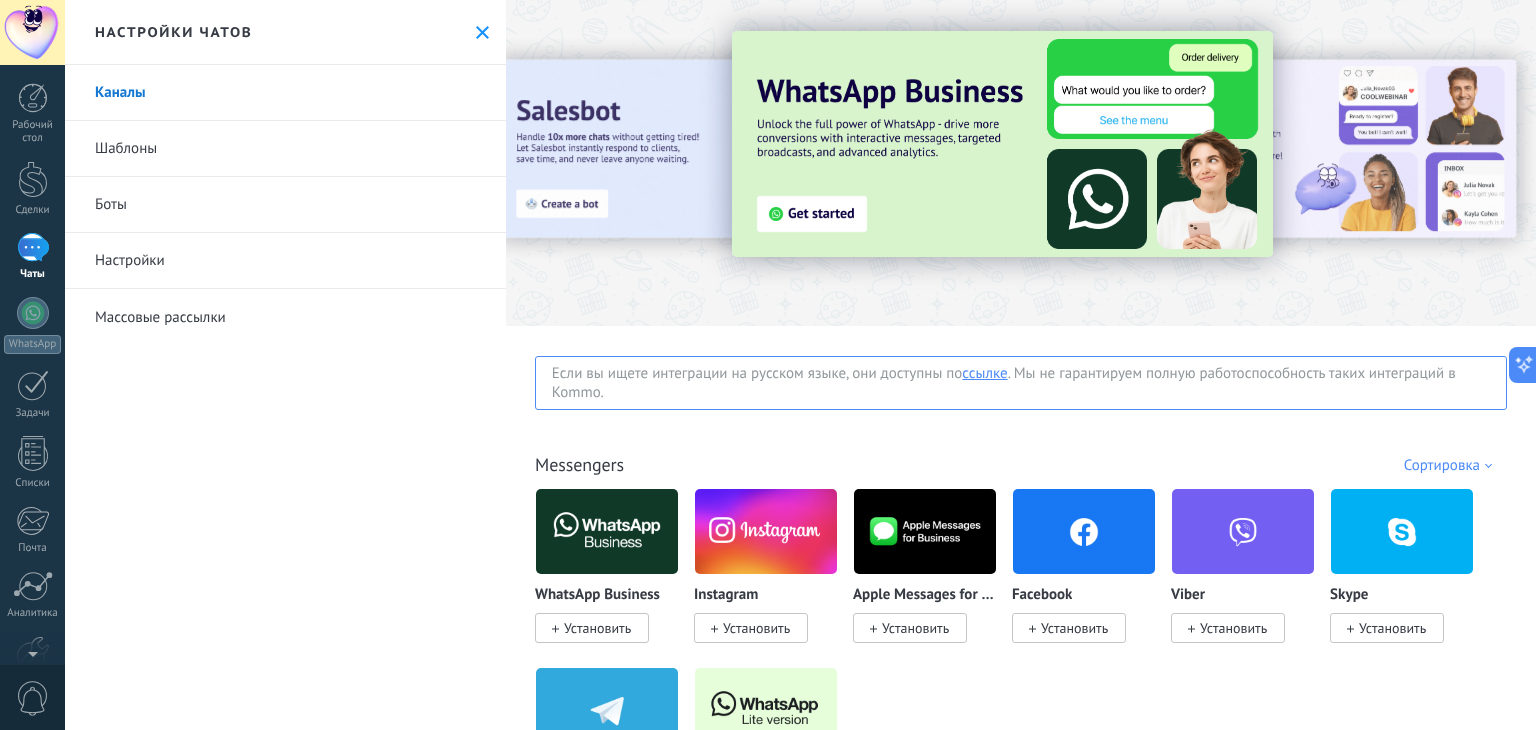 drag, startPoint x: 1301, startPoint y: 179, endPoint x: 721, endPoint y: 216, distance: 581.17896 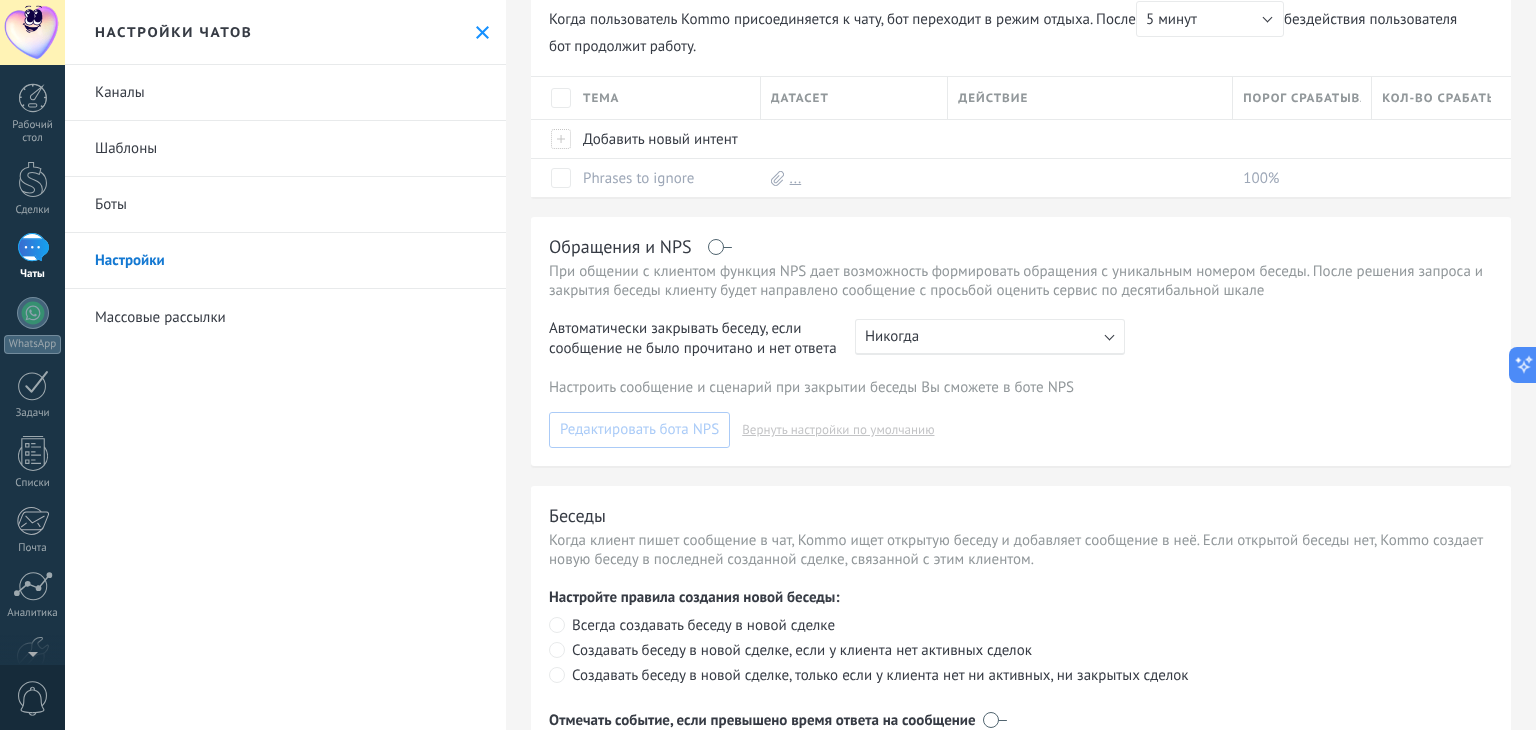 scroll, scrollTop: 259, scrollLeft: 0, axis: vertical 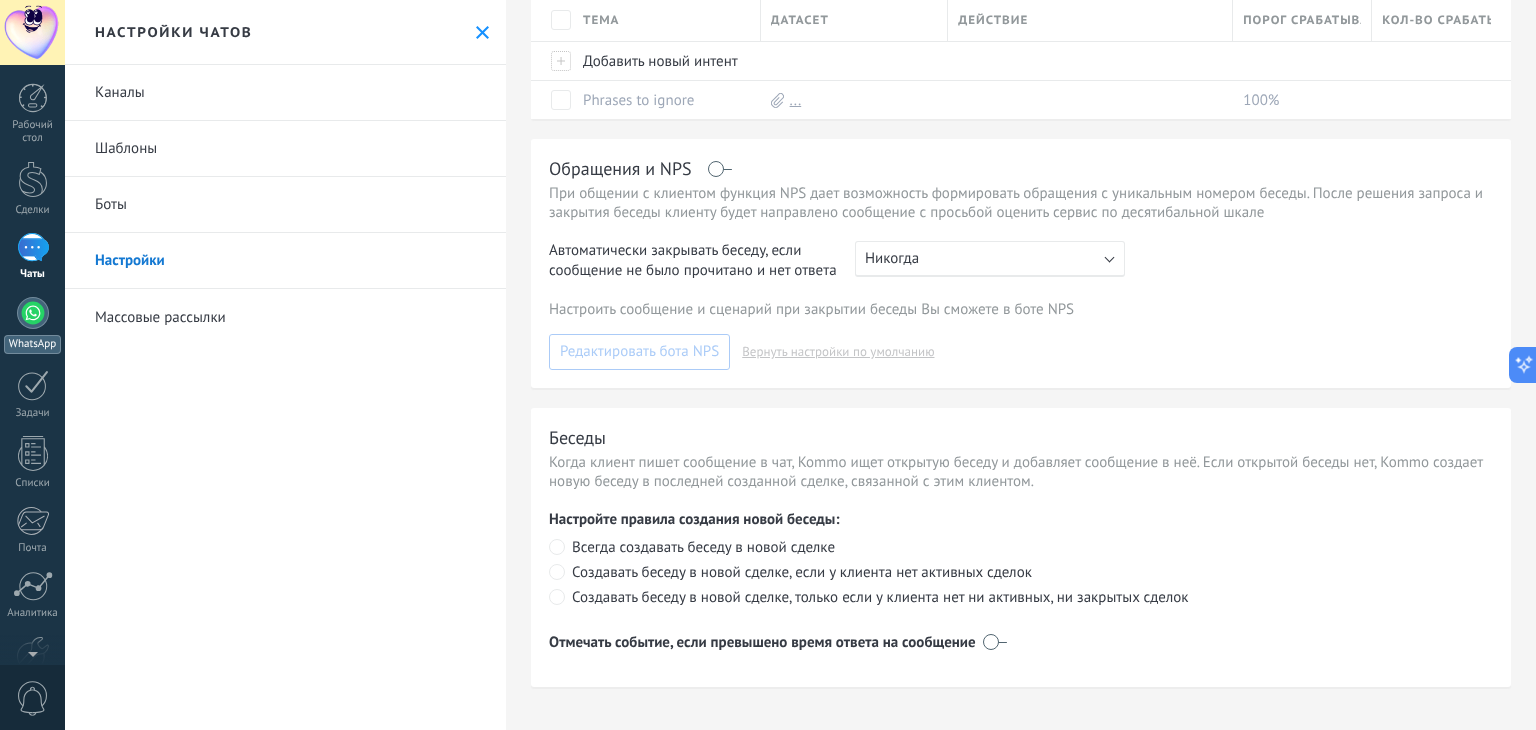 click at bounding box center (33, 313) 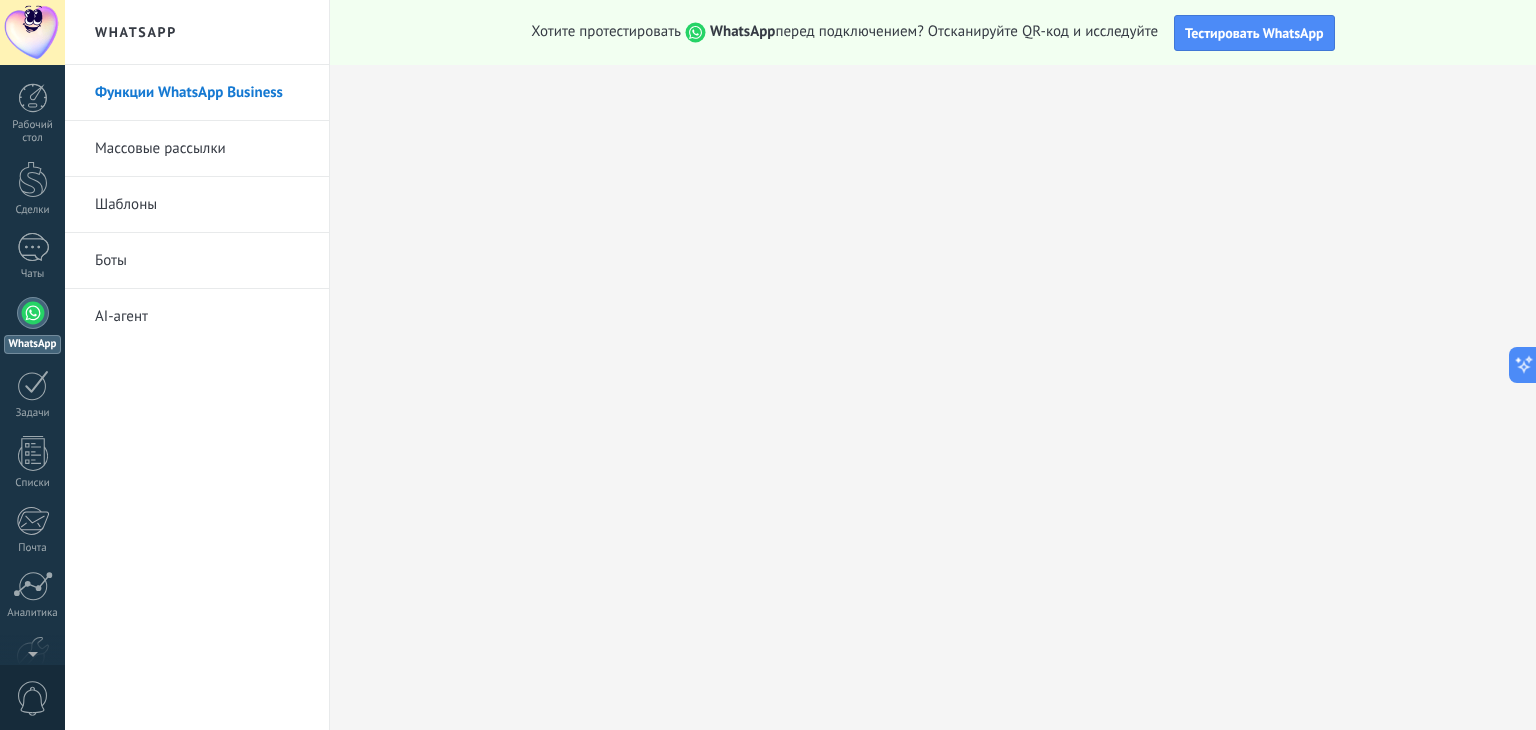 click on "Боты" at bounding box center (202, 261) 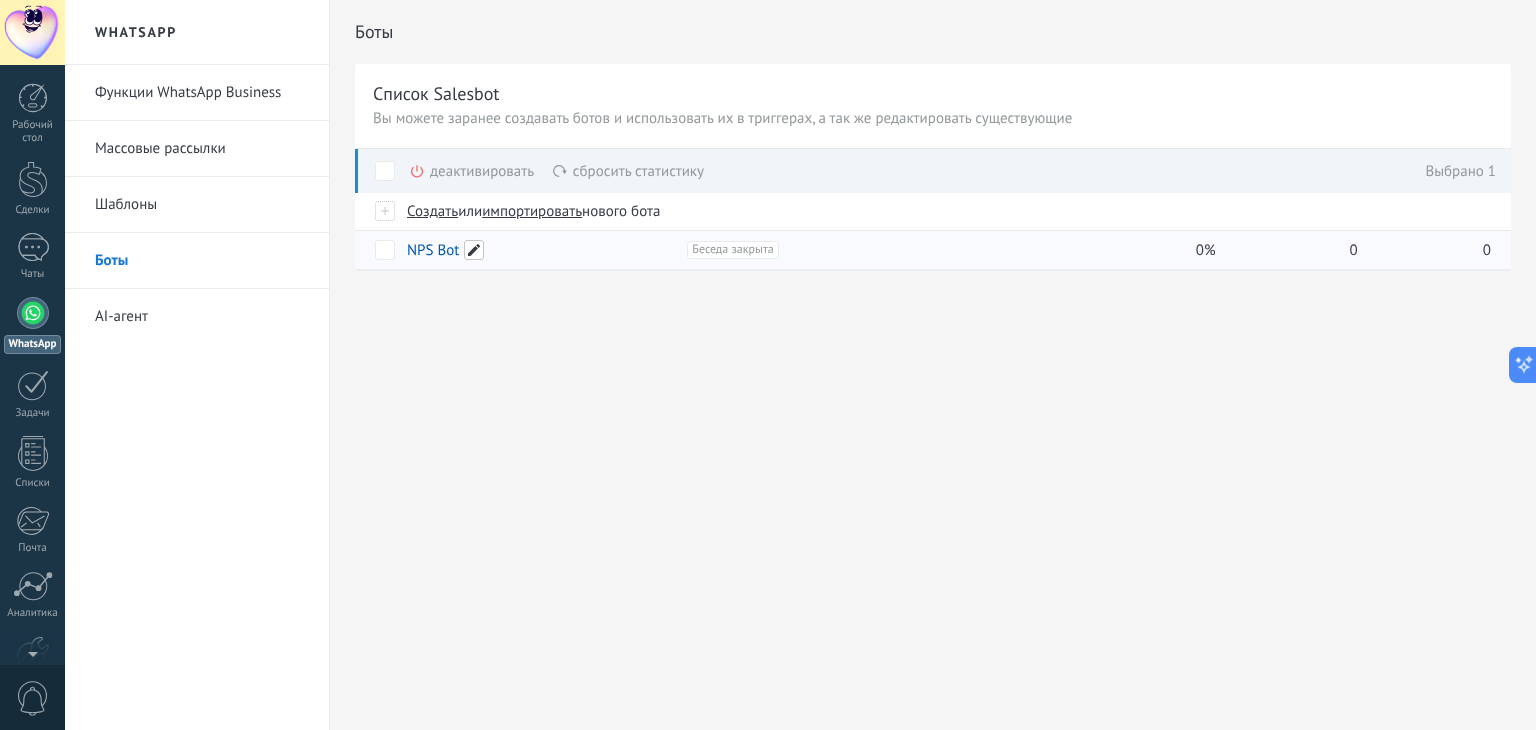 click at bounding box center (474, 250) 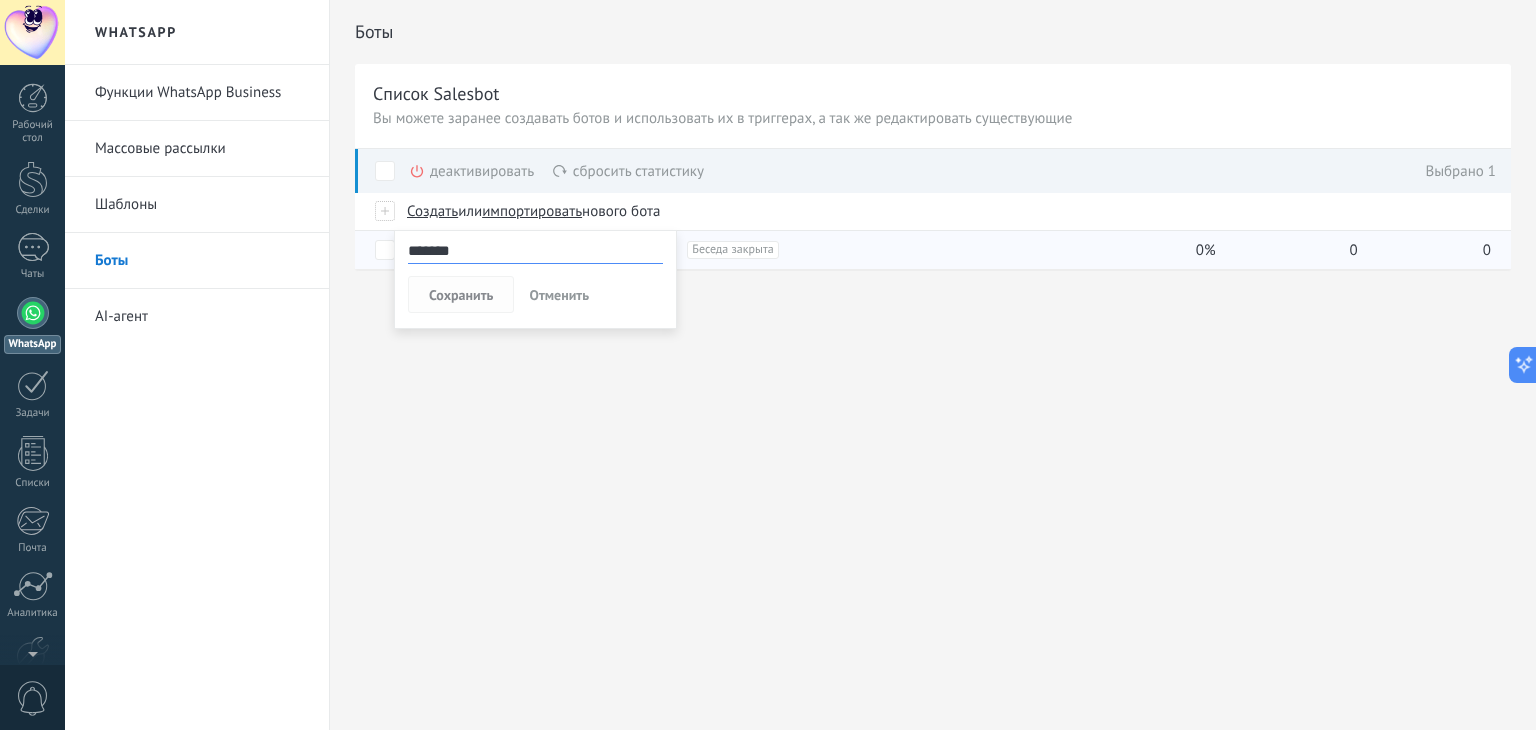 click on "Сохранить" at bounding box center (461, 295) 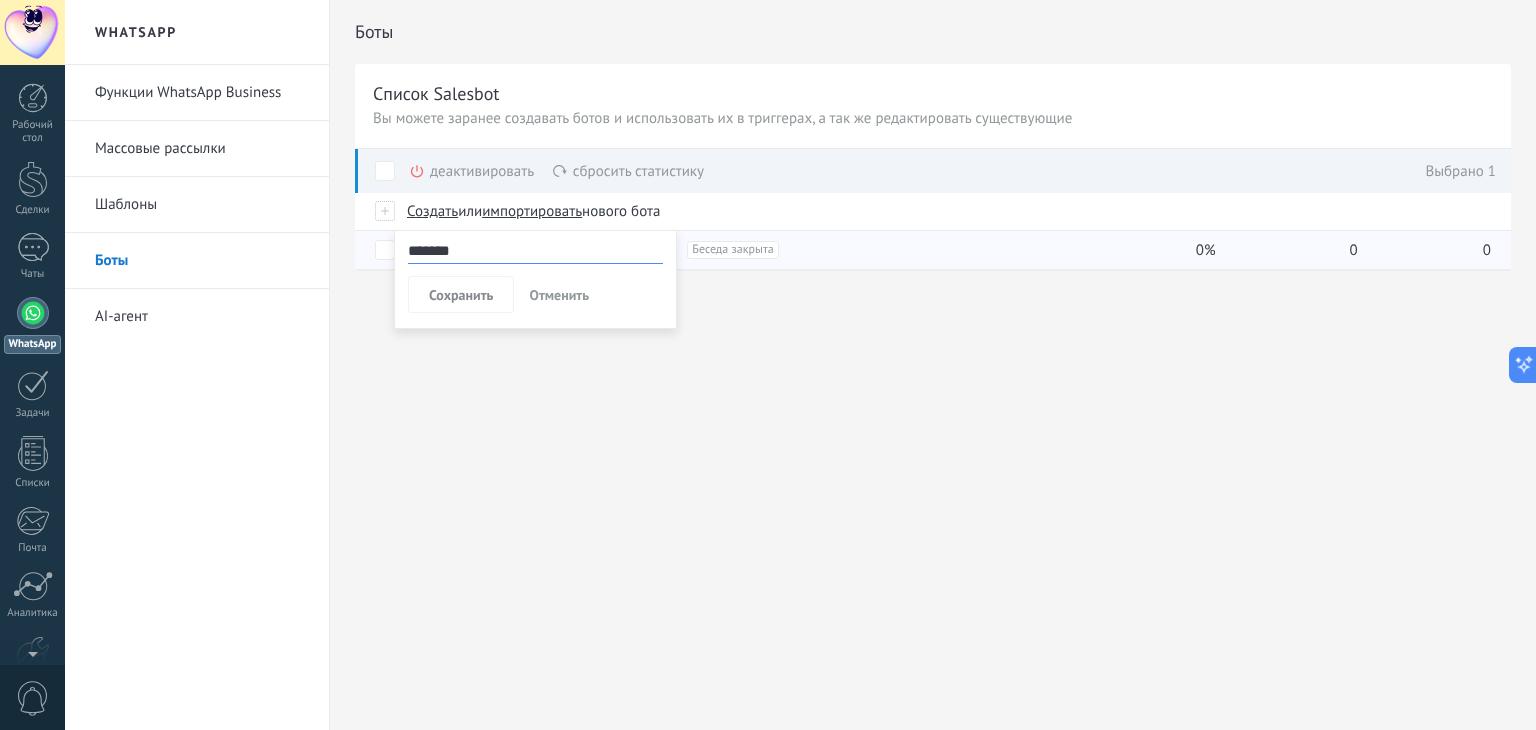 click on "Боты Список Salesbot Вы можете заранее создавать ботов и использовать их в триггерах, а так же редактировать существующие Перейти на “Расширенный” Название Триггеры Конверсия Всего запусков Всего запущено        Создать  или  импортировать  нового бота              NPS Bot +1 Беседа закрыта +0 0% 0 0 деактивировать еще сбросить статистику еще Выбрано 1 Показать еще ******* Сохранить Отменить расширенный Типовые вопросы Русский Английский Испанский Португальский Индонезийский Турецкий Английский Обновлено: Обновить Оставлять сообщение непрочитанным 5 минут 10 минут" at bounding box center [933, 365] 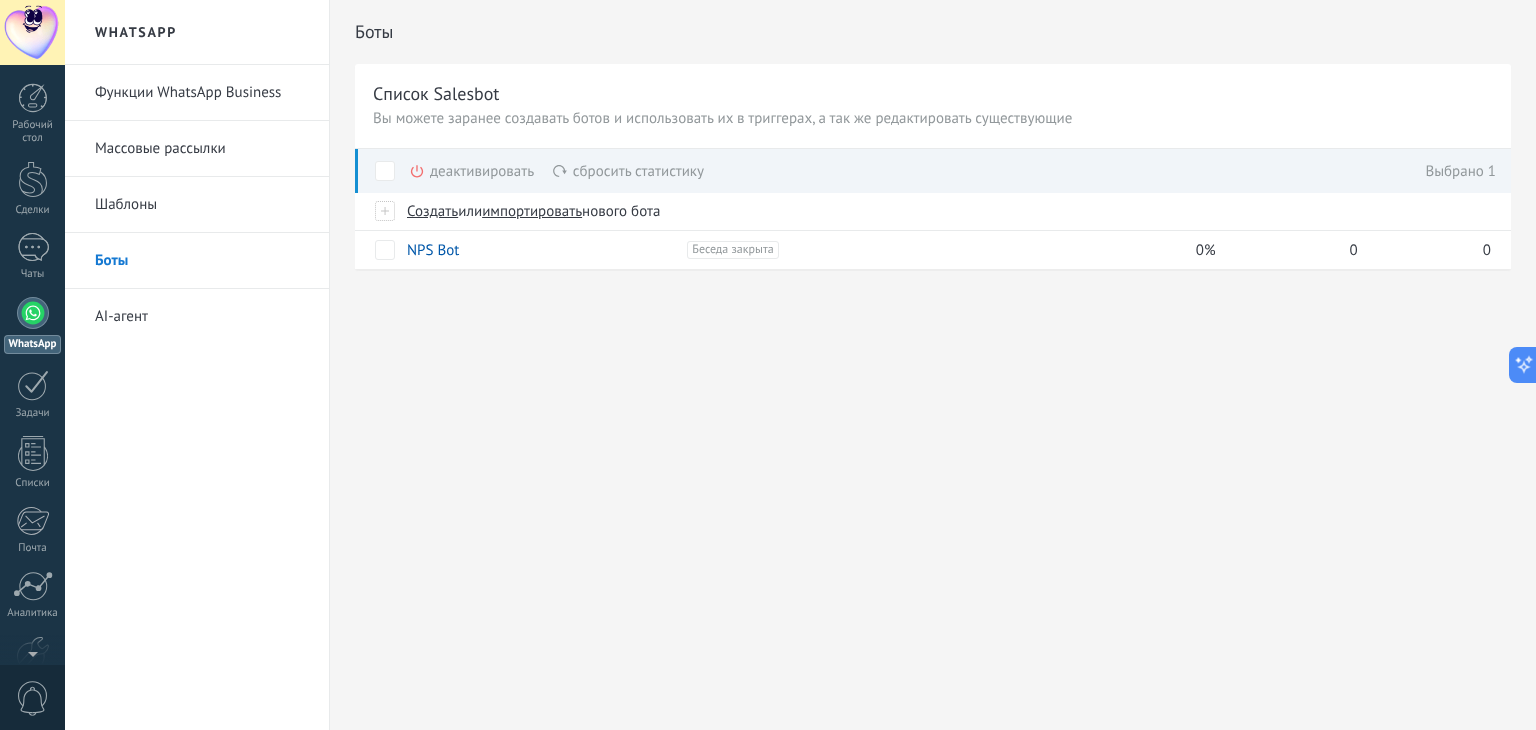 click on "деактивировать еще" at bounding box center (506, 171) 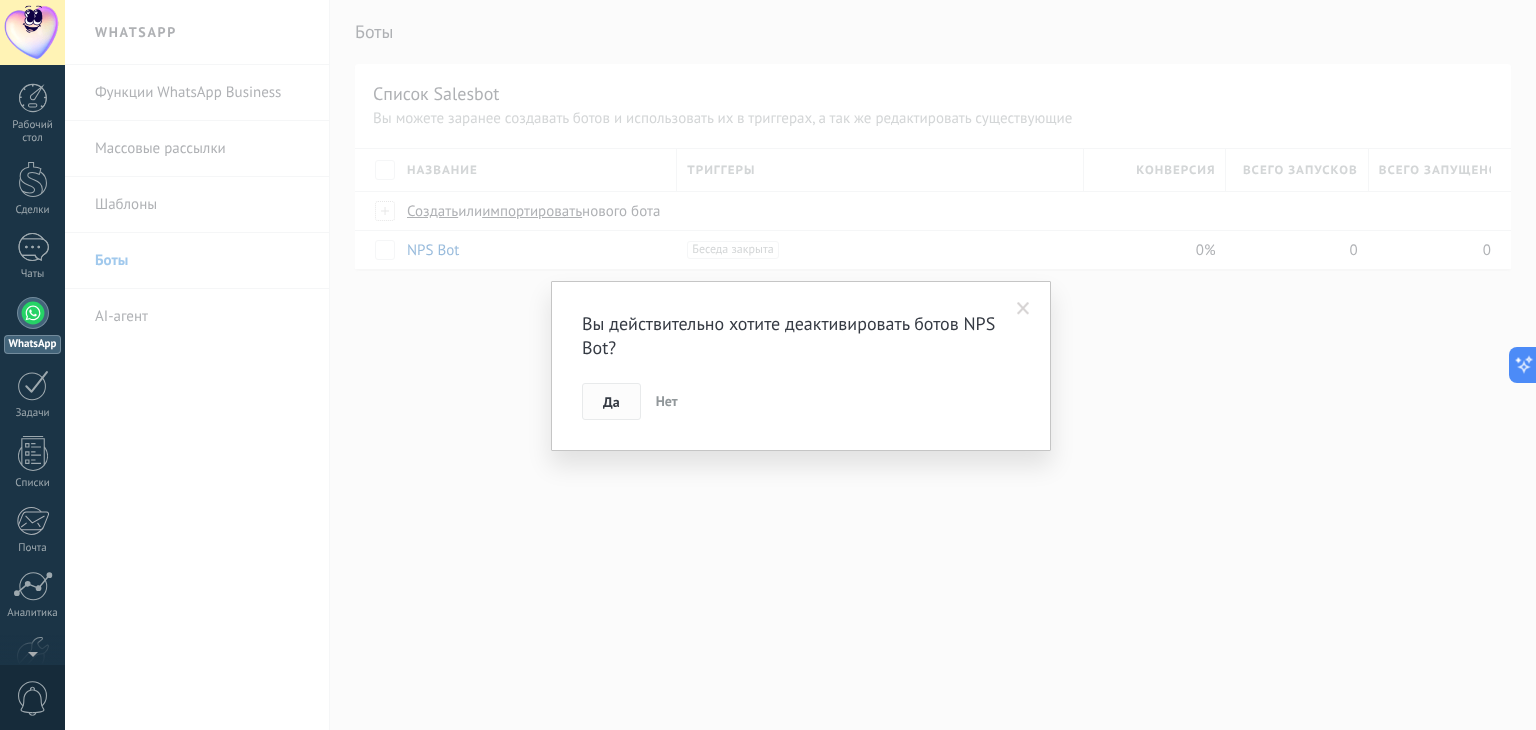 click on "Да" at bounding box center [611, 402] 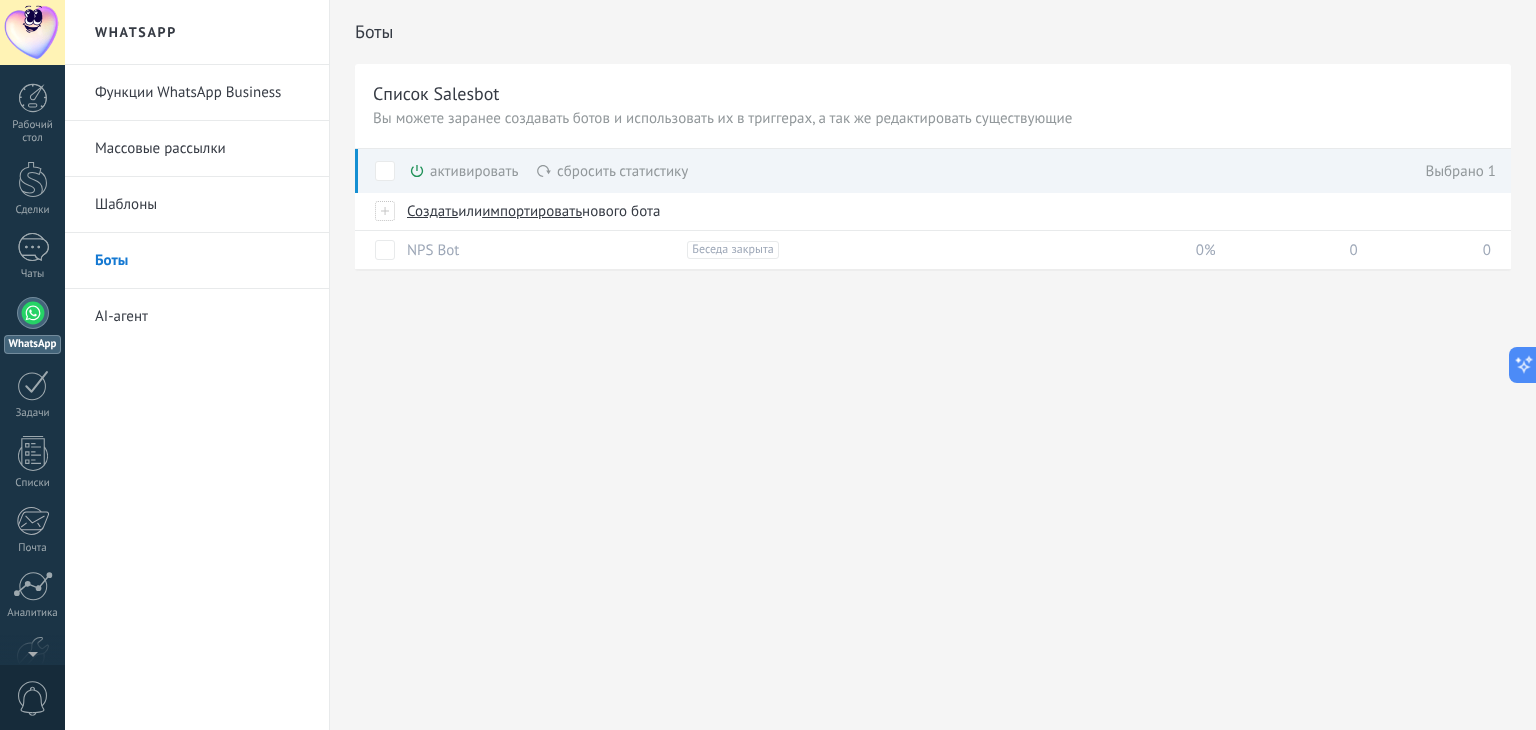 click on "активировать еще" at bounding box center [498, 171] 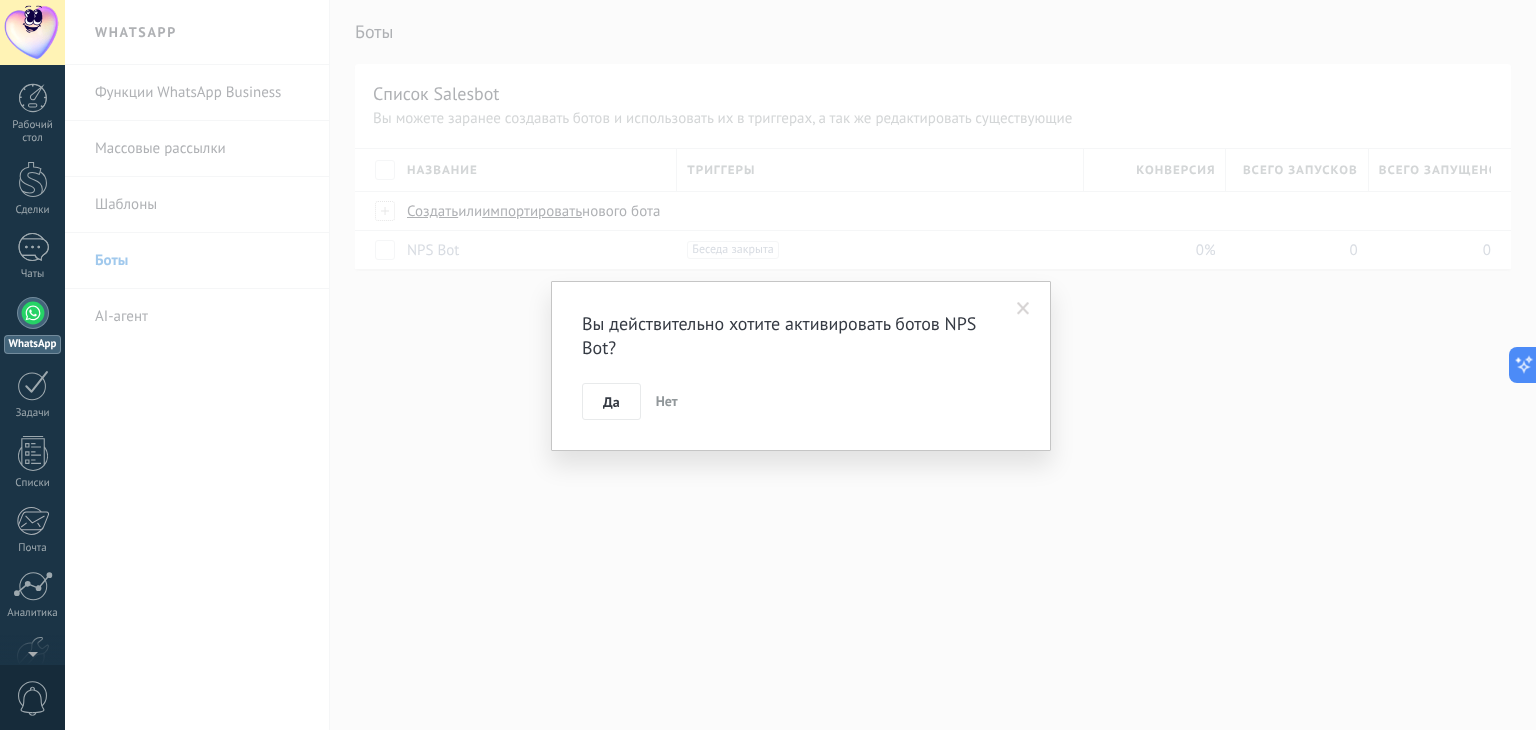 click on "Да" at bounding box center [611, 402] 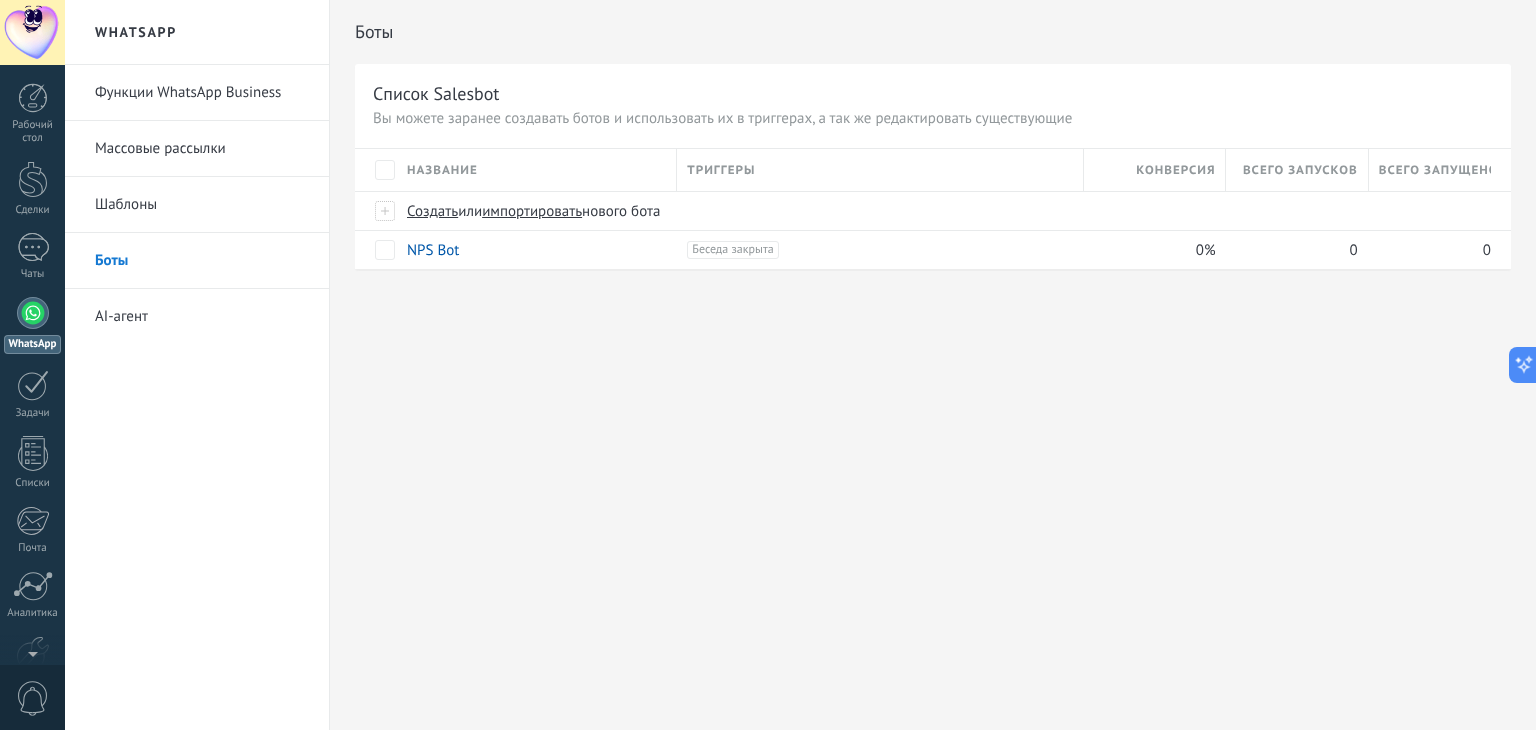 drag, startPoint x: 766, startPoint y: 161, endPoint x: 754, endPoint y: 126, distance: 37 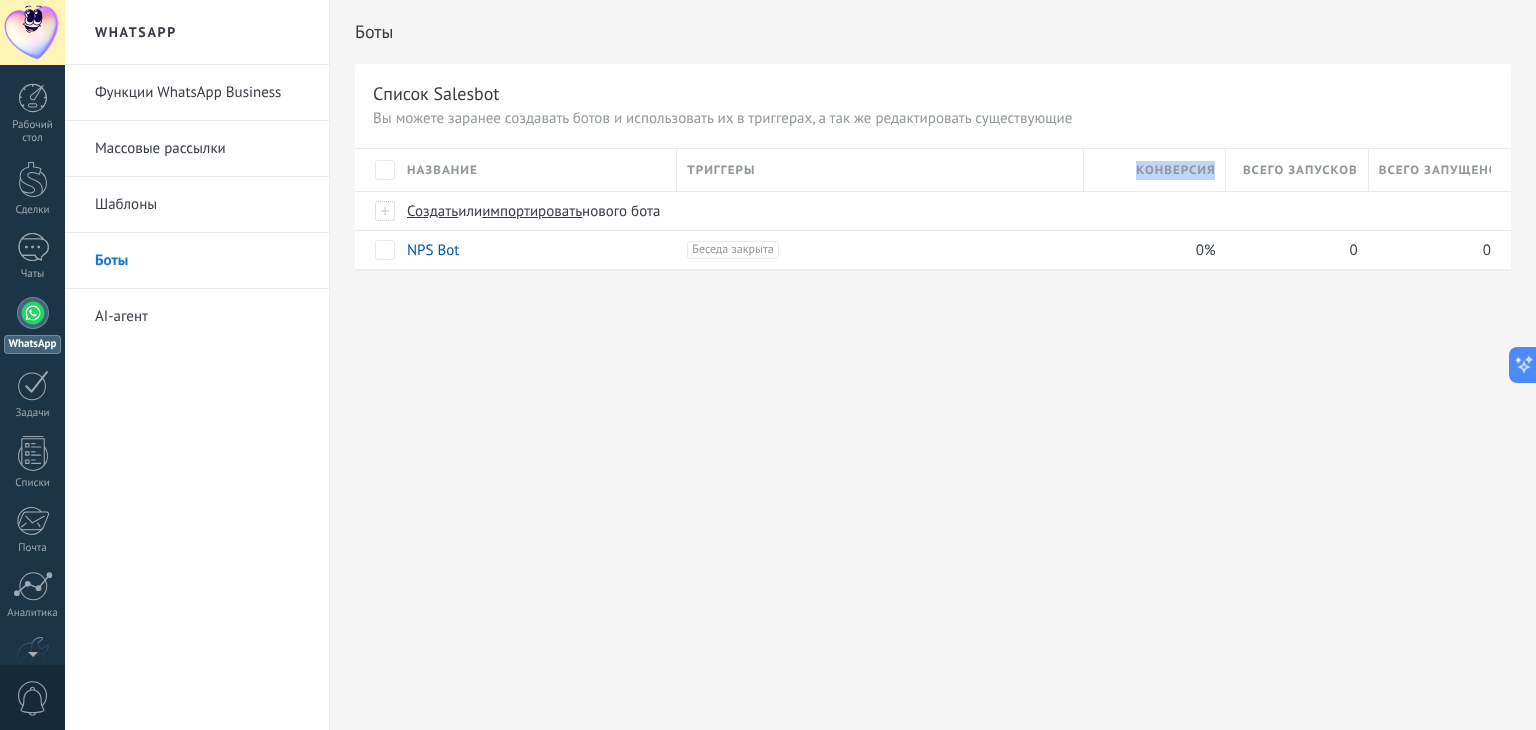 drag, startPoint x: 1247, startPoint y: 165, endPoint x: 1184, endPoint y: 169, distance: 63.126858 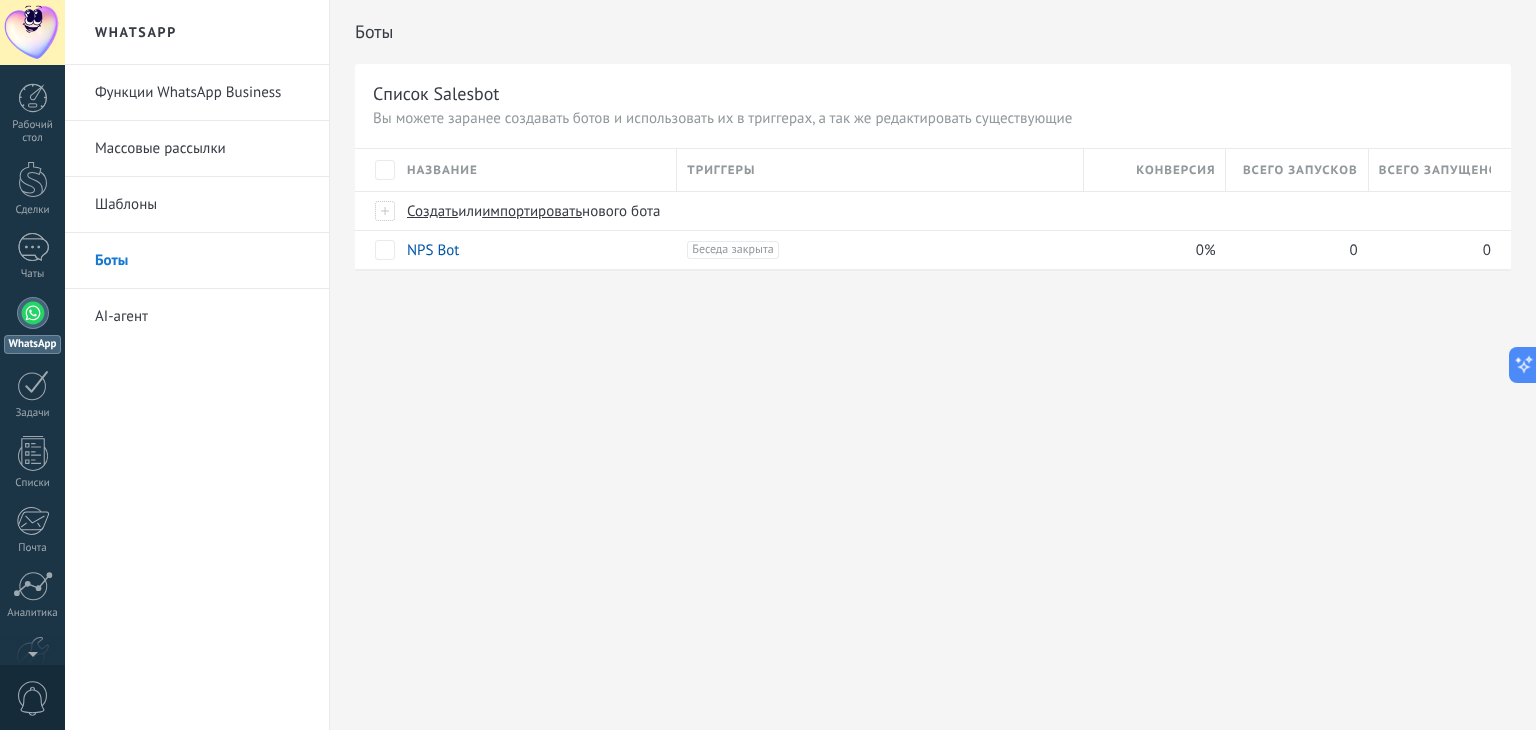 drag, startPoint x: 1070, startPoint y: 161, endPoint x: 1083, endPoint y: 161, distance: 13 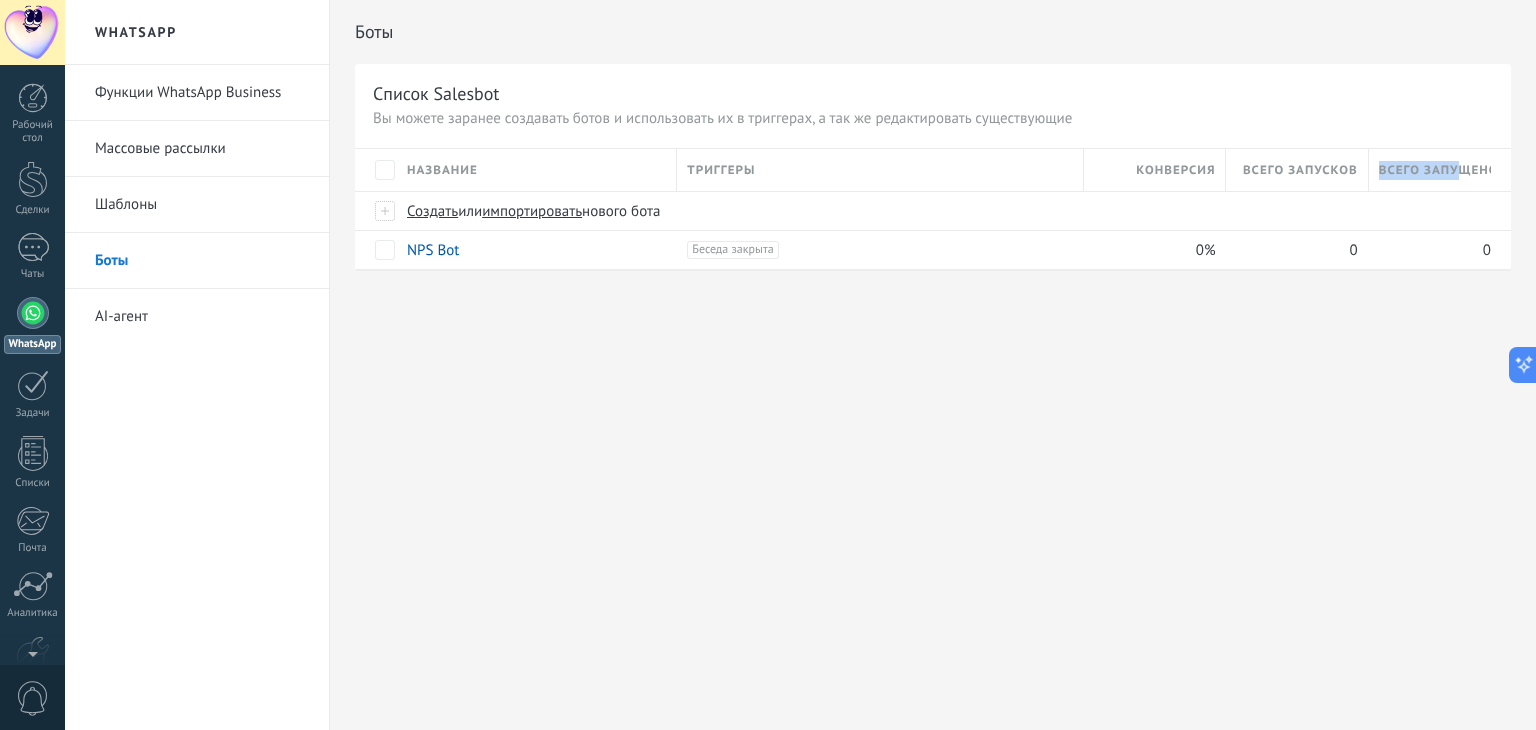 drag, startPoint x: 1460, startPoint y: 175, endPoint x: 1308, endPoint y: 187, distance: 152.47295 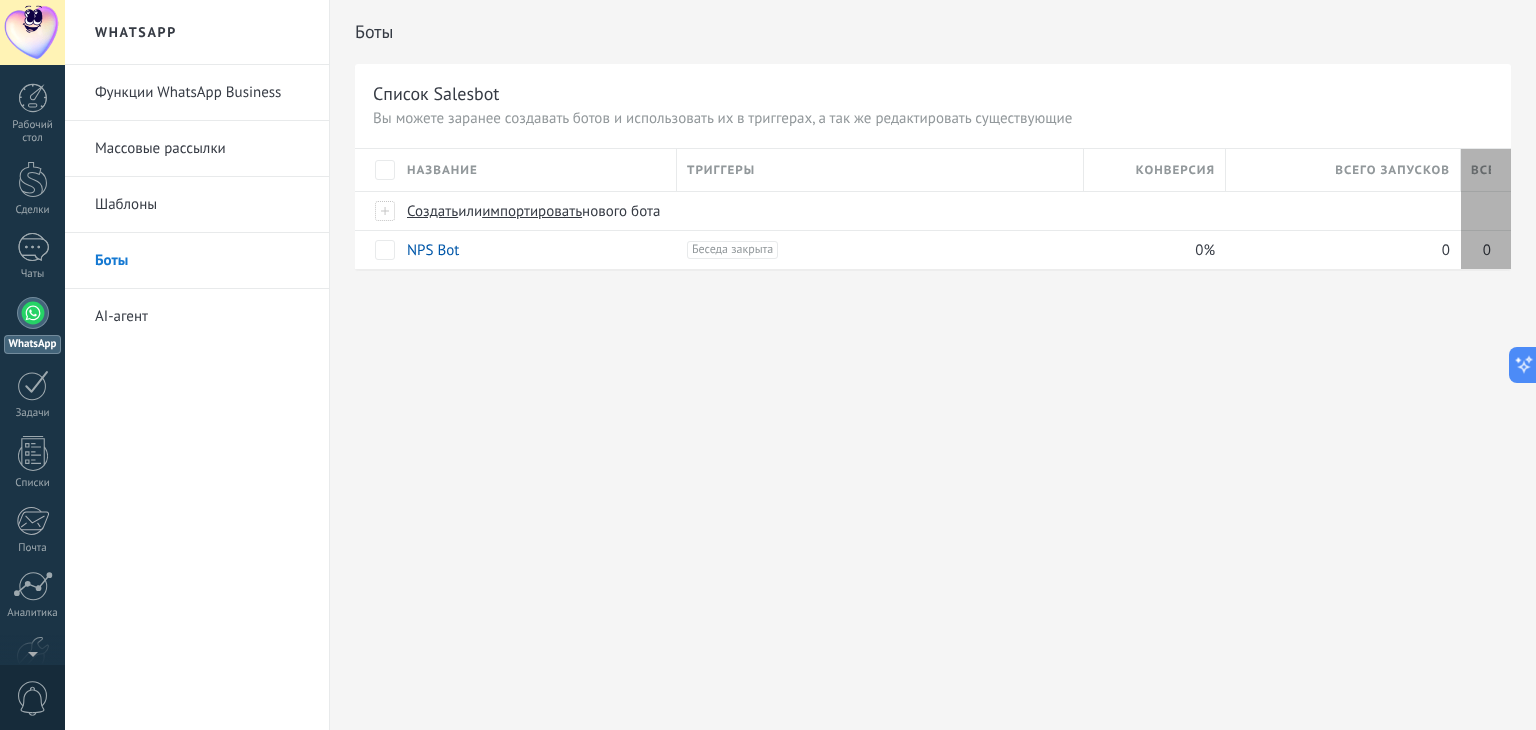 drag, startPoint x: 1502, startPoint y: 161, endPoint x: 1258, endPoint y: 345, distance: 305.60104 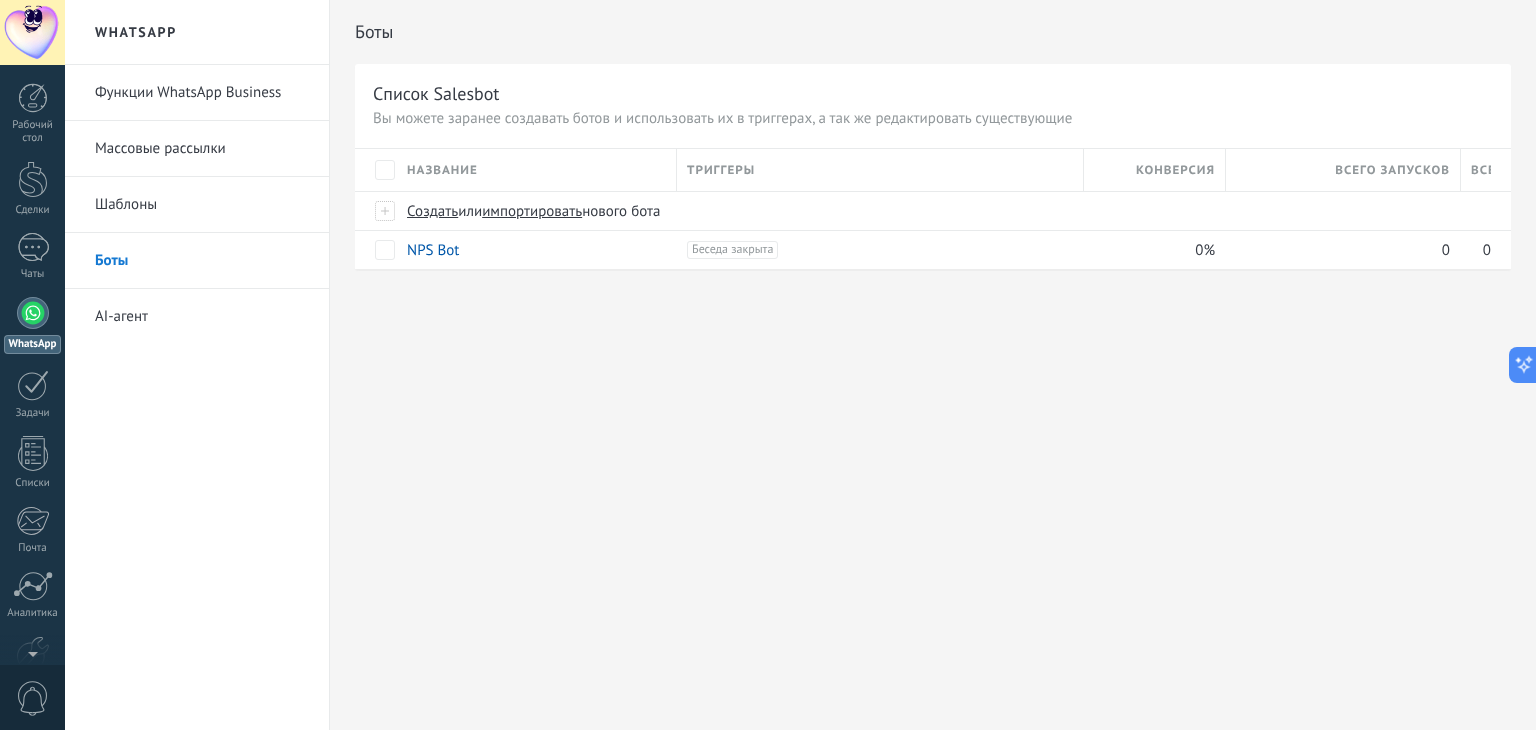 click on "Боты Список Salesbot Вы можете заранее создавать ботов и использовать их в триггерах, а так же редактировать существующие Перейти на “Расширенный” Название Триггеры Конверсия Всего запусков Всего запущено        Создать  или  импортировать  нового бота              NPS Bot +1 Беседа закрыта +0 0% 0 0 Показать еще расширенный Типовые вопросы Русский Английский Испанский Португальский Индонезийский Турецкий Английский Обновлено: Обновить Робот автоматически обновляет информацию каждый час. Или вы можете сделать это в любое время. Оставлять сообщение непрочитанным" at bounding box center [933, 365] 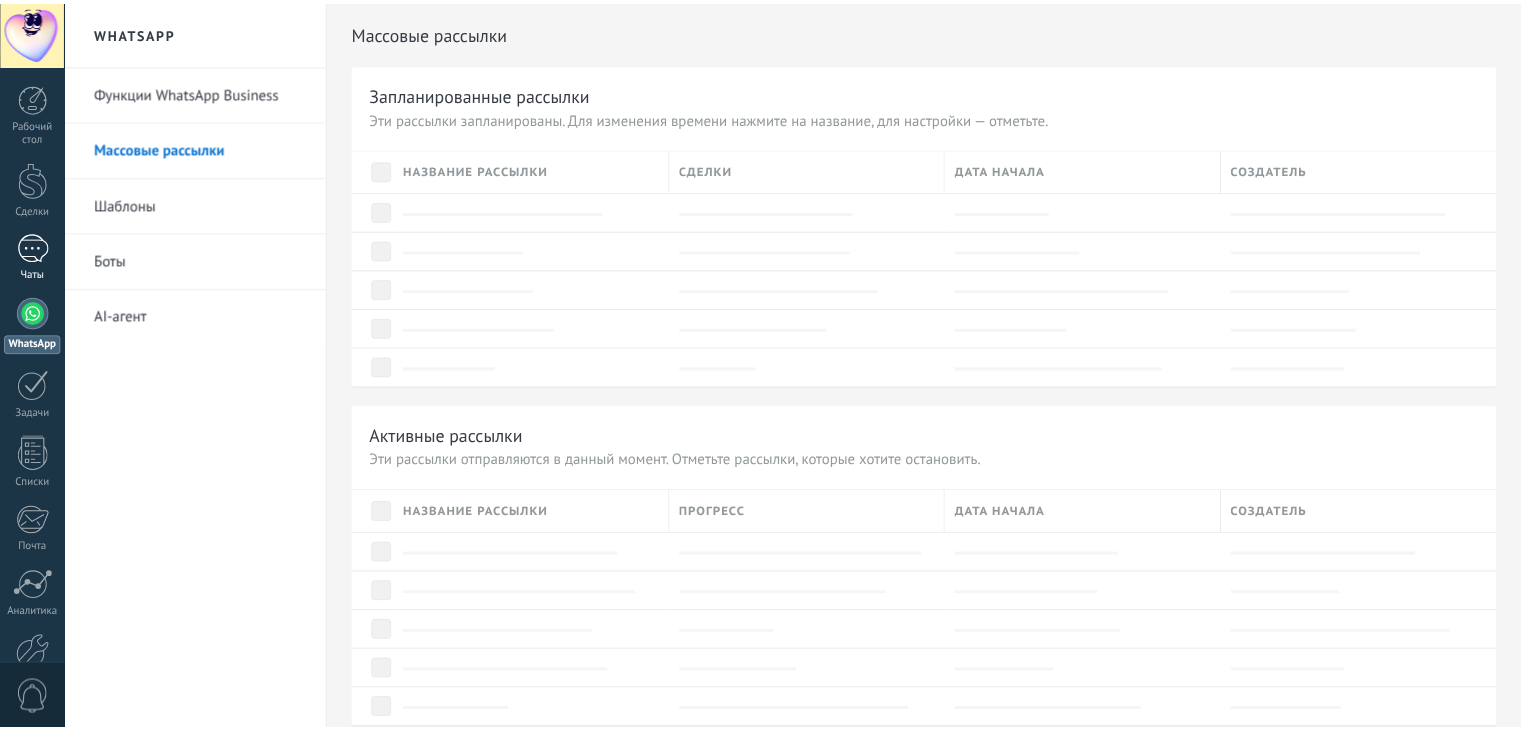 scroll, scrollTop: 0, scrollLeft: 0, axis: both 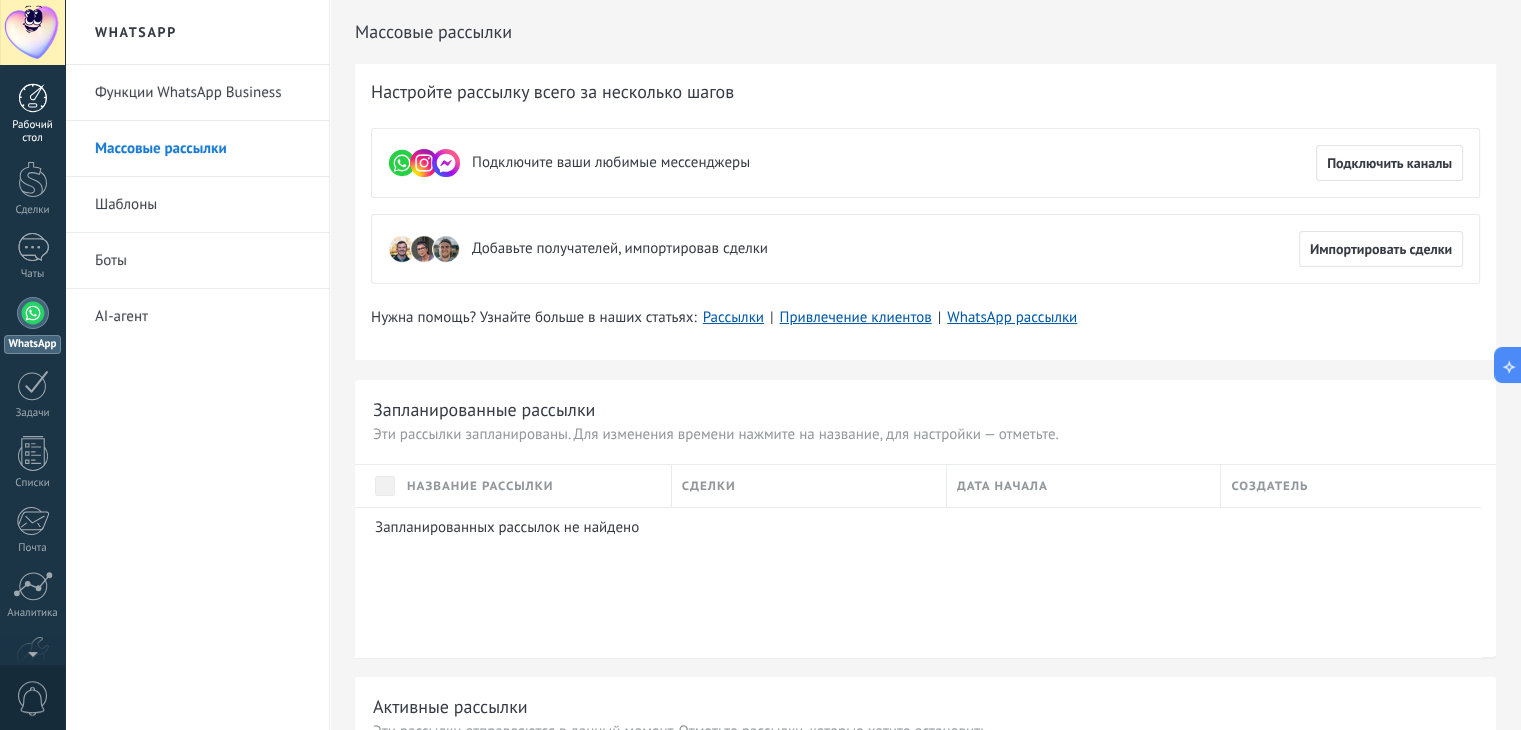 click at bounding box center (33, 98) 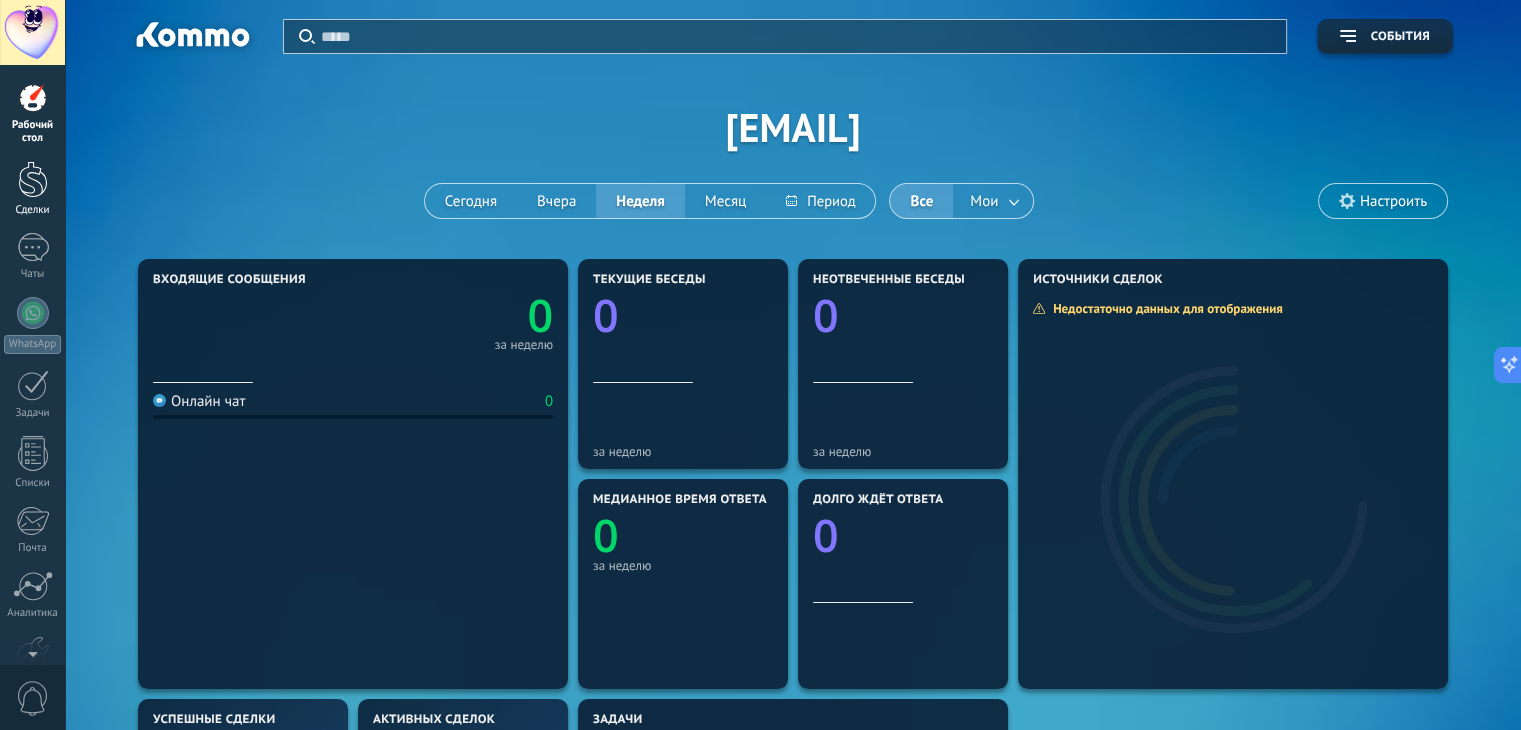 click at bounding box center (33, 179) 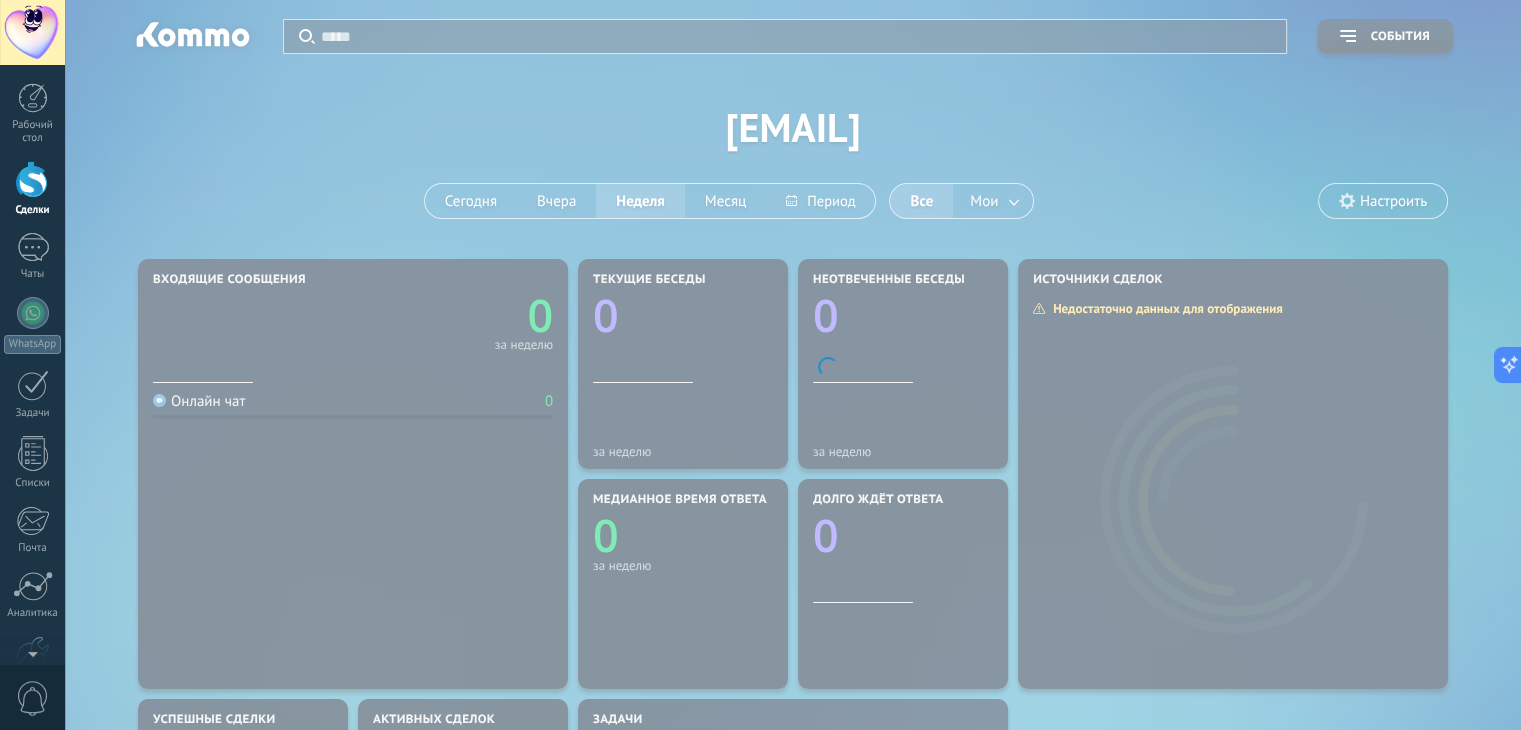 scroll, scrollTop: 0, scrollLeft: 0, axis: both 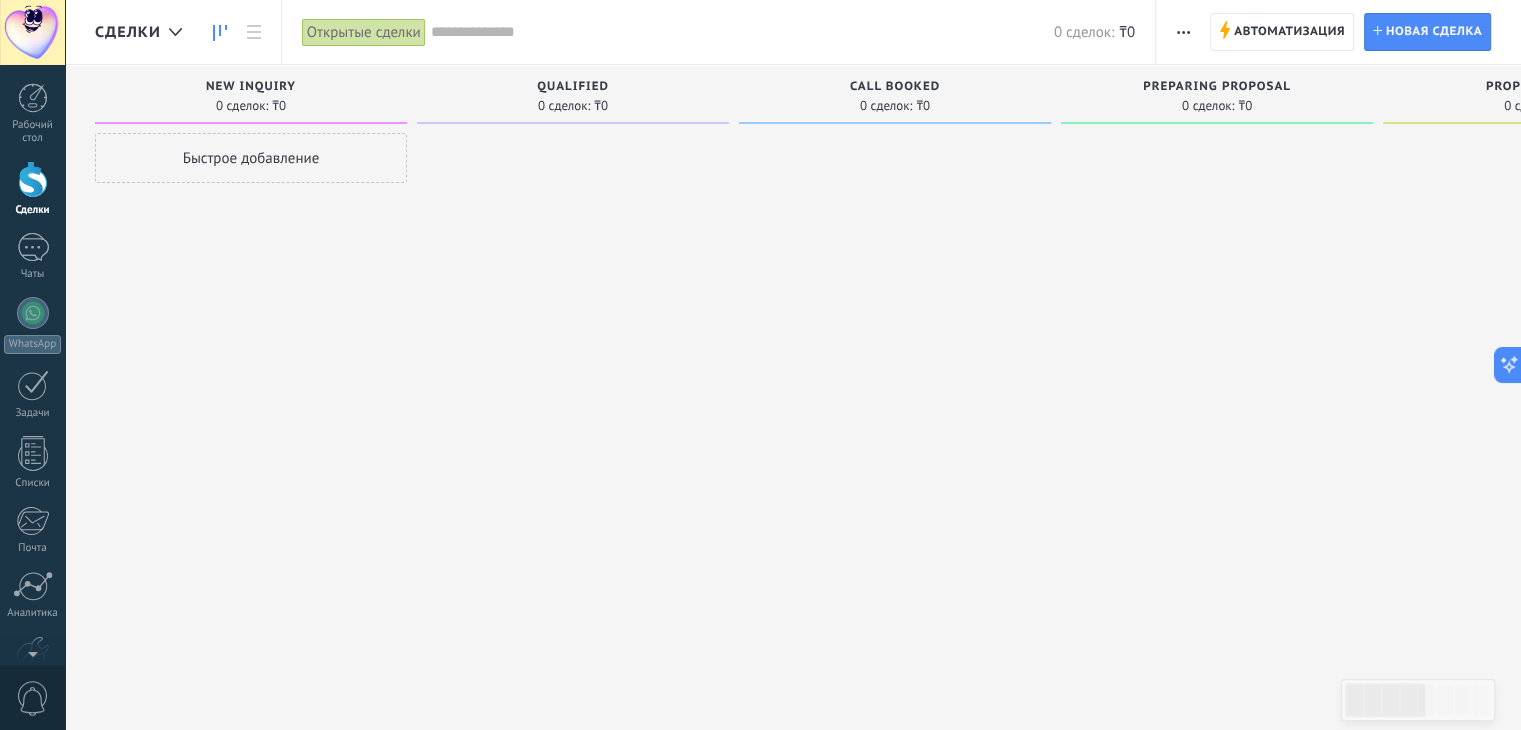 drag, startPoint x: 1528, startPoint y: 0, endPoint x: 1108, endPoint y: 171, distance: 453.47656 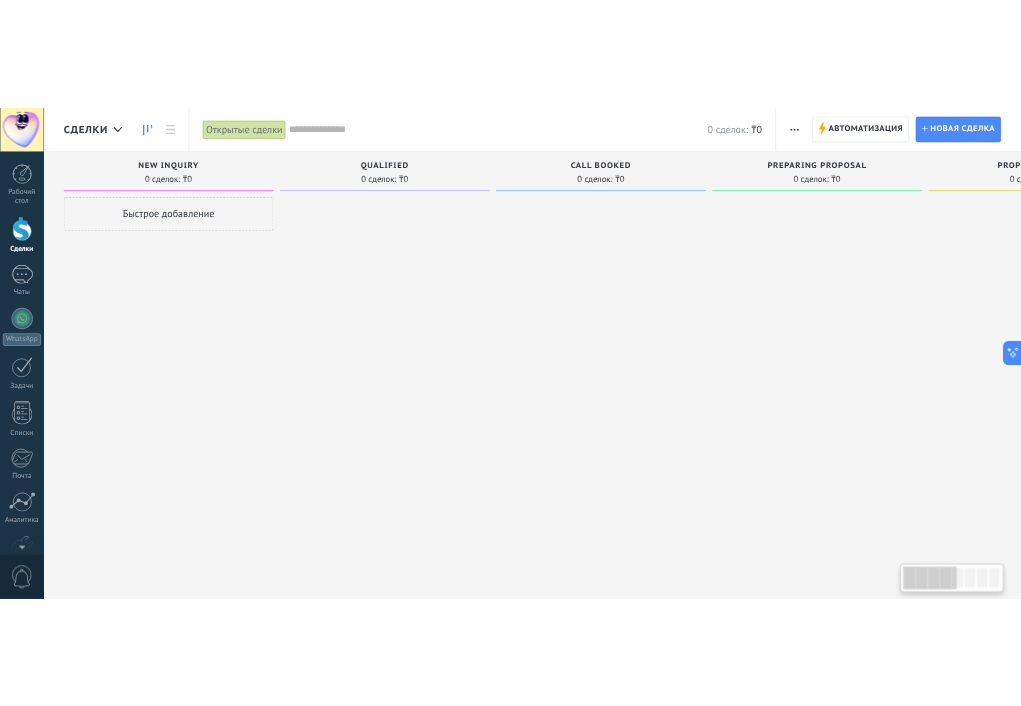 scroll, scrollTop: 0, scrollLeft: 3, axis: horizontal 